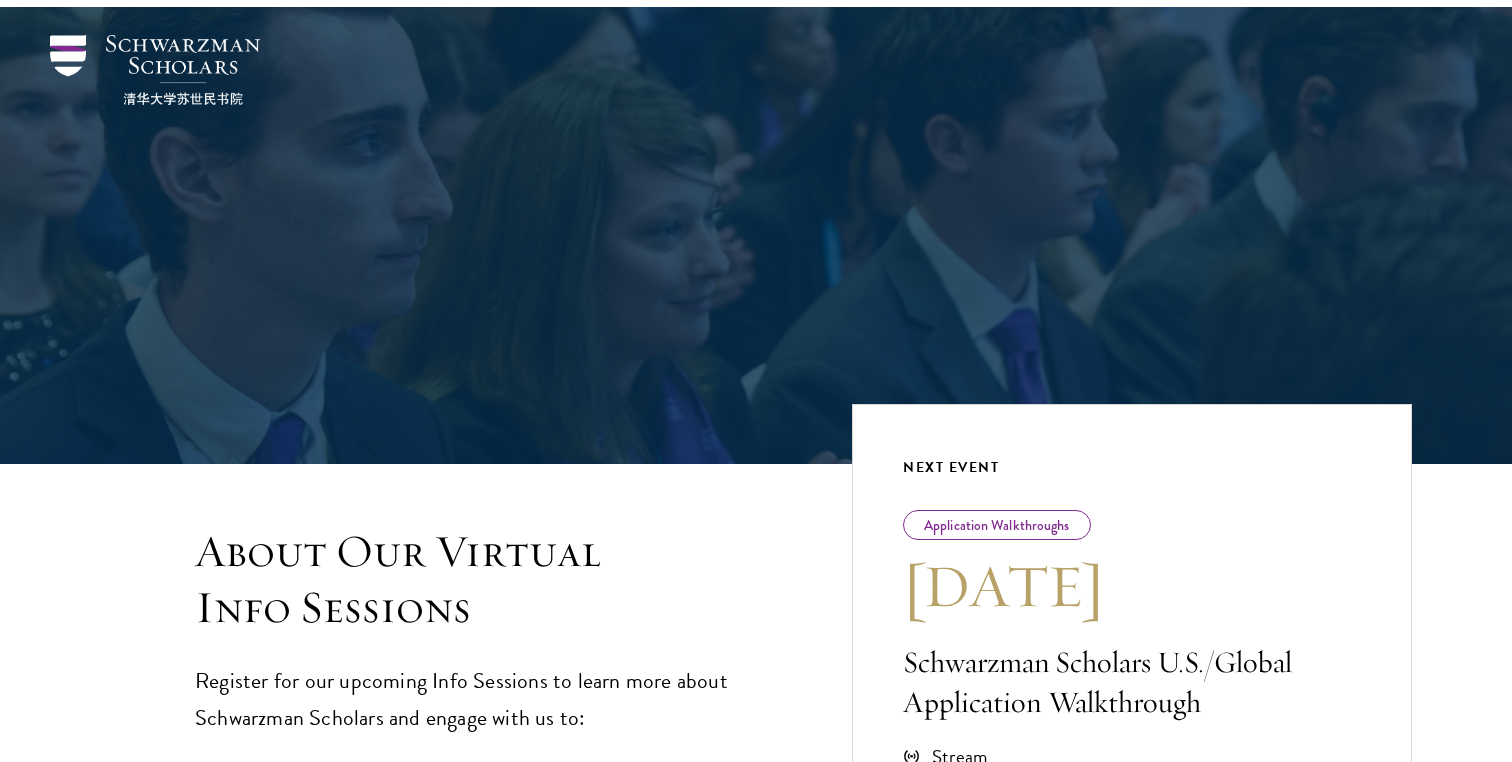 scroll, scrollTop: 226, scrollLeft: 0, axis: vertical 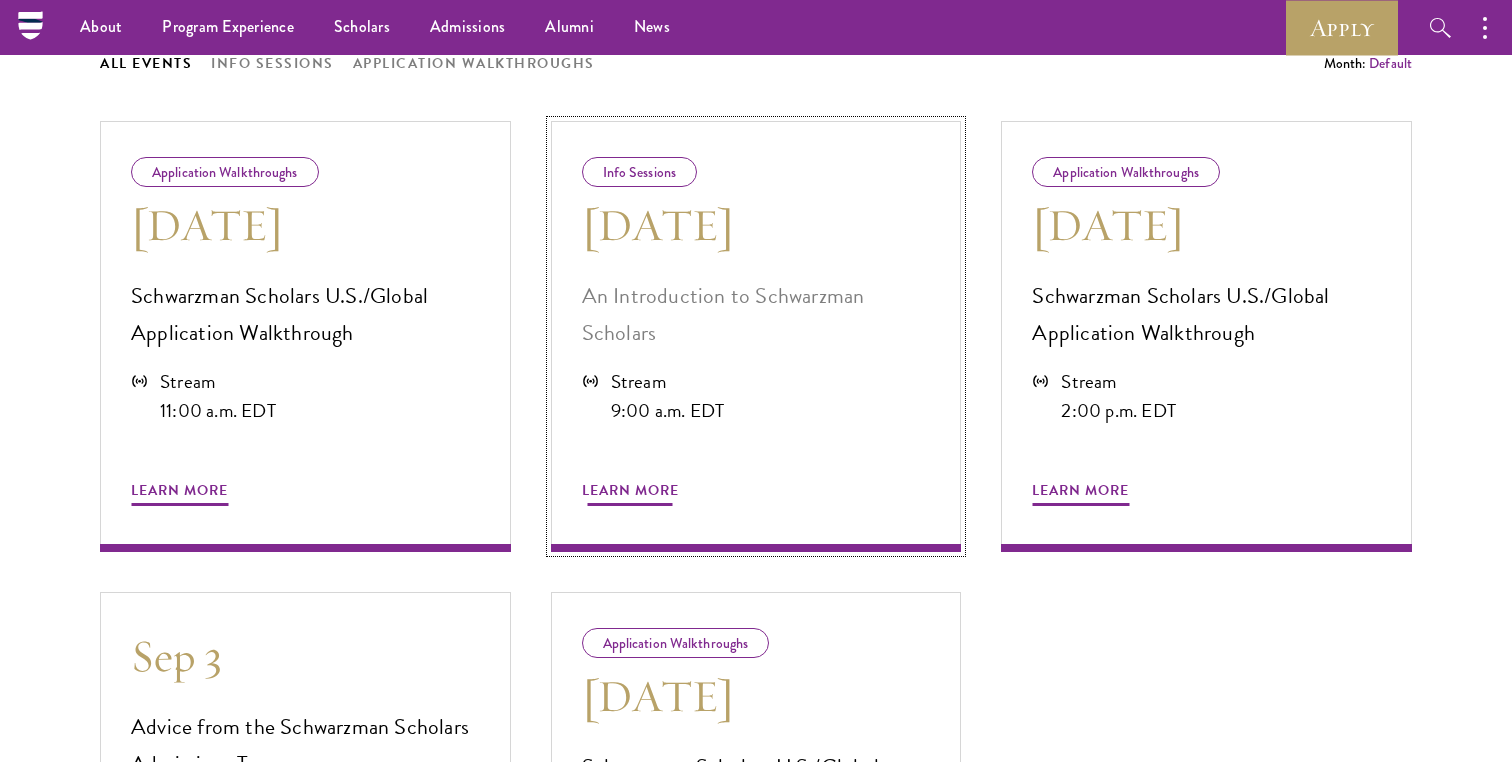 click on "Learn More" at bounding box center (630, 493) 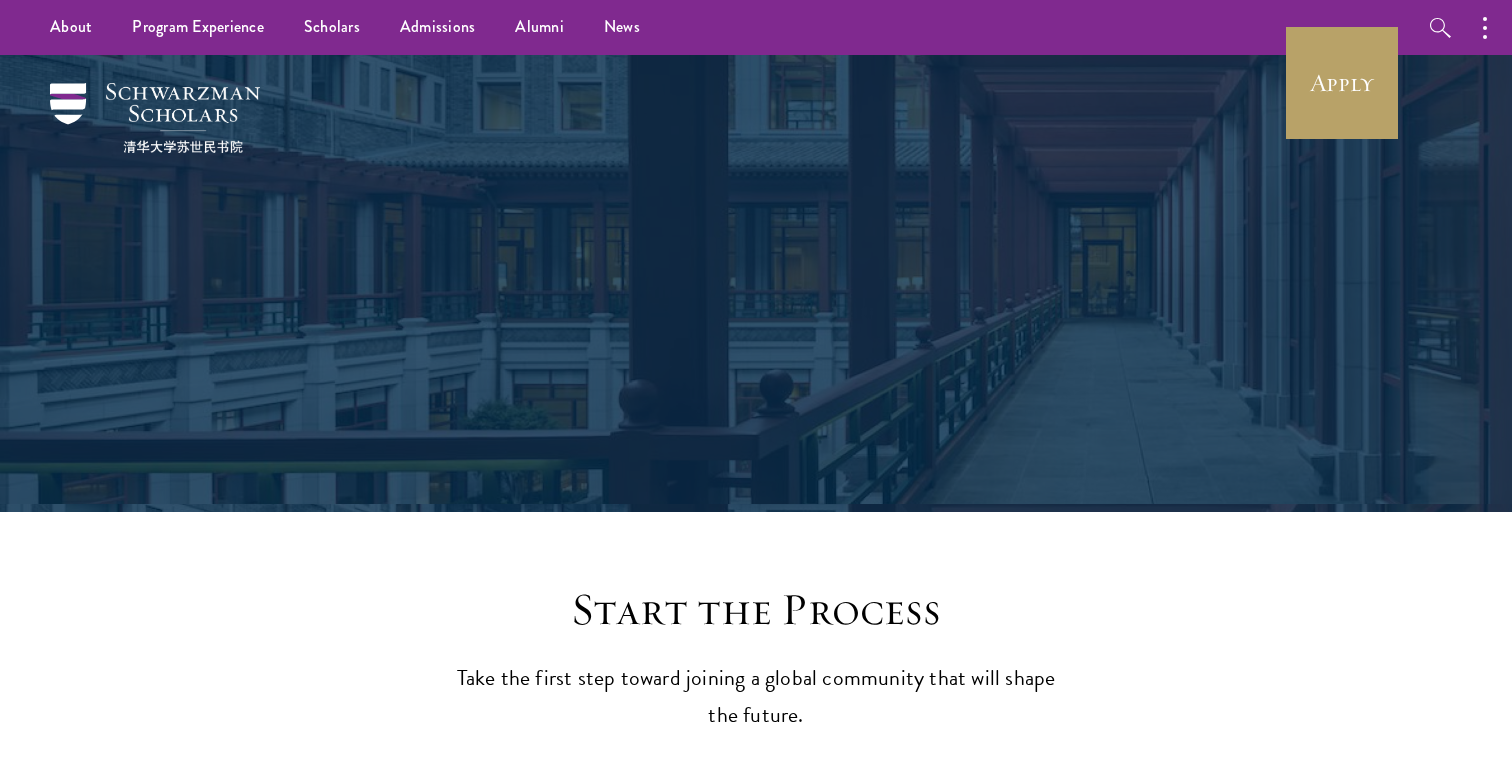 scroll, scrollTop: 0, scrollLeft: 0, axis: both 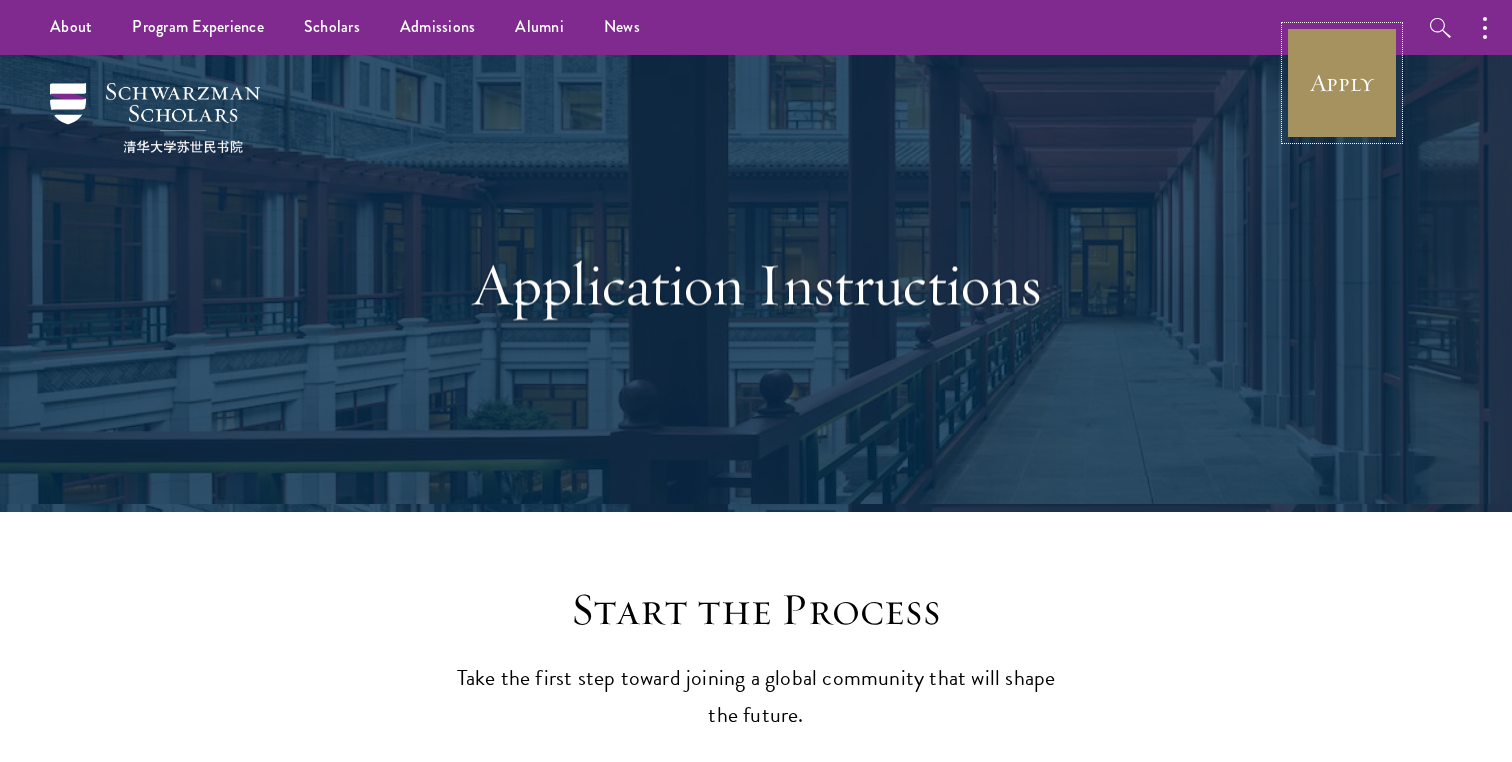 click on "Apply" at bounding box center [1342, 83] 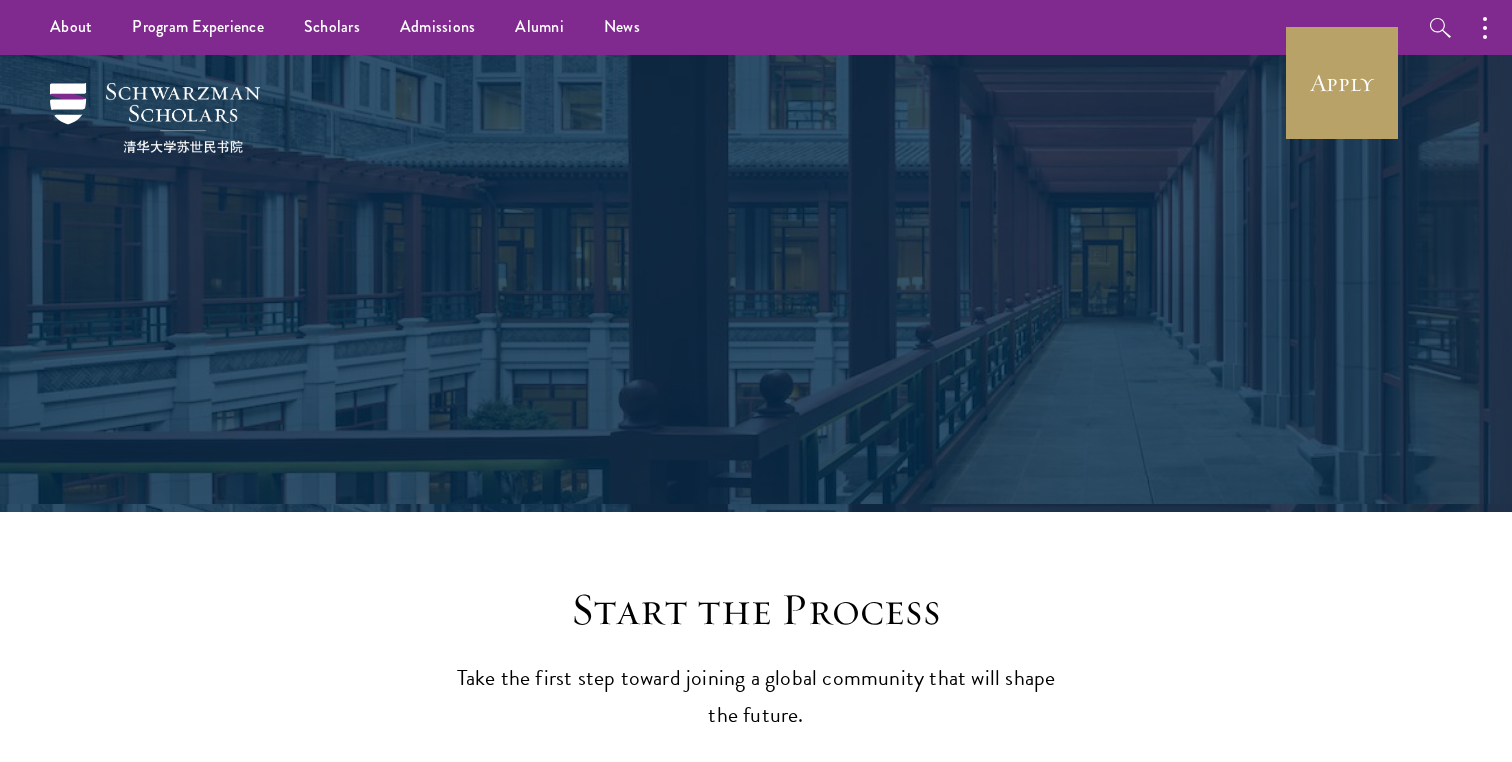 scroll, scrollTop: 0, scrollLeft: 0, axis: both 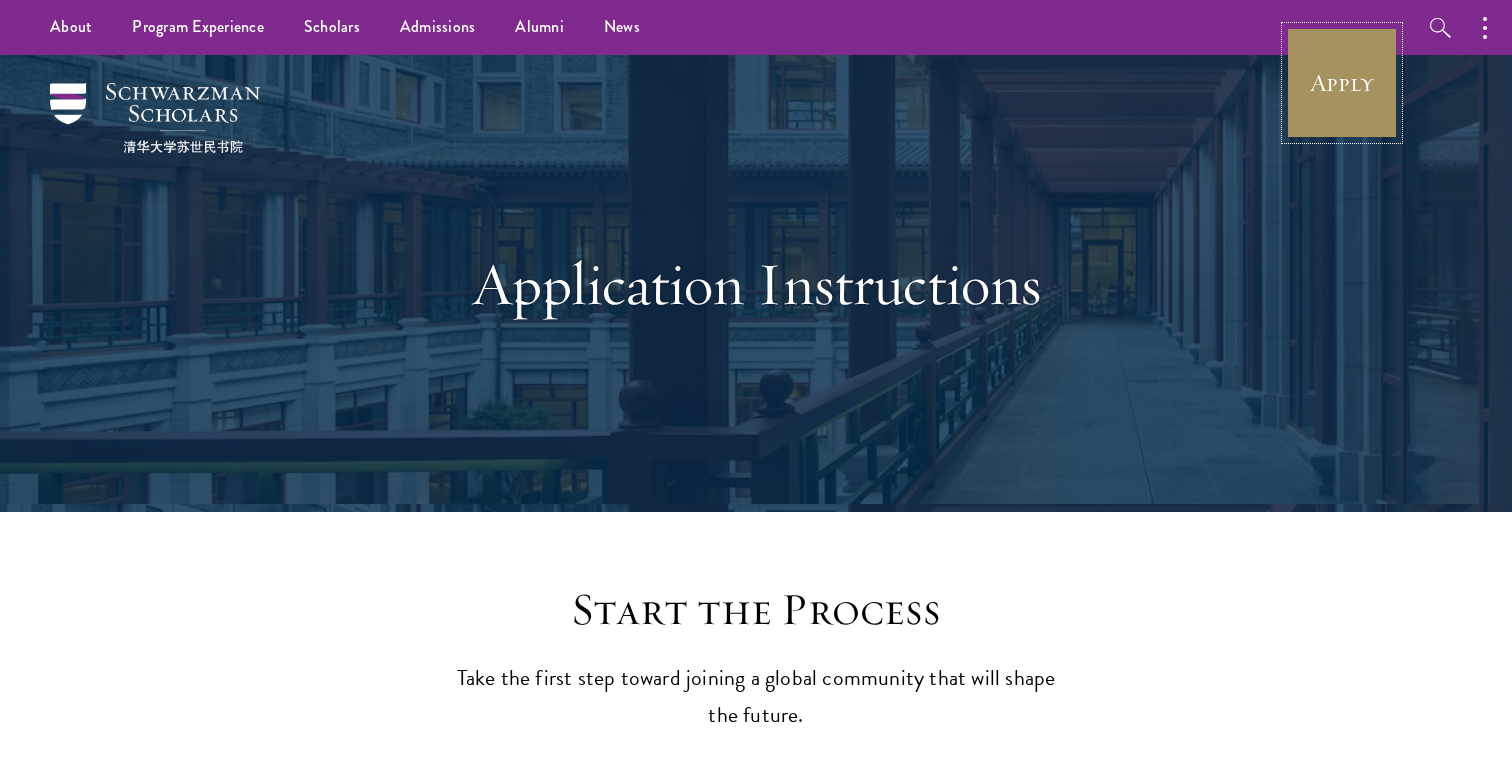click on "Apply" at bounding box center (1342, 83) 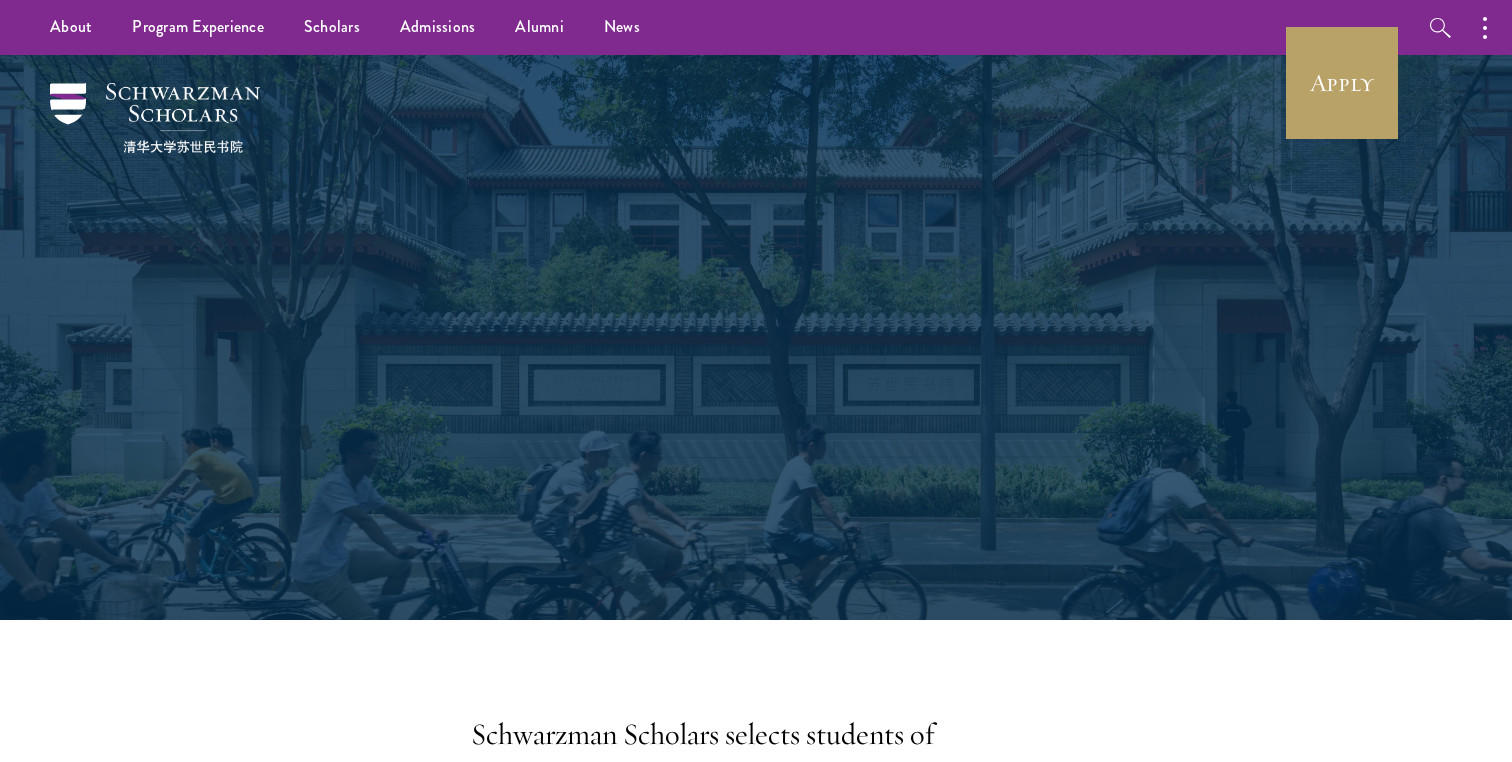 scroll, scrollTop: 0, scrollLeft: 0, axis: both 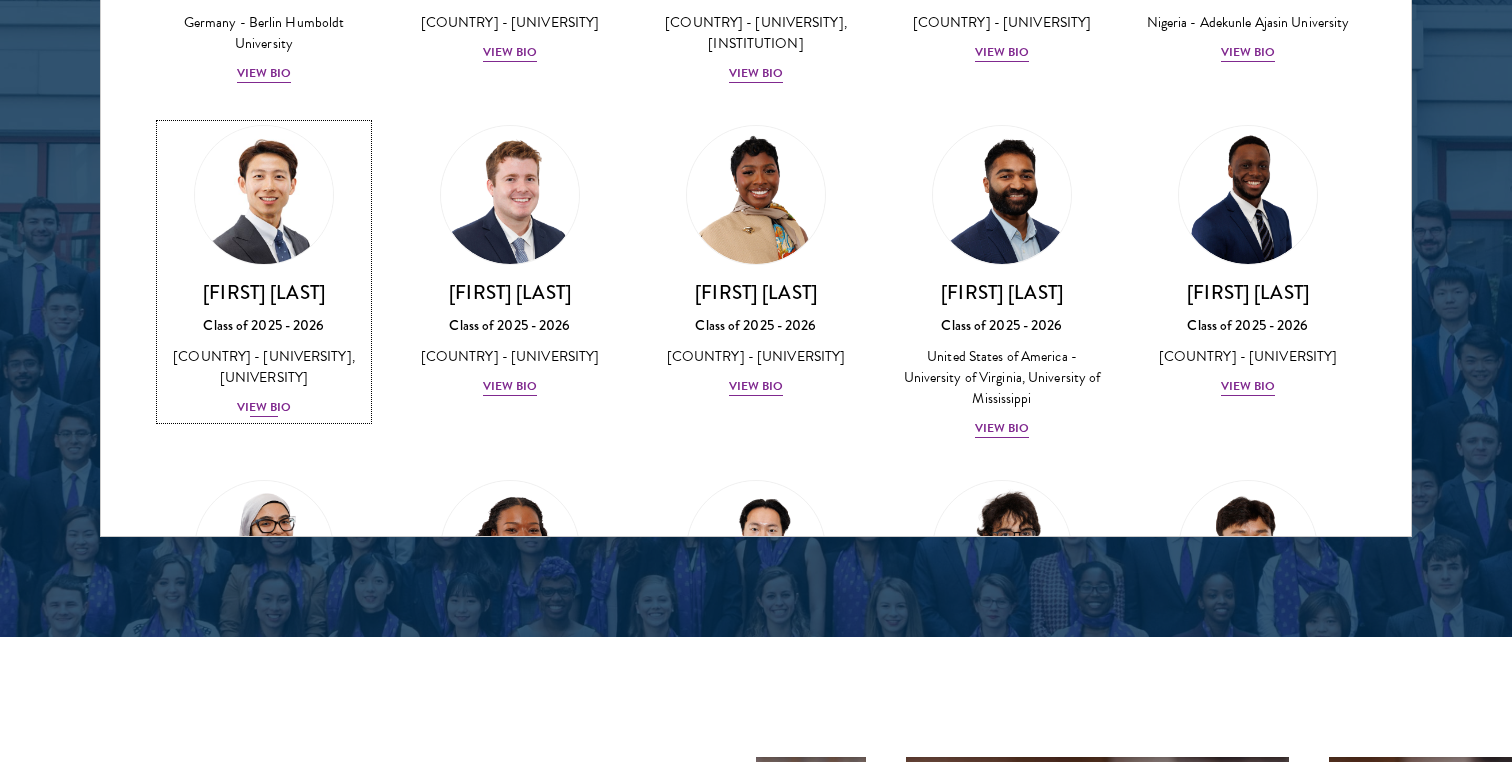 click on "View Bio" at bounding box center (264, 407) 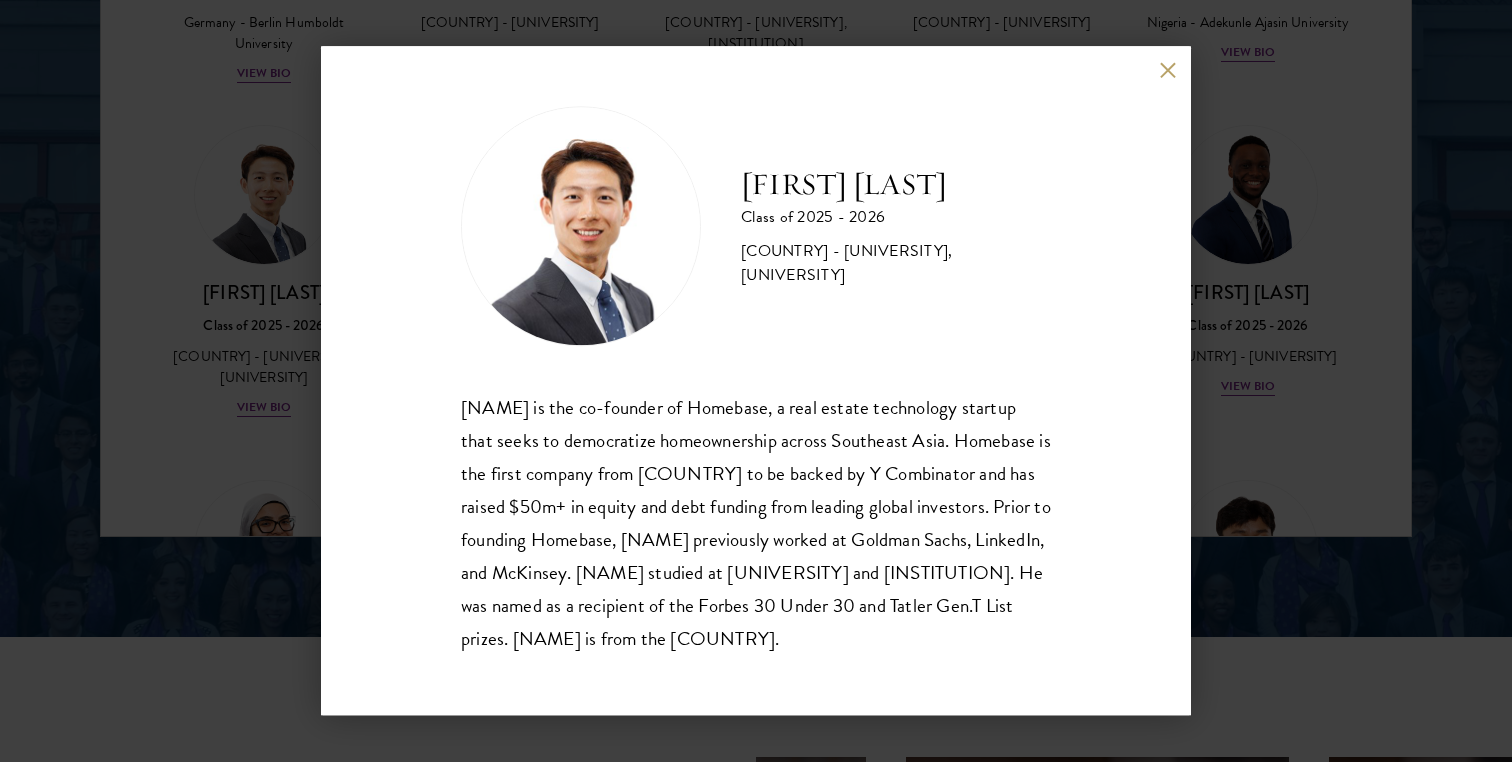 scroll, scrollTop: 2, scrollLeft: 0, axis: vertical 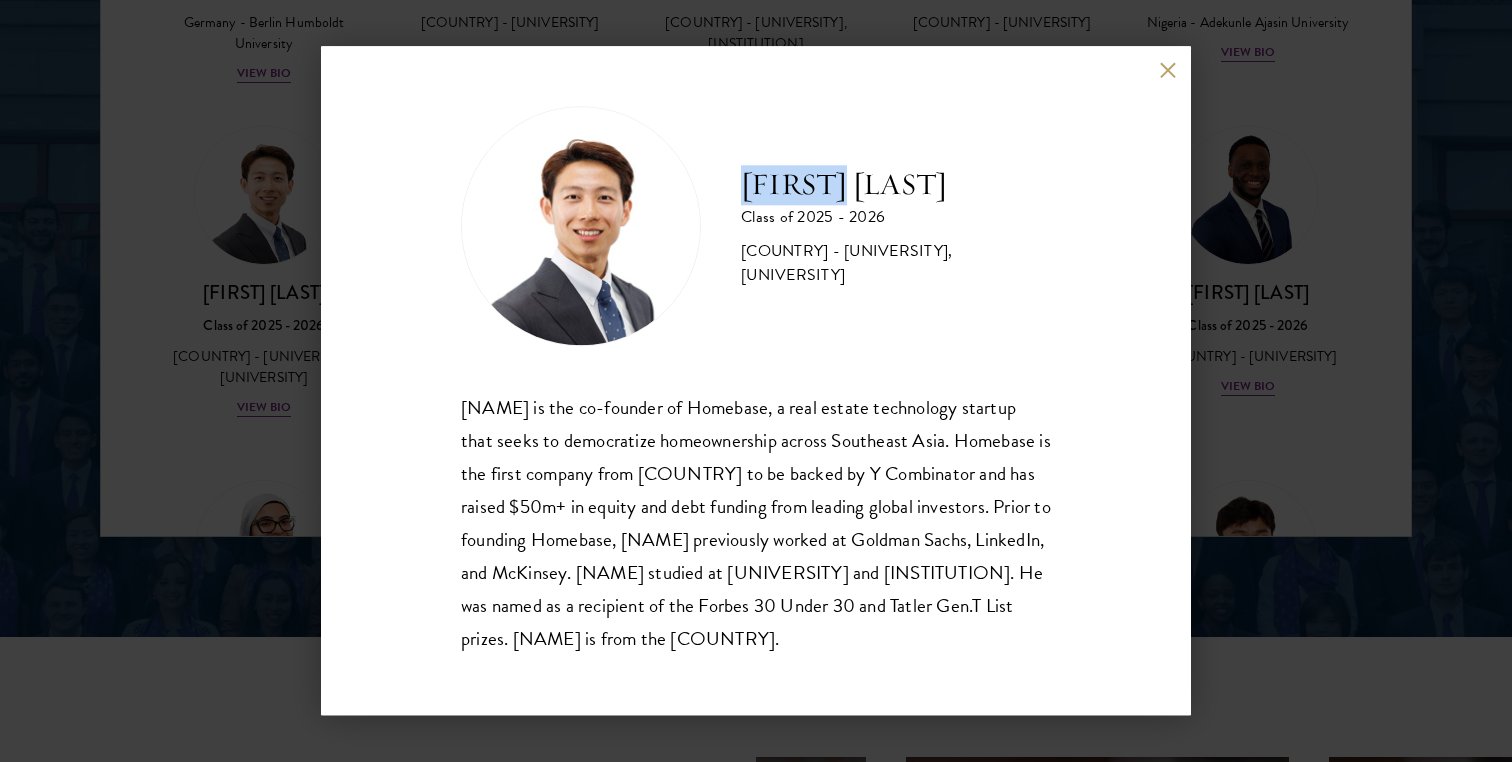click on "[FIRST] [LAST]" at bounding box center (896, 185) 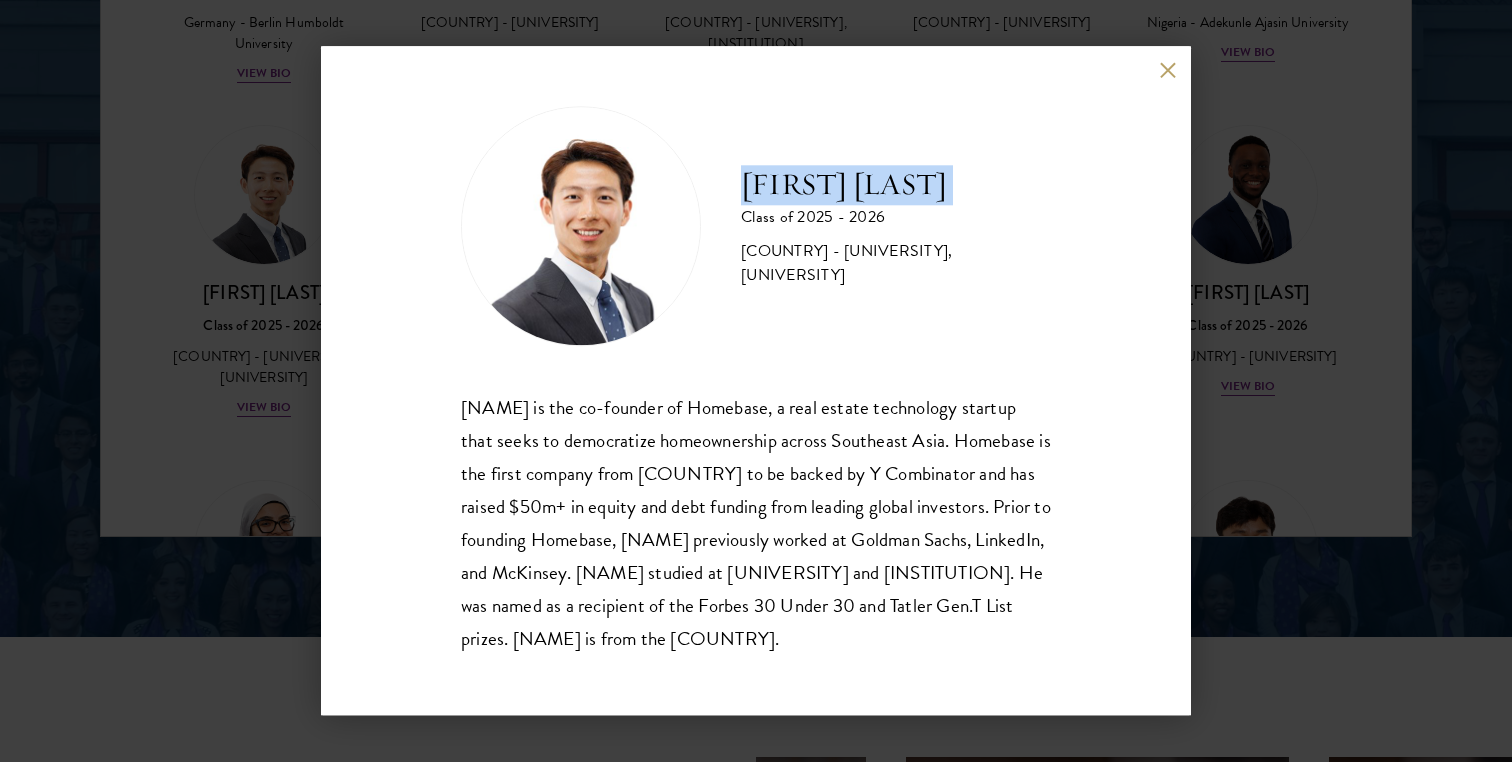 click on "Guangning ([FIRST]) [LAST] is the co-founder of Homebase, a real estate technology startup that seeks to democratize homeownership across Southeast Asia. Homebase is the first company from Vietnam to be backed by Y Combinator and has raised $50m+ in equity and debt funding from leading global investors. Prior to founding Homebase, Phillip previously worked at Goldman Sachs, LinkedIn, and McKinsey. Phillip studied at [UNIVERSITY] and [UNIVERSITY]. He was named as a recipient of the Forbes 30 Under 30 and Tatler Gen.T List prizes. Phillip is from the [COUNTRY]." at bounding box center (756, 380) 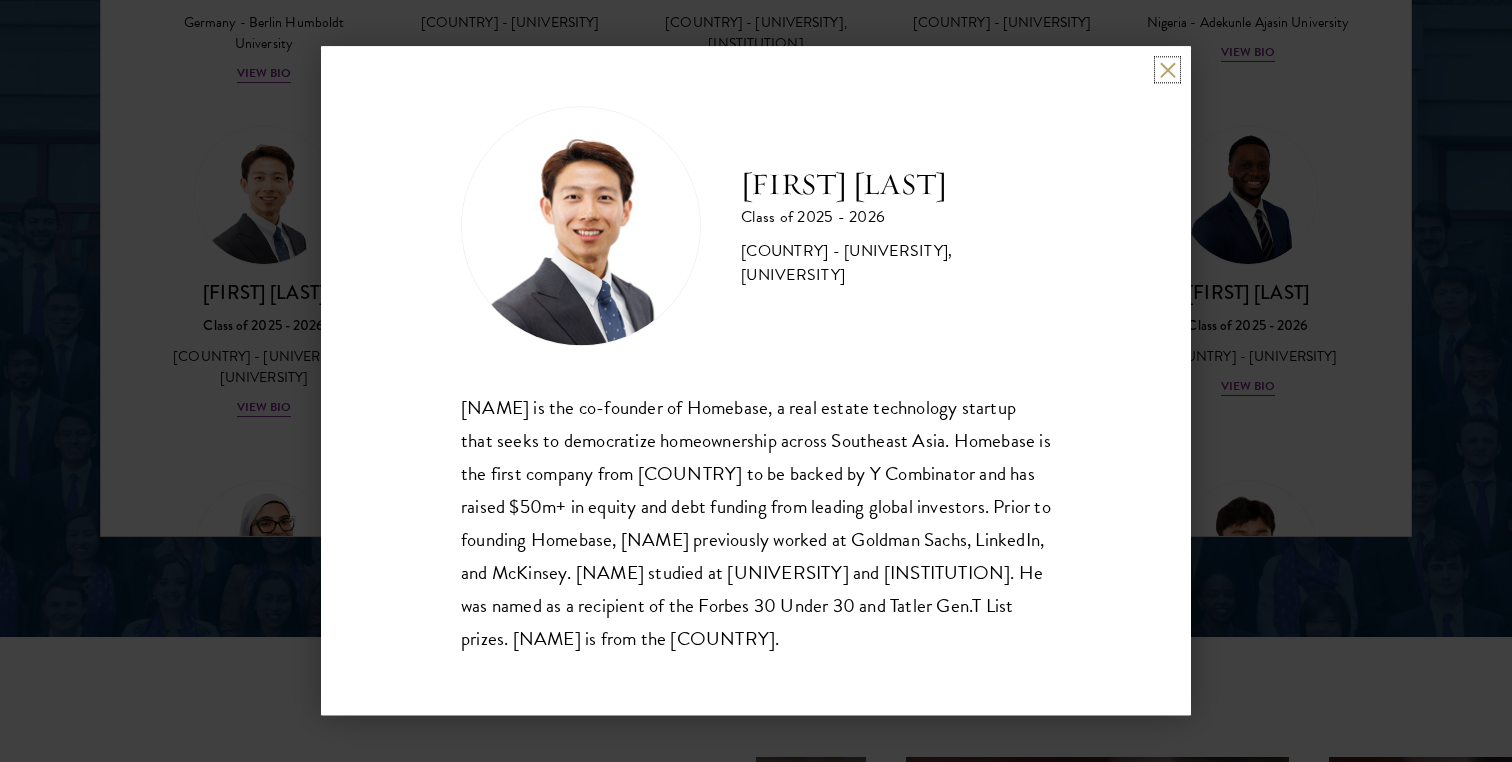 click at bounding box center (1167, 69) 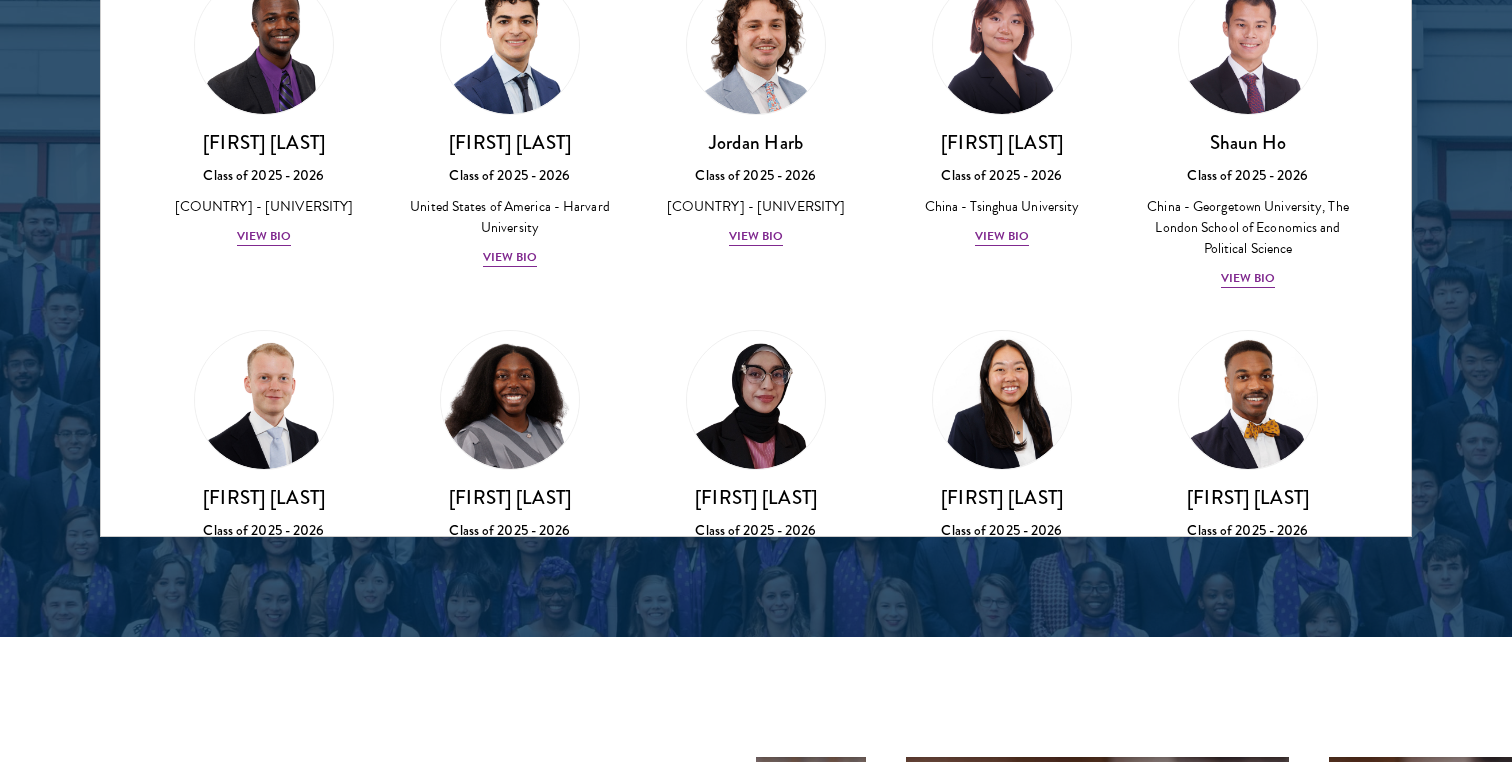 scroll, scrollTop: 3149, scrollLeft: 0, axis: vertical 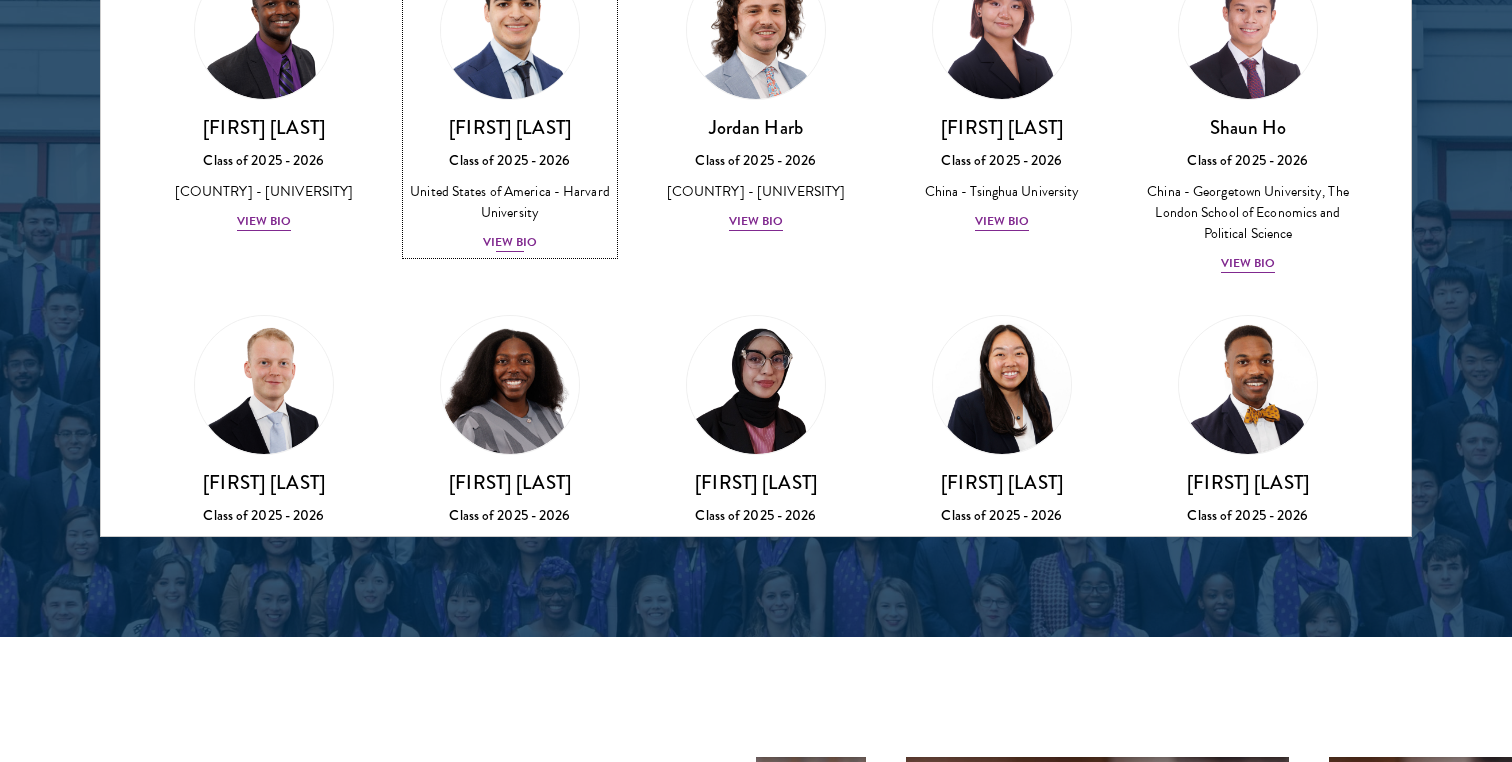 click on "View Bio" at bounding box center (510, 242) 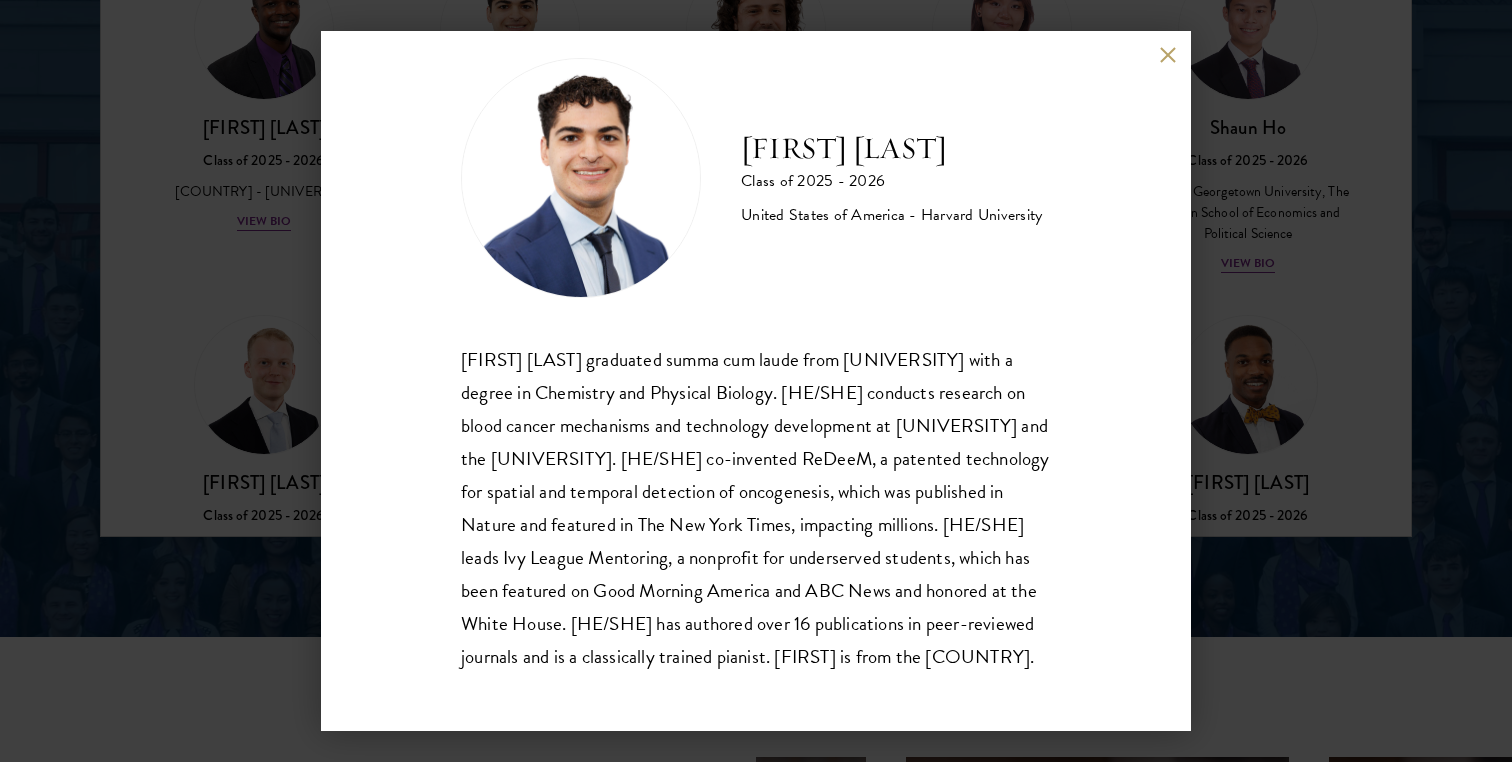 scroll, scrollTop: 65, scrollLeft: 0, axis: vertical 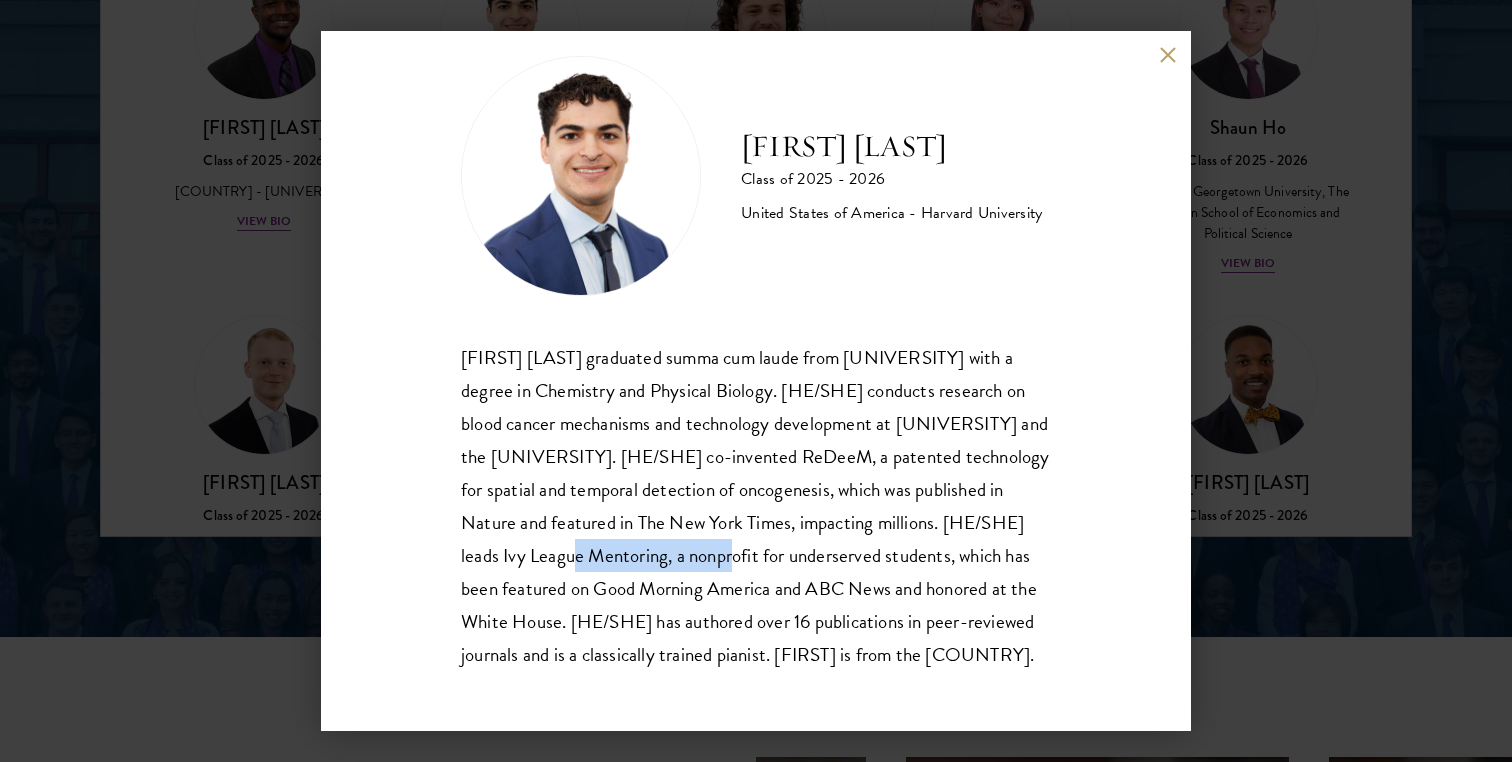 drag, startPoint x: 531, startPoint y: 528, endPoint x: 694, endPoint y: 525, distance: 163.0276 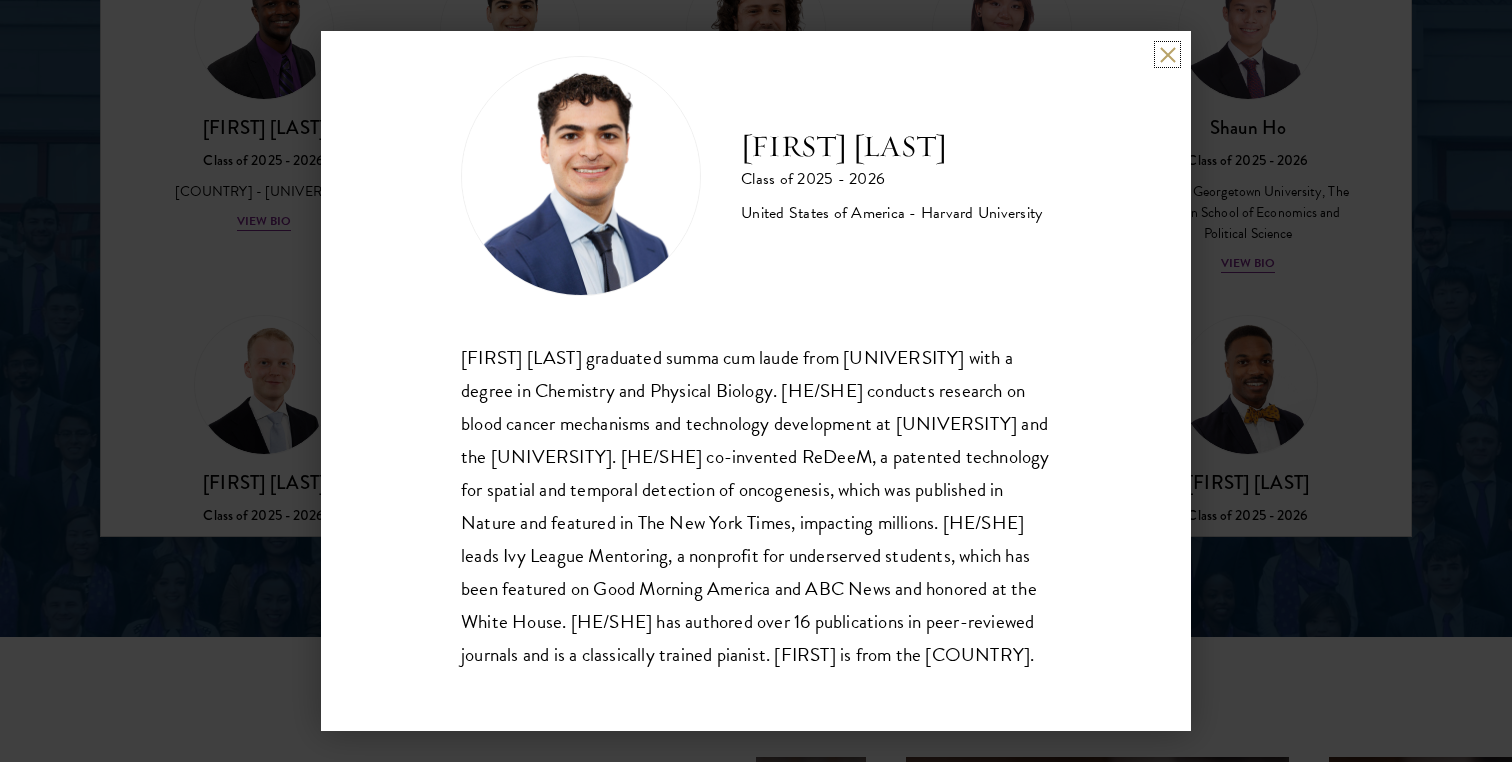 click at bounding box center [1167, 54] 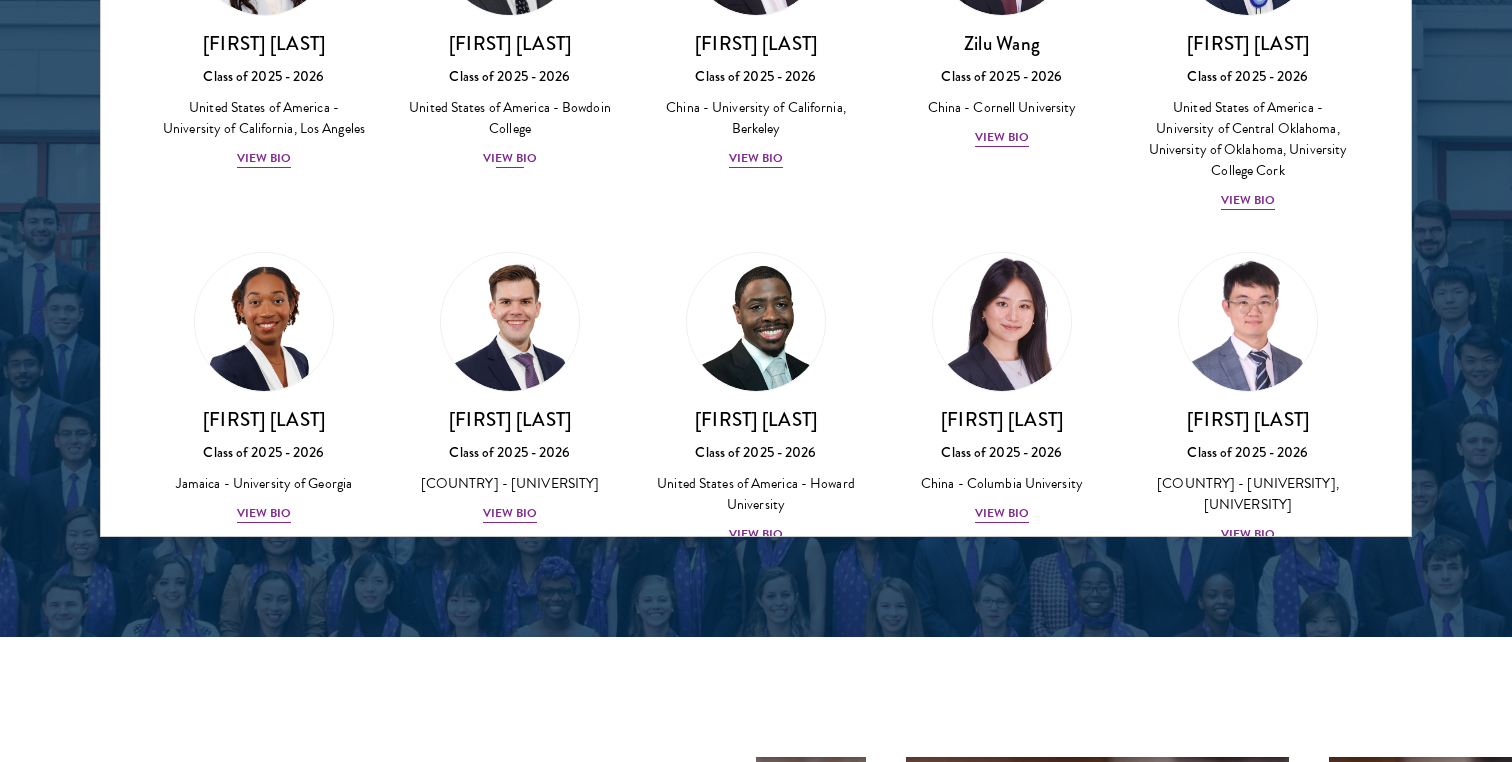 scroll, scrollTop: 8685, scrollLeft: 0, axis: vertical 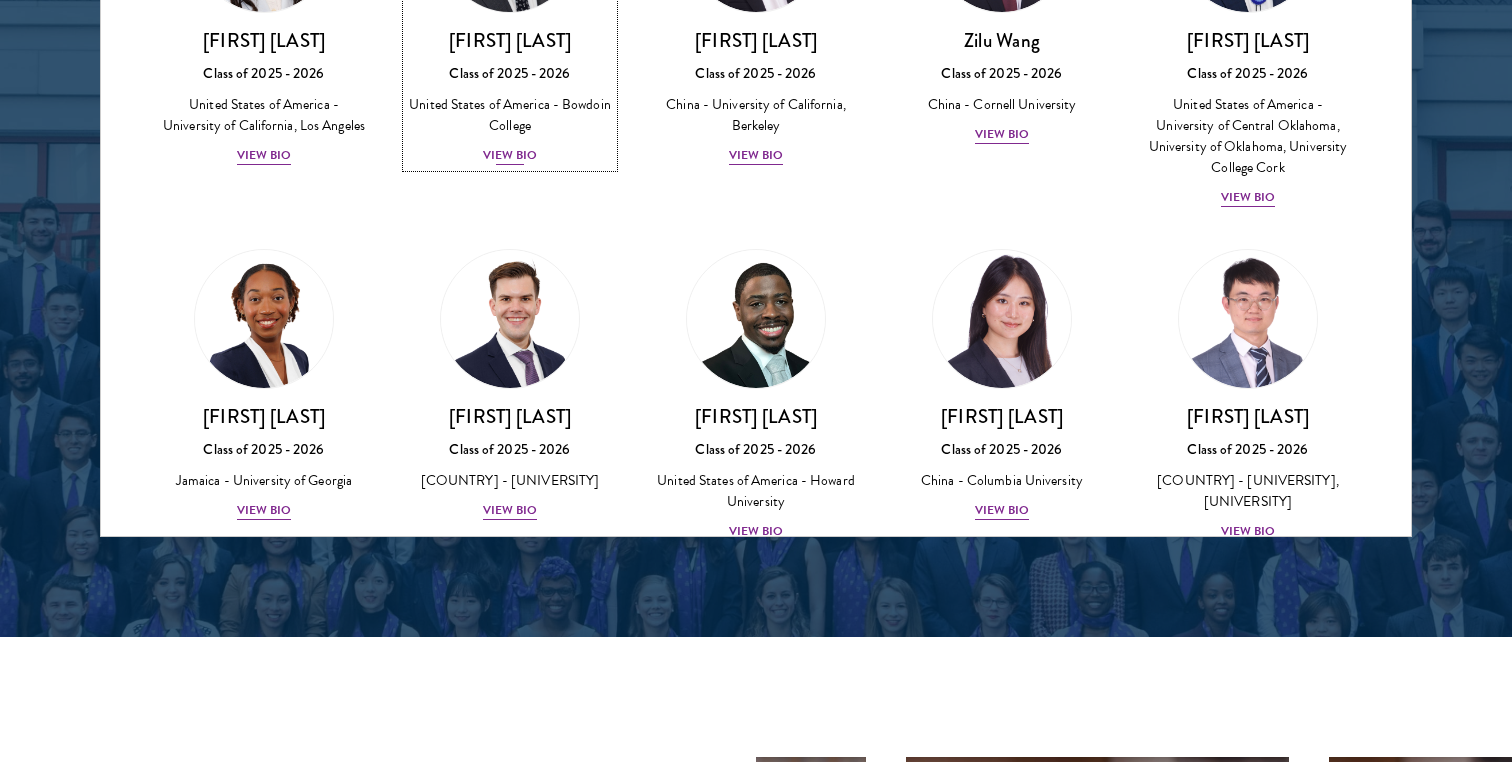 click on "View Bio" at bounding box center [510, 155] 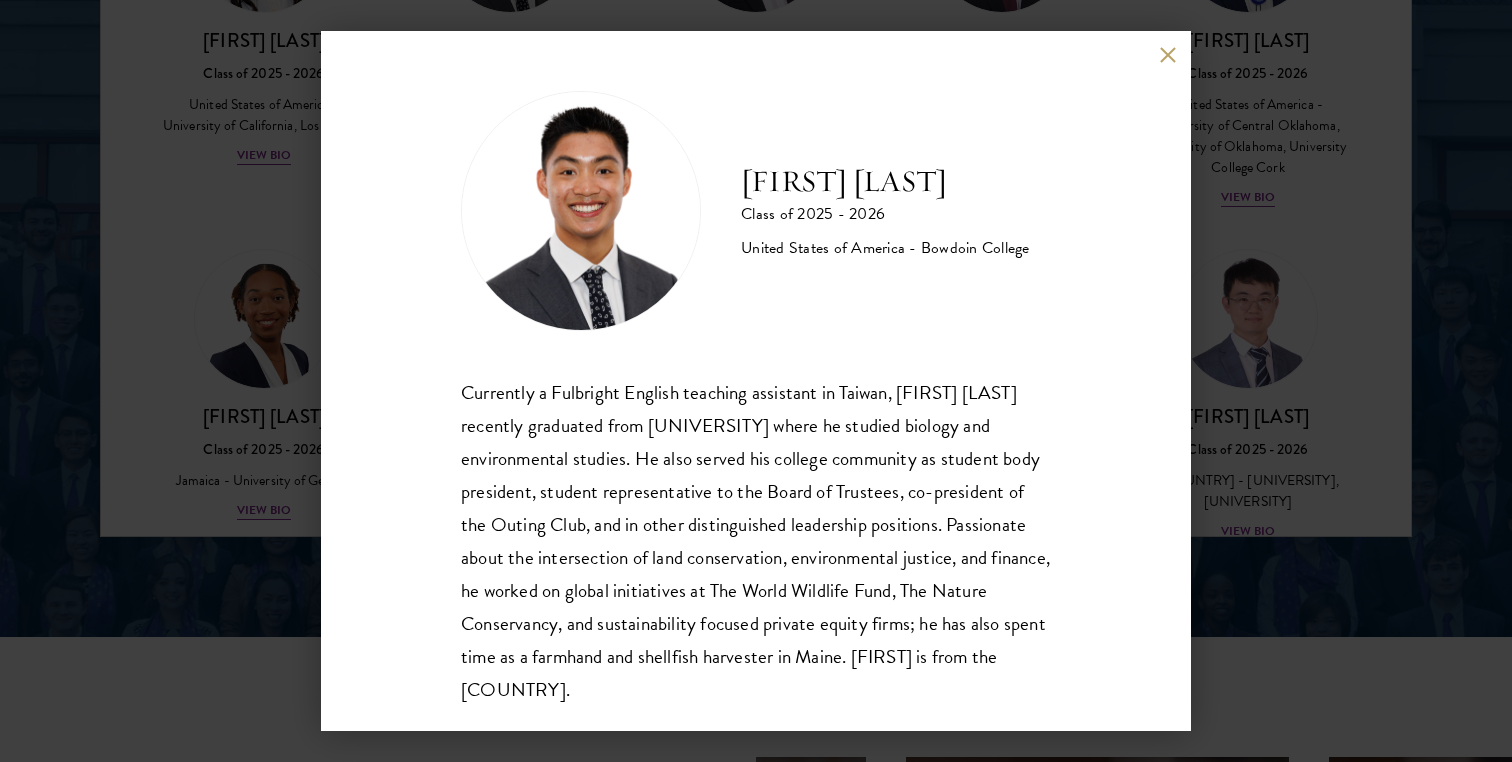 click on "[FIRST] [LAST]
Class of [YEAR] - [YEAR]
[COUNTRY] - [UNIVERSITY]
Currently a Fulbright English teaching assistant in Taiwan, [FIRST] recently graduated from Bowdoin College where he studied biology and environmental studies. He also served his college community as student body president, student representative to the Board of Trustees, co-president of the Outing Club, and in other distinguished leadership positions. Passionate about the intersection of land conservation, environmental justice, and finance, he worked on global initiatives at The World Wildlife Fund, The Nature Conservancy, and sustainability focused private equity firms; he has also spent time as a farmhand and shellfish harvester in Maine. [FIRST] is from the United States." at bounding box center [756, 381] 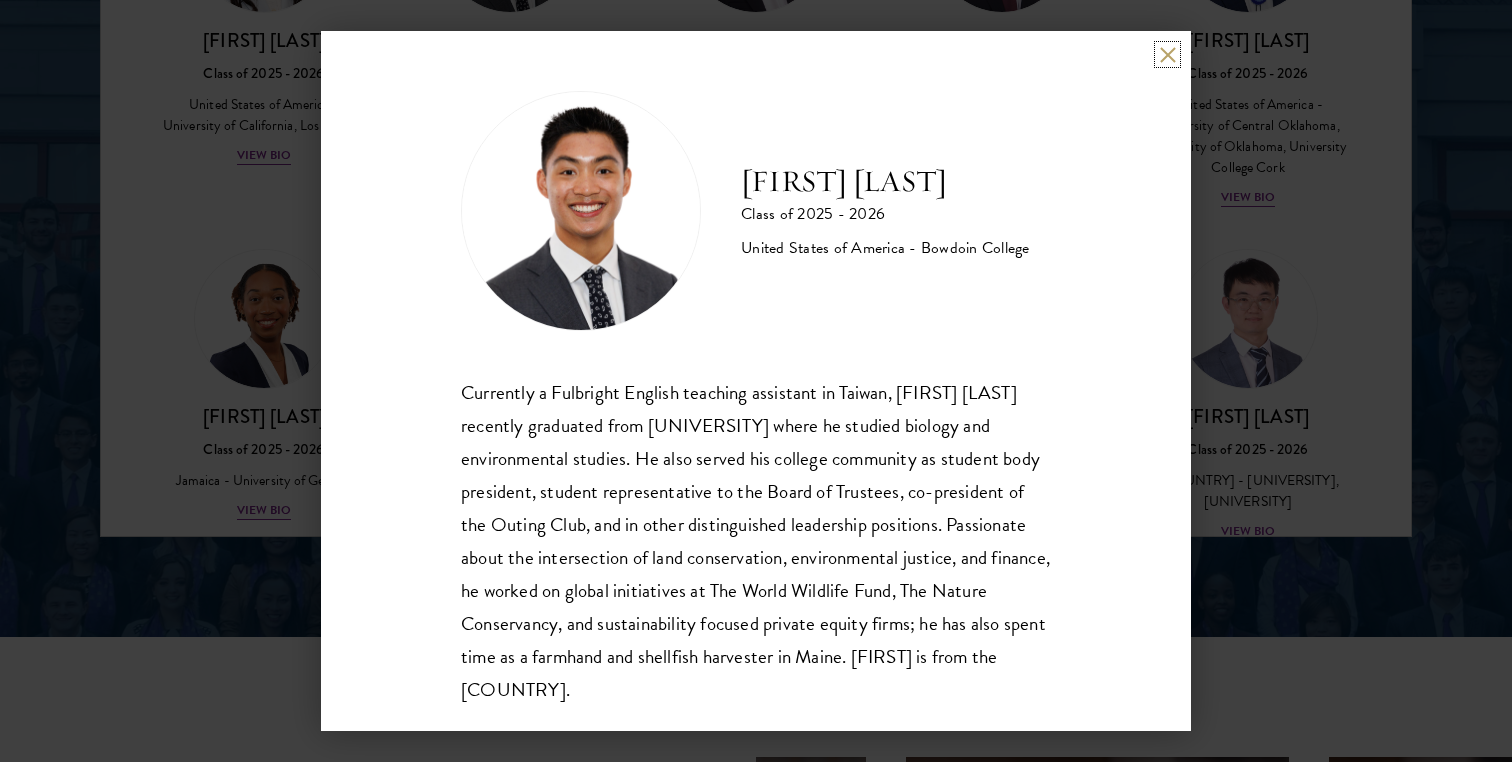 click at bounding box center (1167, 54) 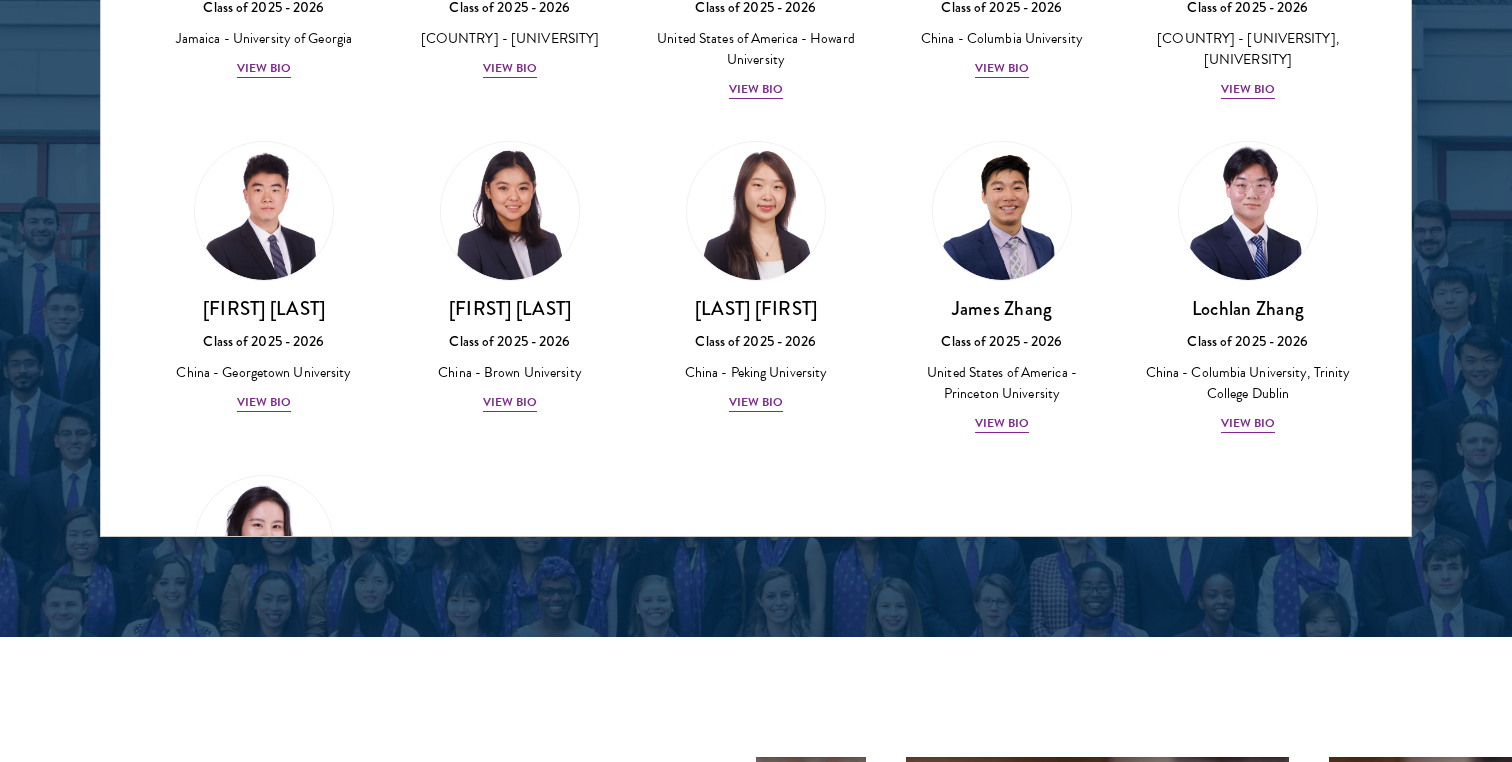 scroll, scrollTop: 9098, scrollLeft: 0, axis: vertical 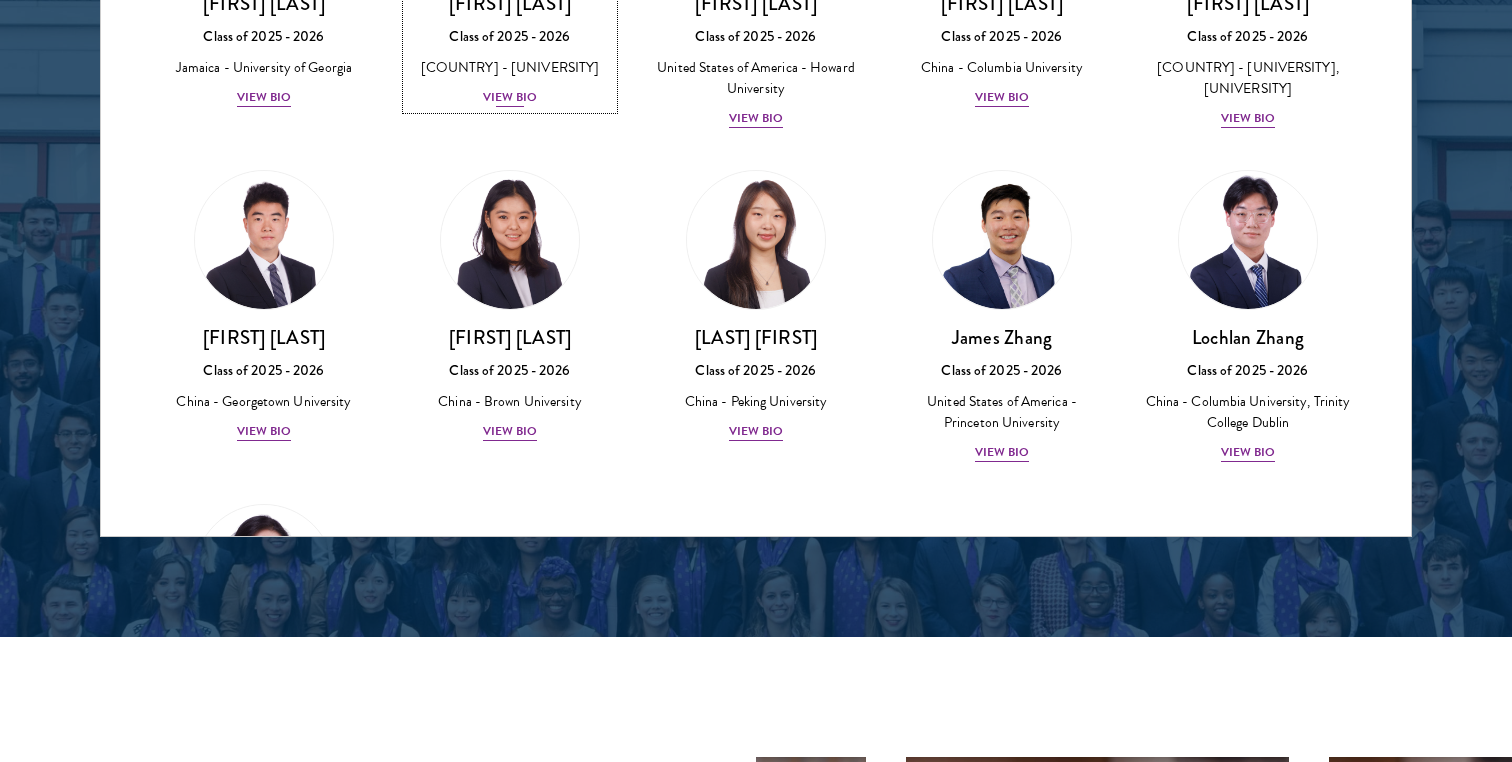 click on "View Bio" at bounding box center [510, 97] 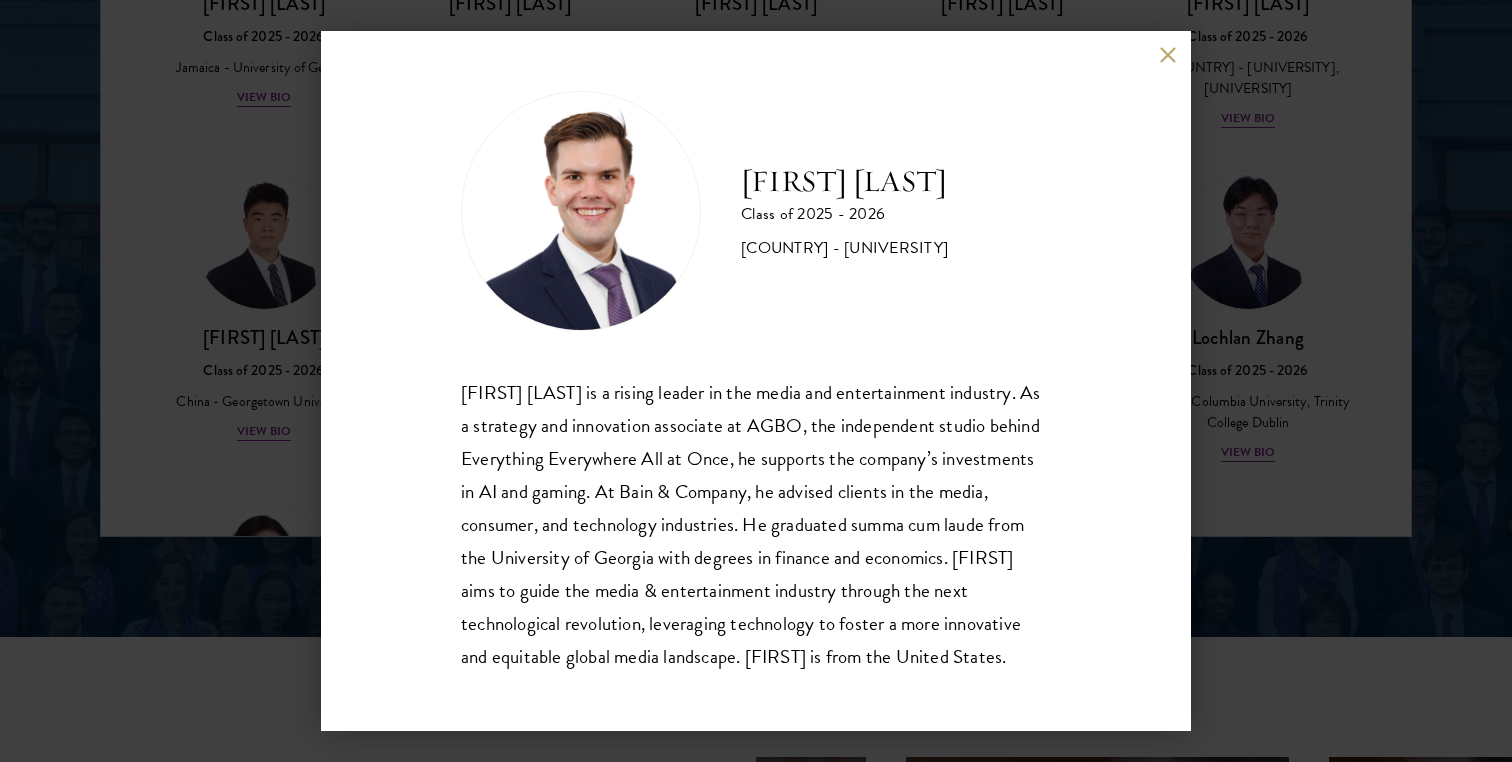 scroll, scrollTop: 2, scrollLeft: 0, axis: vertical 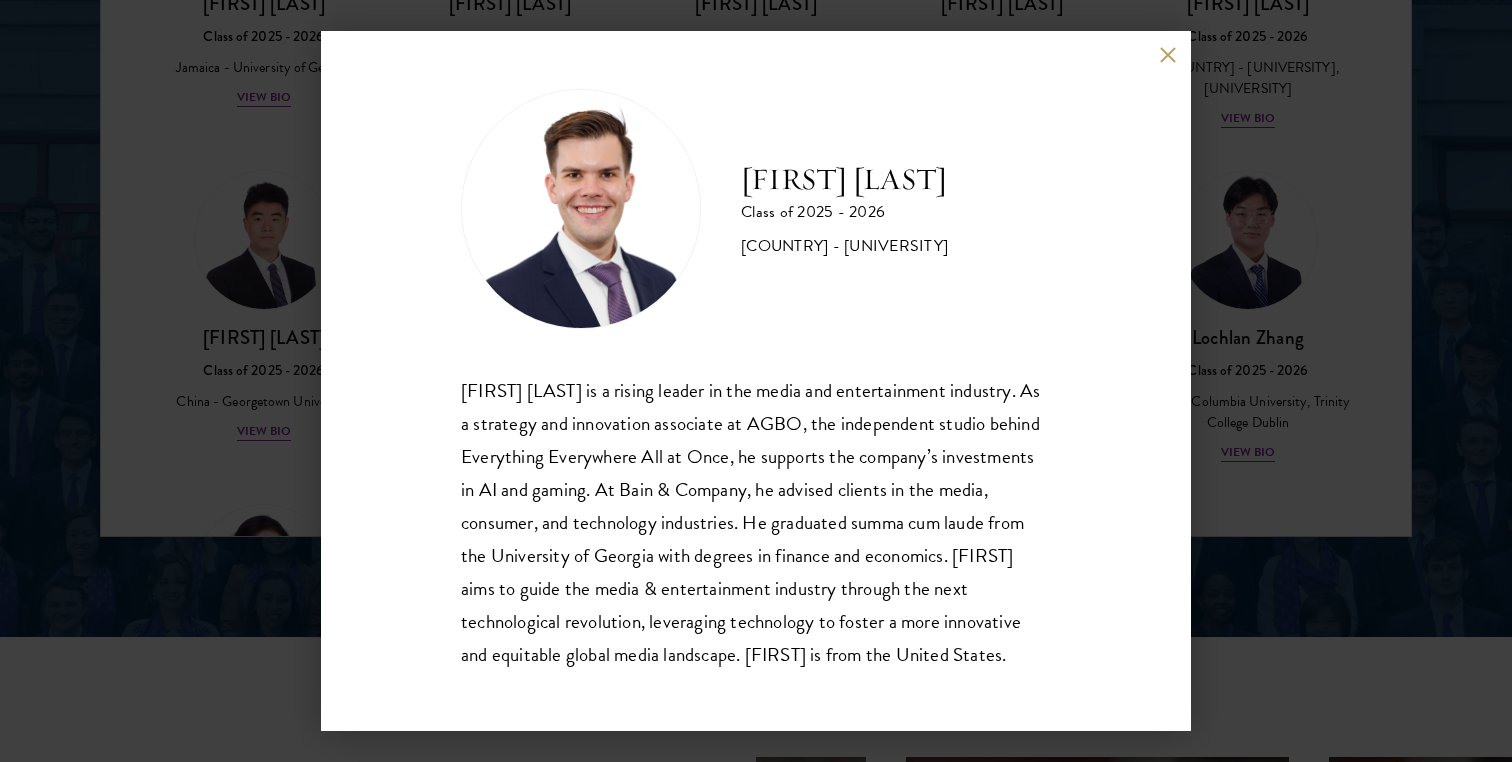 click at bounding box center (1167, 54) 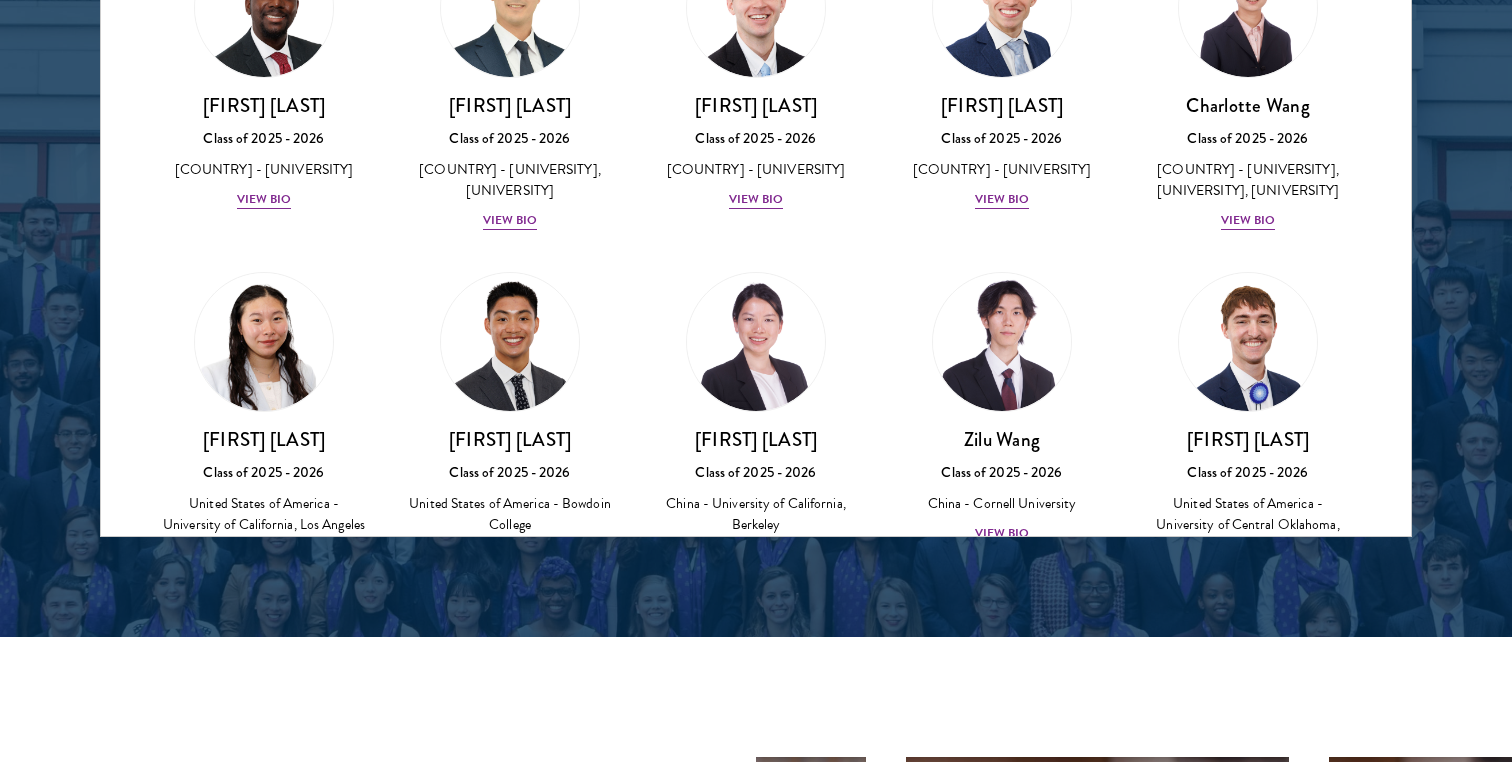 scroll, scrollTop: 8272, scrollLeft: 0, axis: vertical 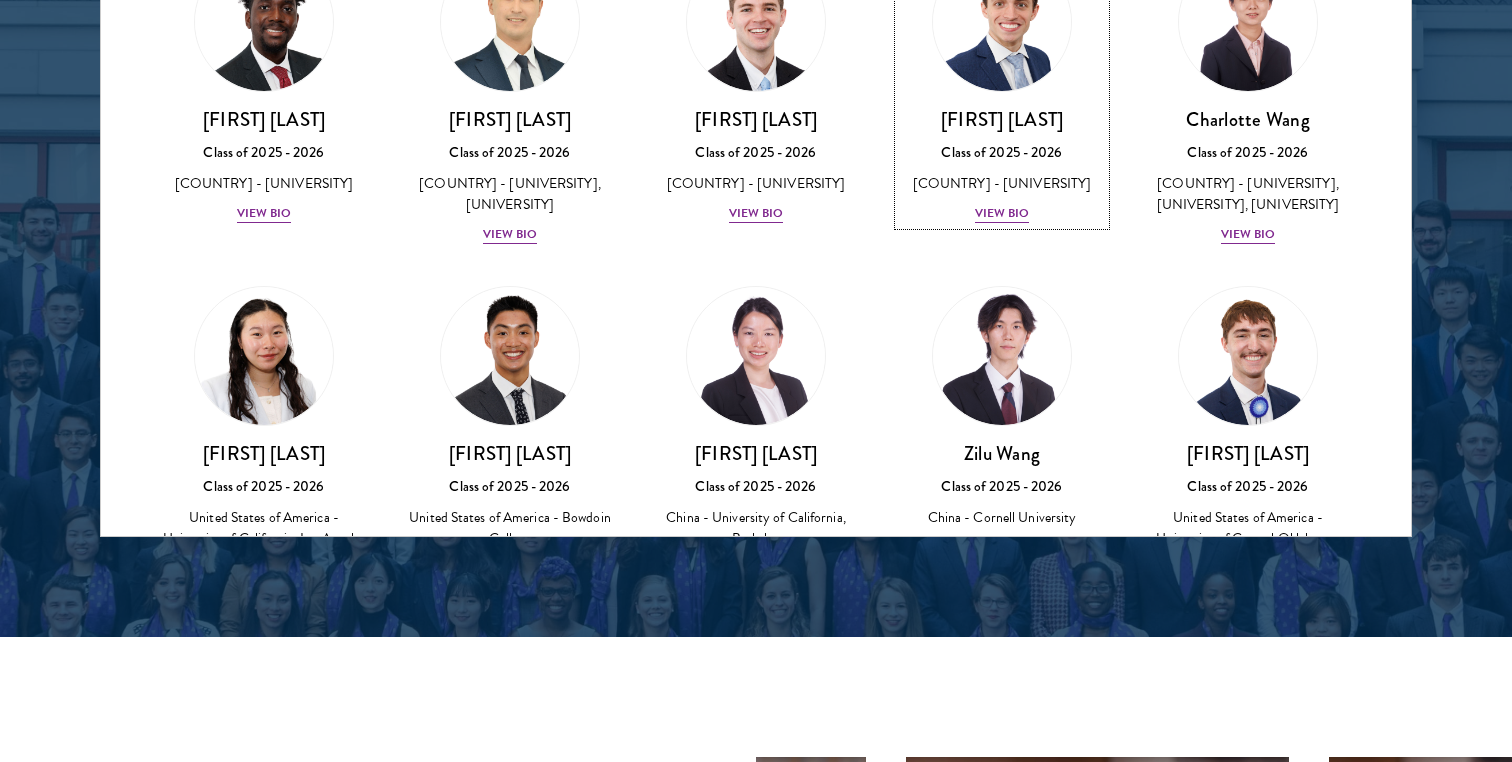 click at bounding box center [1002, 22] 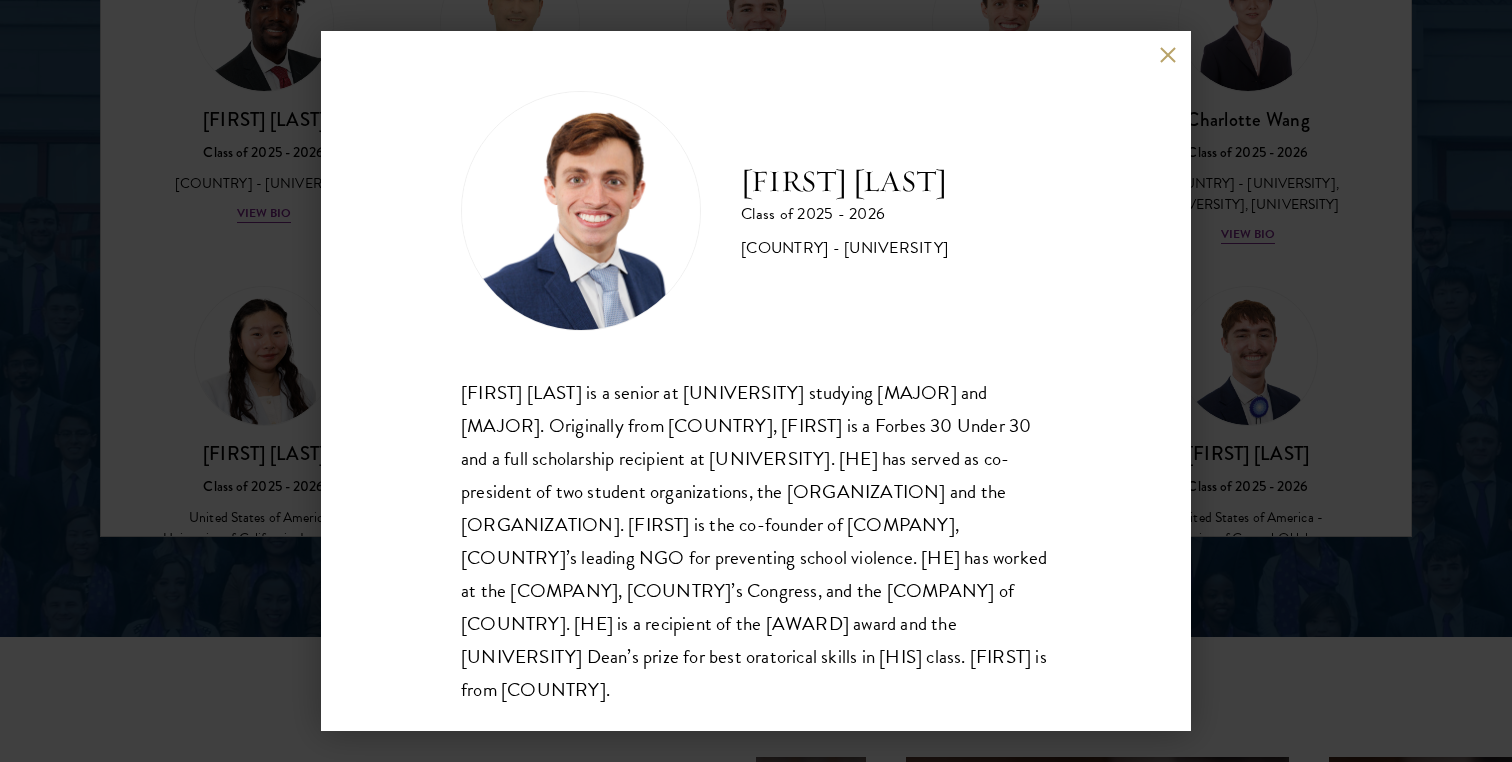 click on "[FIRST] [LAST]
Class of 2025 - 2026
[COUNTRY] - [UNIVERSITY]
[FIRST] [LAST] is a senior at [UNIVERSITY] studying Economics and Government. Originally from [COUNTRY], [FIRST] is a Forbes 30 Under 30 and a full scholarship recipient at [UNIVERSITY]. He has served as co-president of two student organizations, the [UNIVERSITY] Association Cultivating Inter-American Democracy and the [COUNTRY] Conference. [FIRST] is the co-founder of Young Peacebuilders, [COUNTRY]'s leading NGO for preventing school violence. He has worked at the World Bank, [COUNTRY]'s Congress, and the Central Bank of Thailand. He is a recipient of the Davis Projects for Peace award and the [UNIVERSITY] Dean’s prize for best oratorical skills in his class. [FIRST] is from [COUNTRY]." at bounding box center [756, 381] 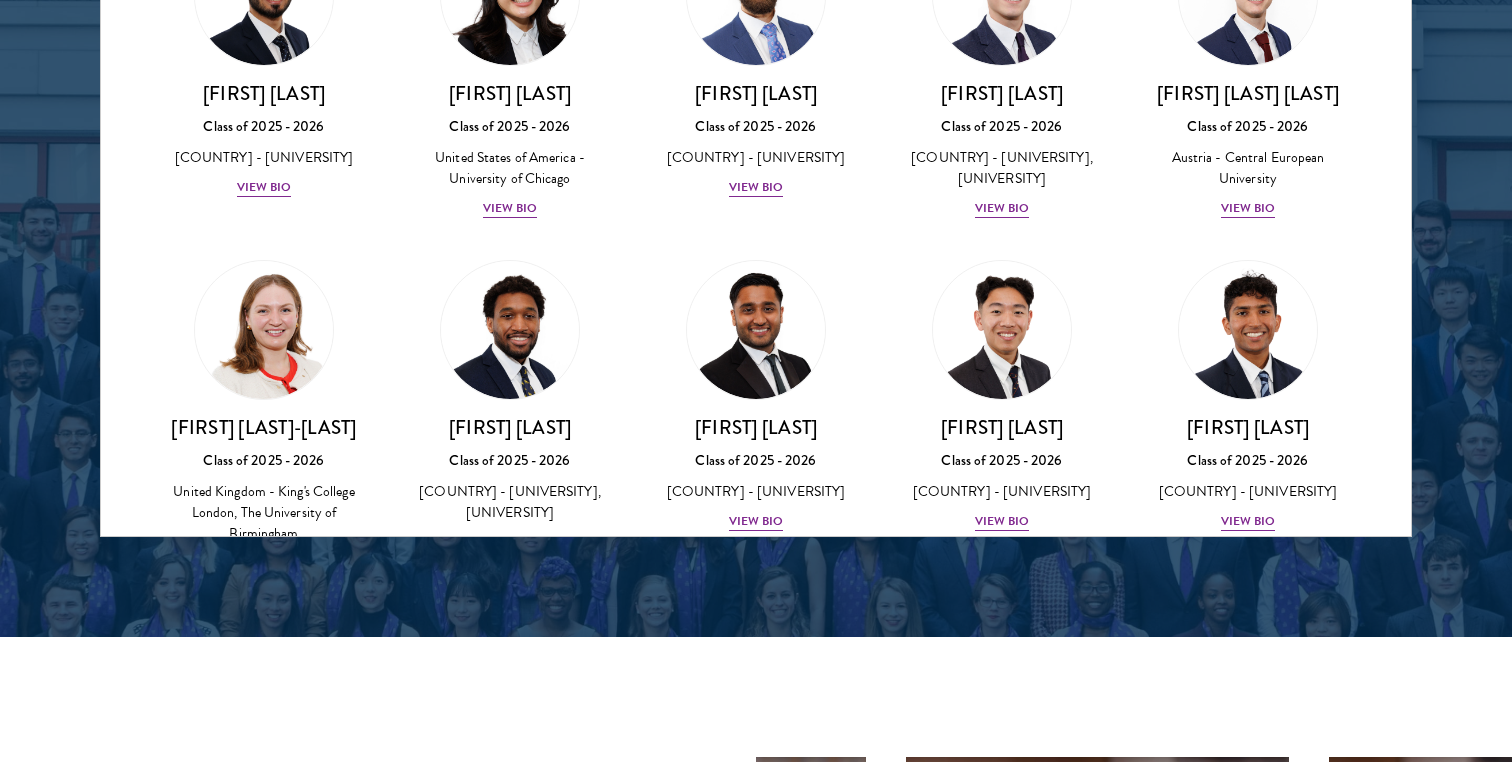 scroll, scrollTop: 7539, scrollLeft: 0, axis: vertical 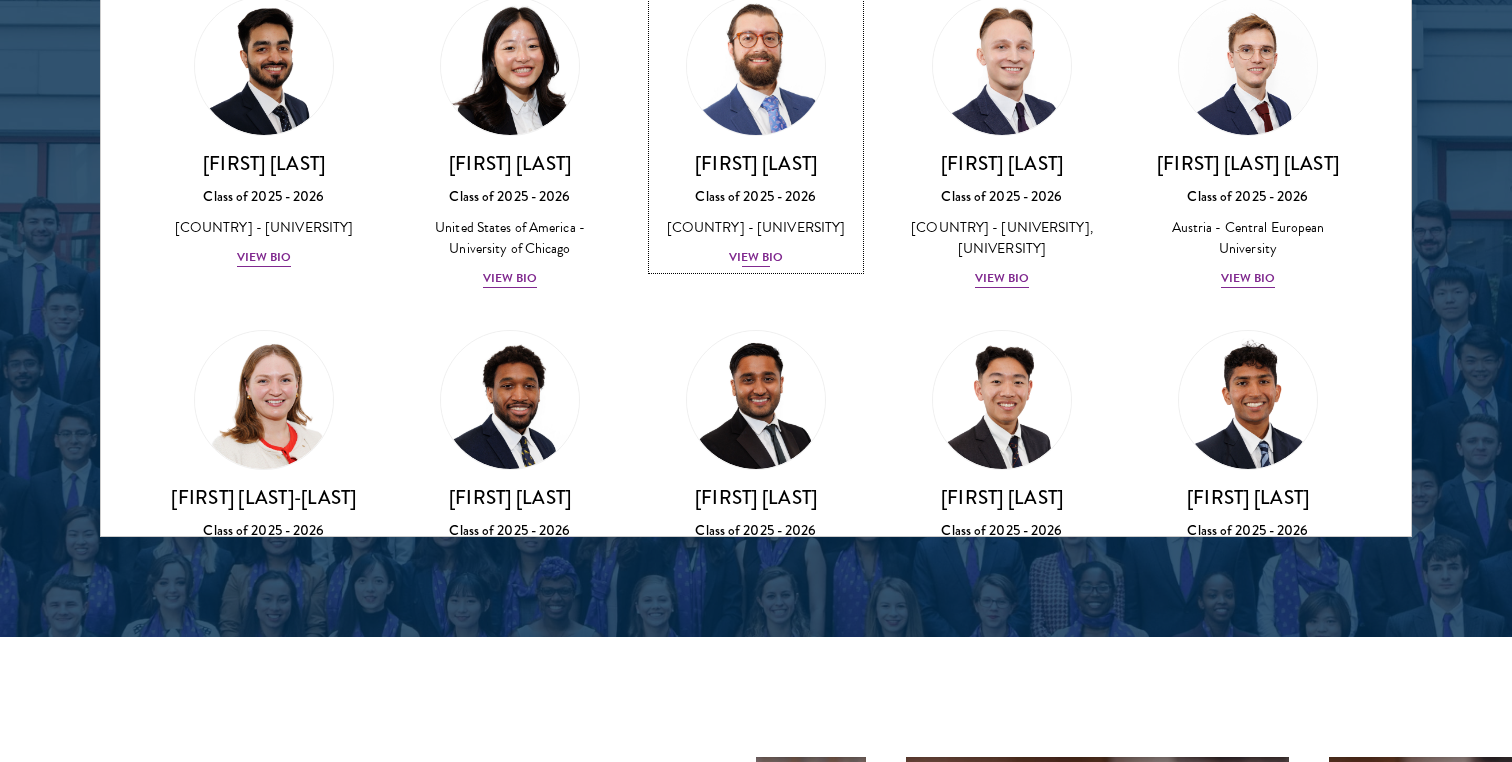 click on "[FIRST] [LAST]
Class of [YEAR] - [YEAR]
[COUNTRY] - [UNIVERSITY]
View Bio" at bounding box center [756, 132] 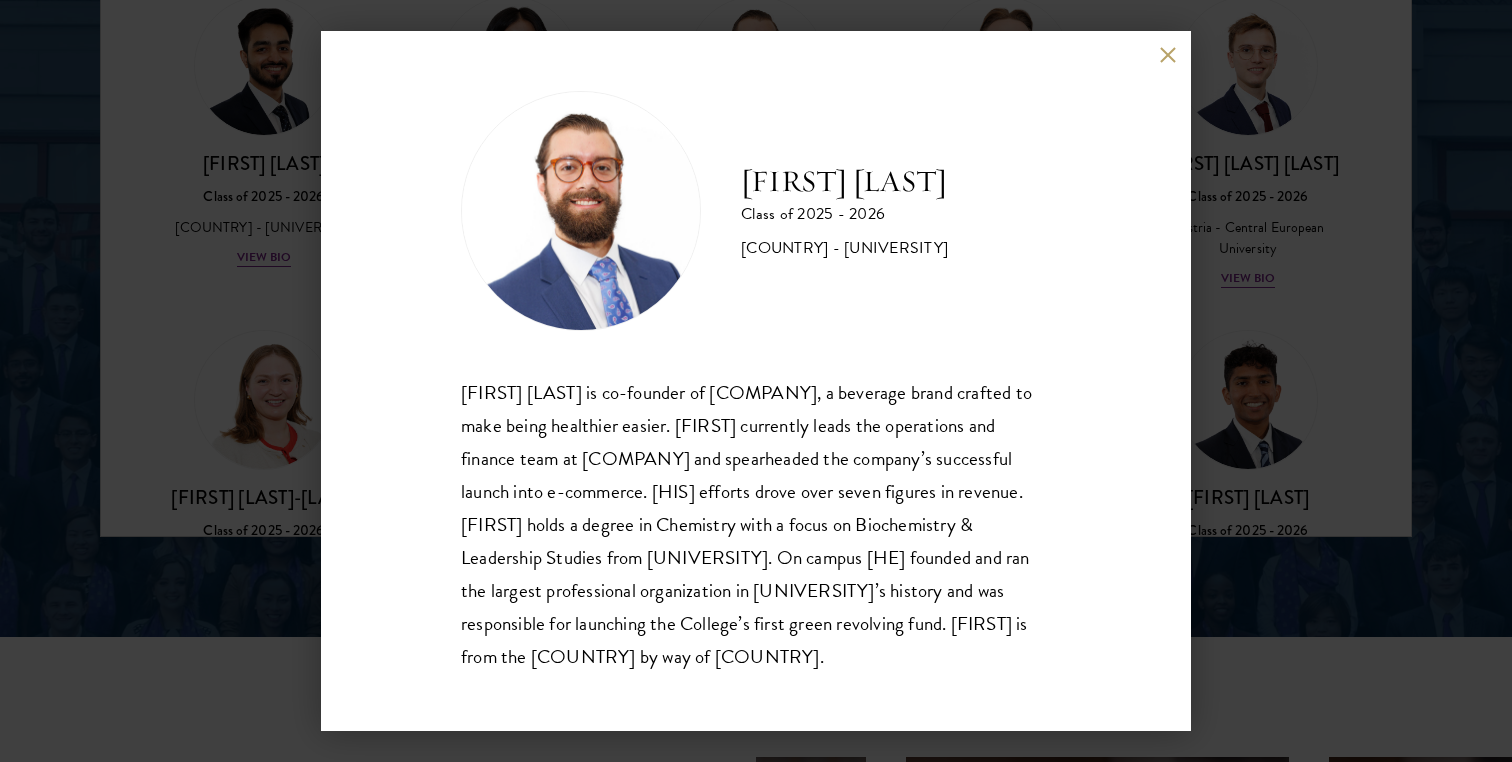 click on "[FIRST] [LAST] is co-founder of Happy Being, a beverage brand crafted to make being healthier easier. [FIRST] currently leads the operations and finance team at Happy Being and spearheaded the company’s successful launch into e-commerce. His efforts drove over seven figures in revenue. [FIRST] holds a degree in Chemistry with a focus on Biochemistry & Leadership Studies from [UNIVERSITY]. On campus he founded and ran the largest professional organization in [UNIVERSITY]’s history and was responsible for launching the College’s first green revolving fund. [FIRST] is from the [COUNTRY] by way of [COUNTRY]." at bounding box center [756, 381] 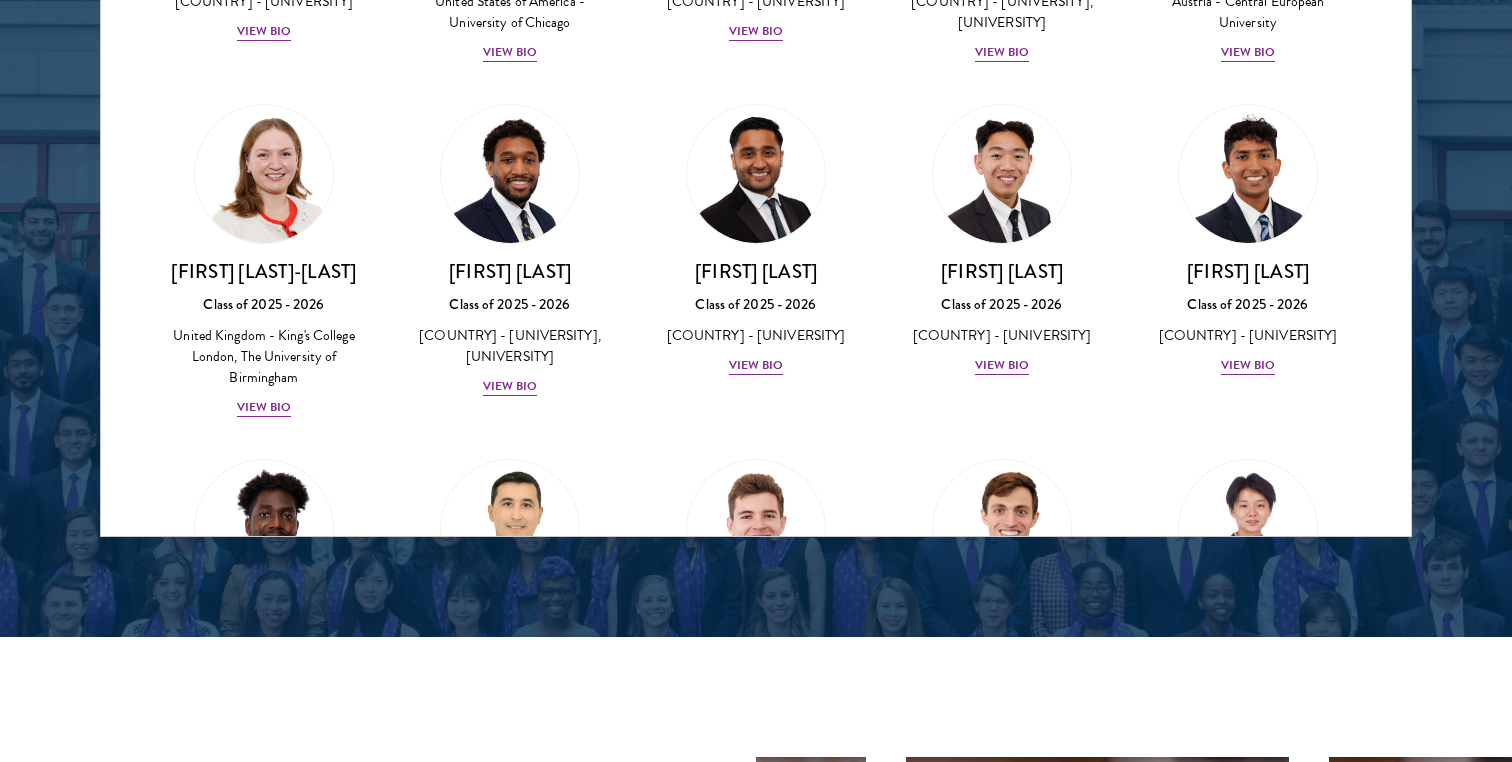 scroll, scrollTop: 7845, scrollLeft: 0, axis: vertical 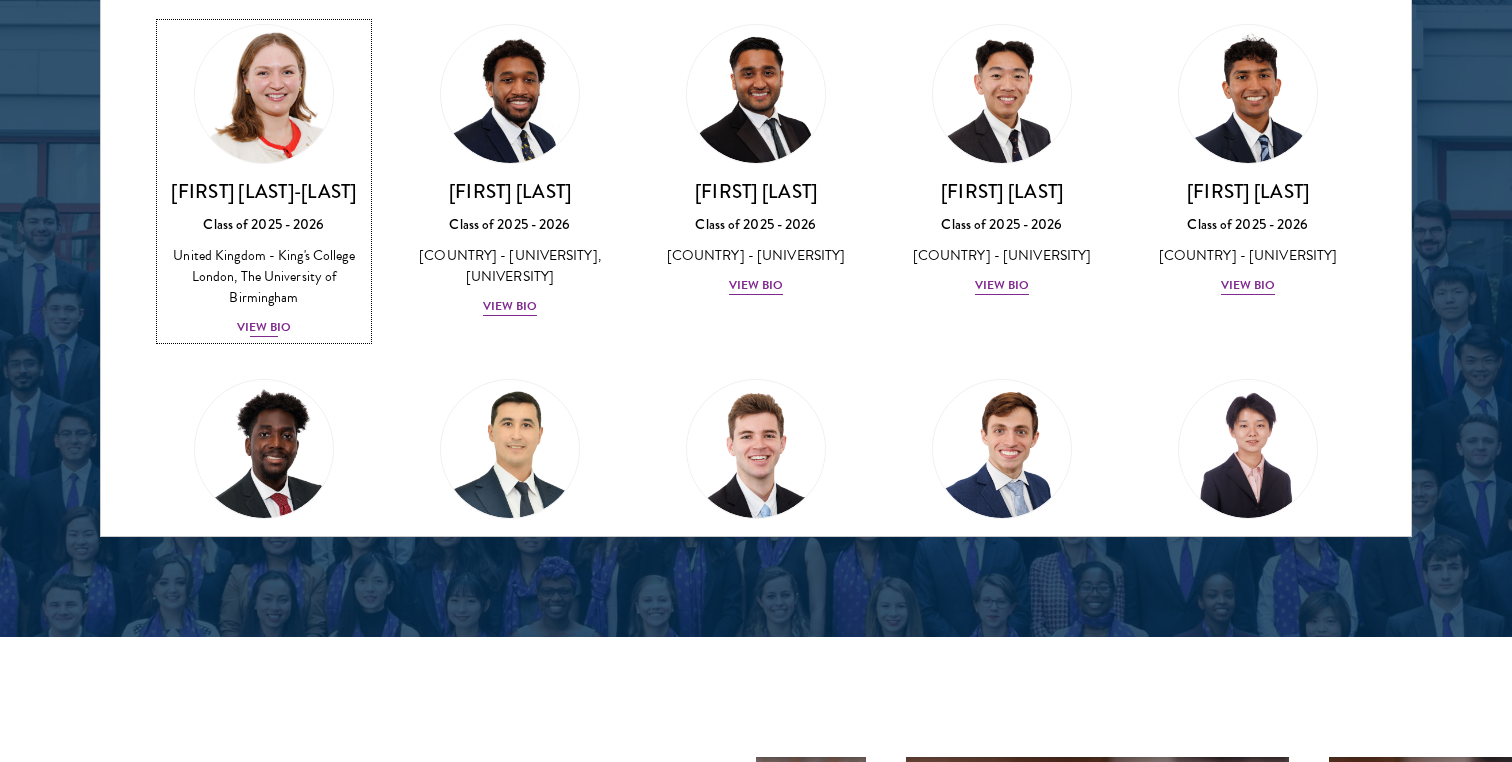 click at bounding box center (264, 94) 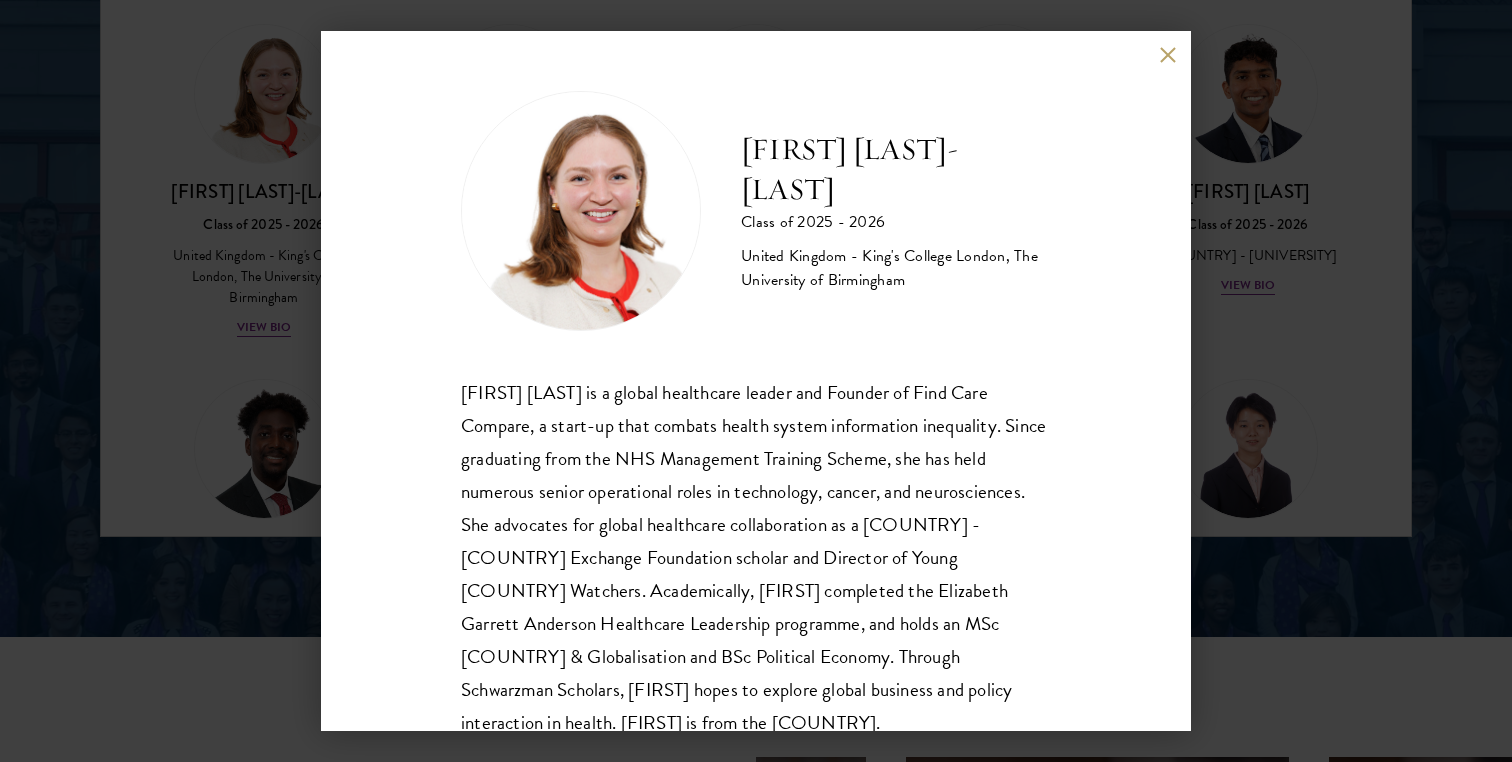 click on "[FIRST] [LAST]
Class of 2025 - 2026
[COUNTRY] - [UNIVERSITY], [UNIVERSITY]
[FIRST] [LAST] is a global healthcare leader and Founder of Find Care Compare, a start-up that combats health system information inequality. Since graduating from the NHS Management Training Scheme, [SHE/HE] has held numerous senior operational roles in technology, cancer, and neurosciences. [SHE/HE] advocates for global healthcare collaboration as a [COUNTRY]-[COUNTRY] Exchange Foundation scholar and Director of Young China Watchers. Academically, [FIRST] completed the Elizabeth Garrett Anderson Healthcare Leadership programme, and holds an MSc [COUNTRY] & Globalisation and BSc Political Economy. Through Schwarzman Scholars, [FIRST] hopes to explore global business and policy interaction in health. [FIRST] is from the [COUNTRY]." at bounding box center [756, 381] 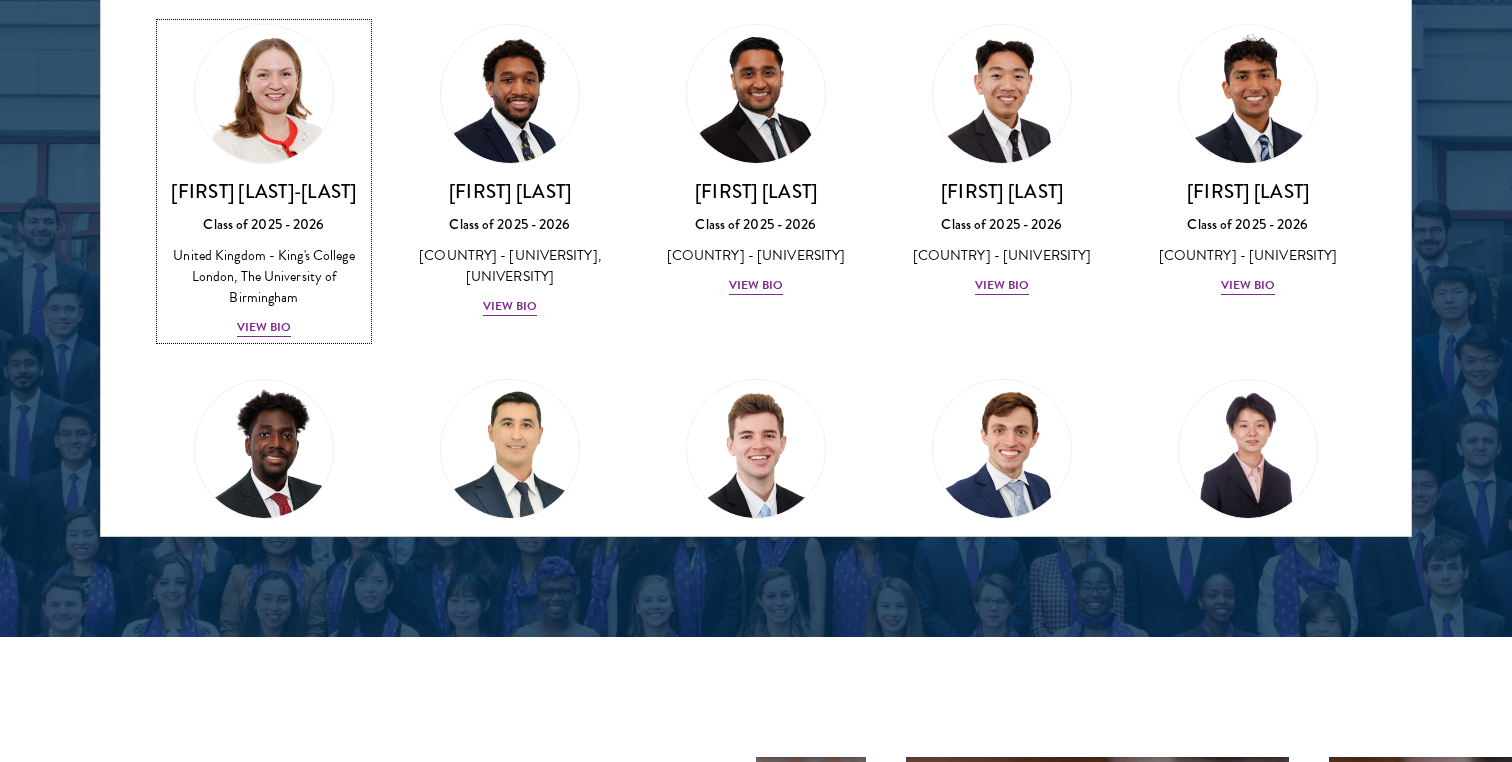 scroll, scrollTop: 9024, scrollLeft: 0, axis: vertical 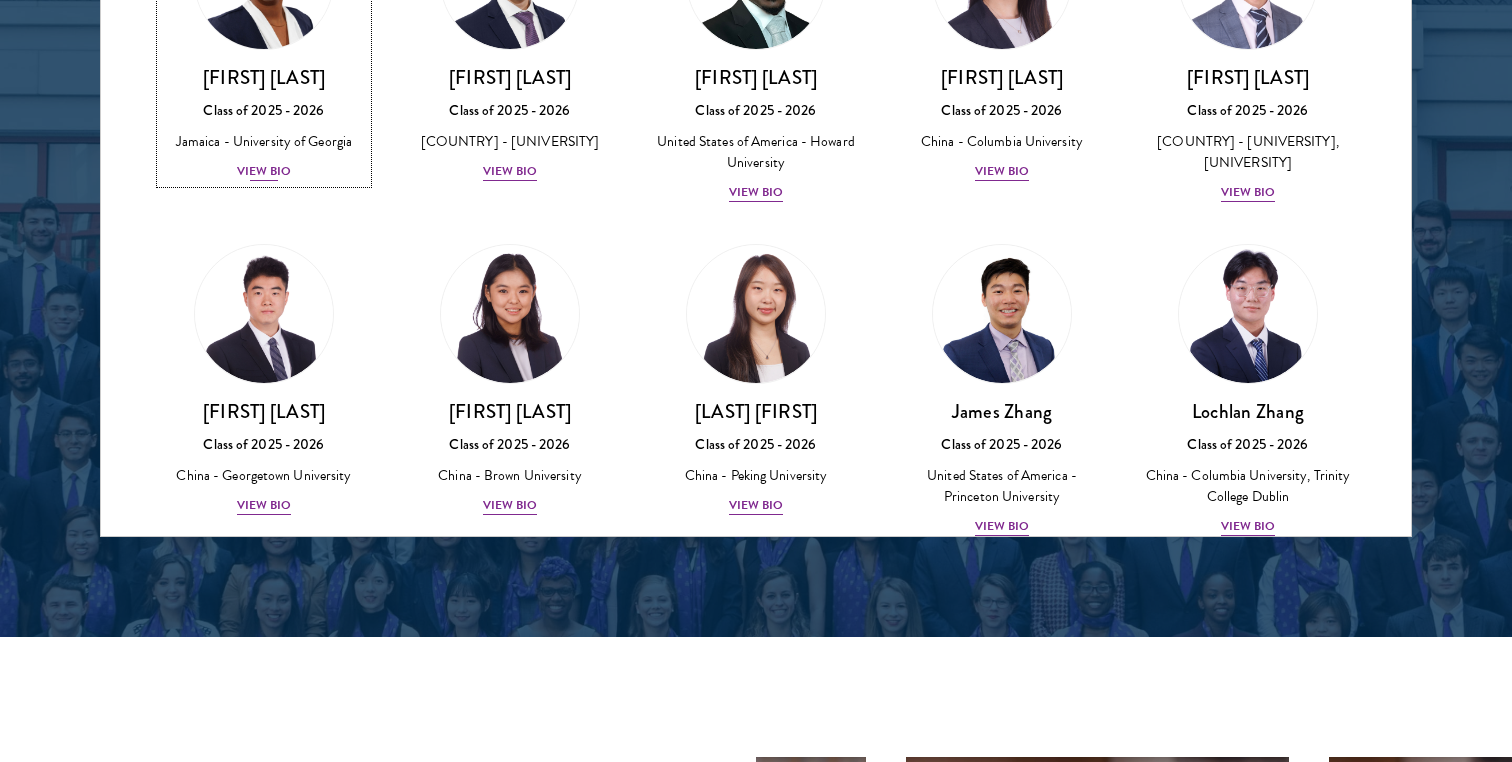 click at bounding box center (264, -20) 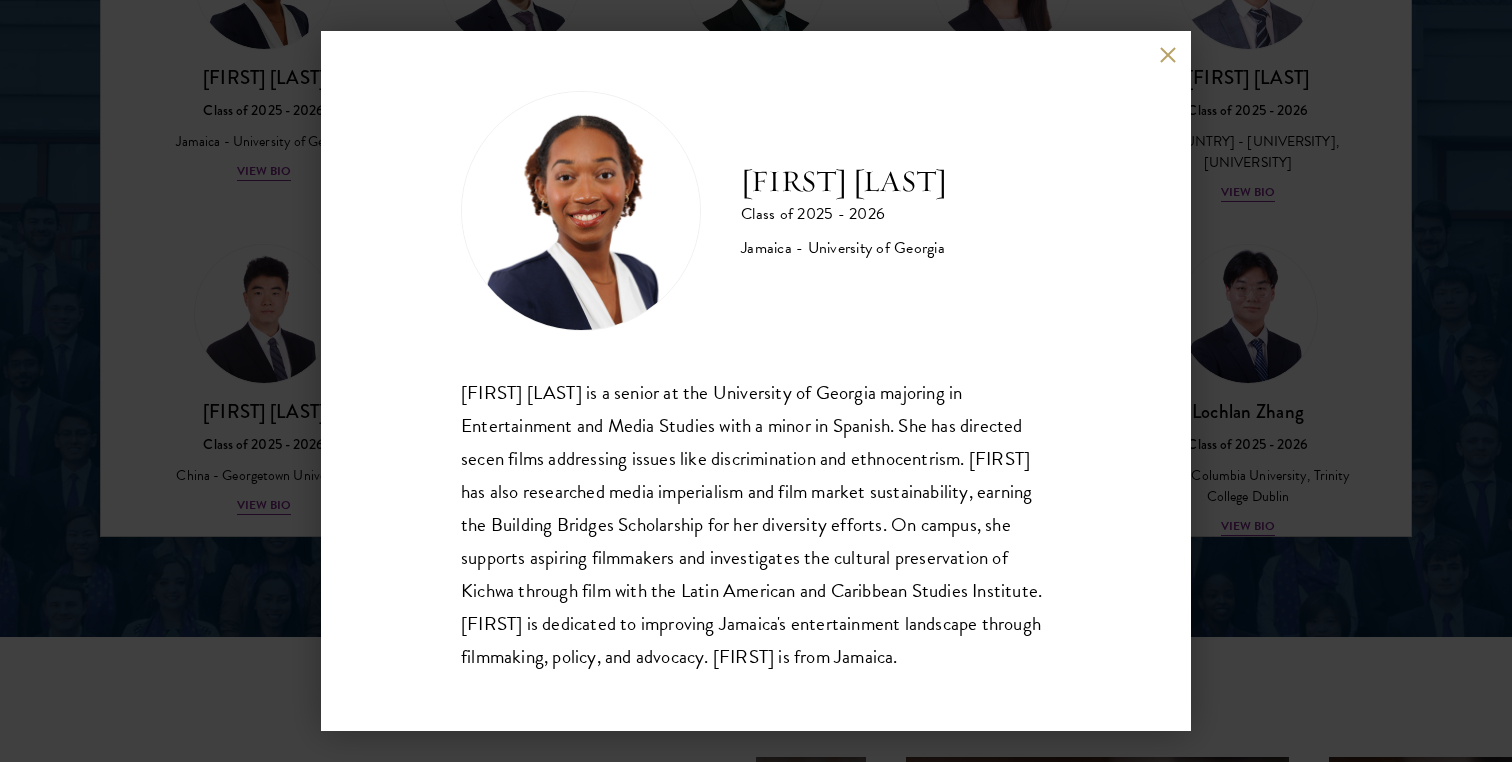click at bounding box center [1167, 54] 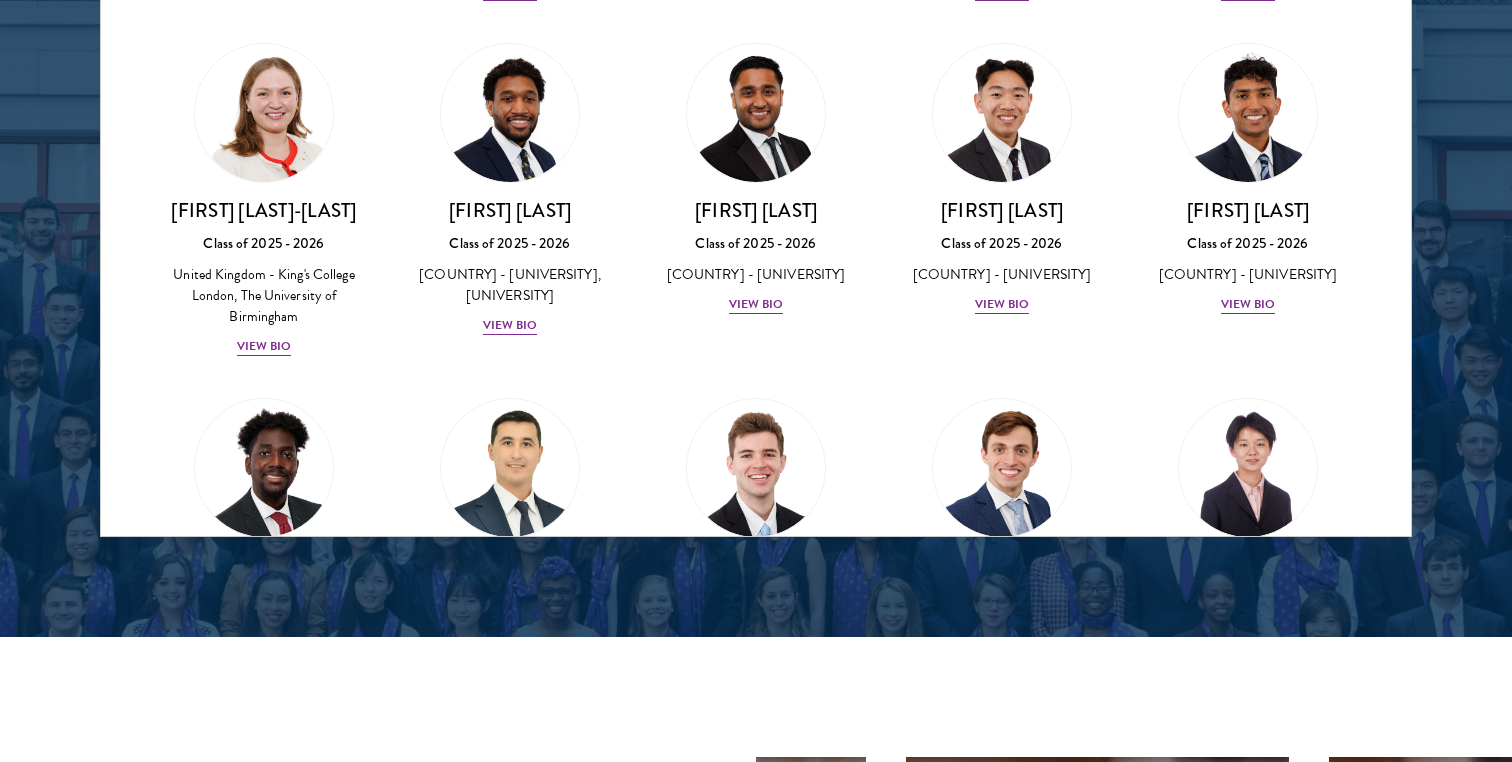 scroll, scrollTop: 7632, scrollLeft: 0, axis: vertical 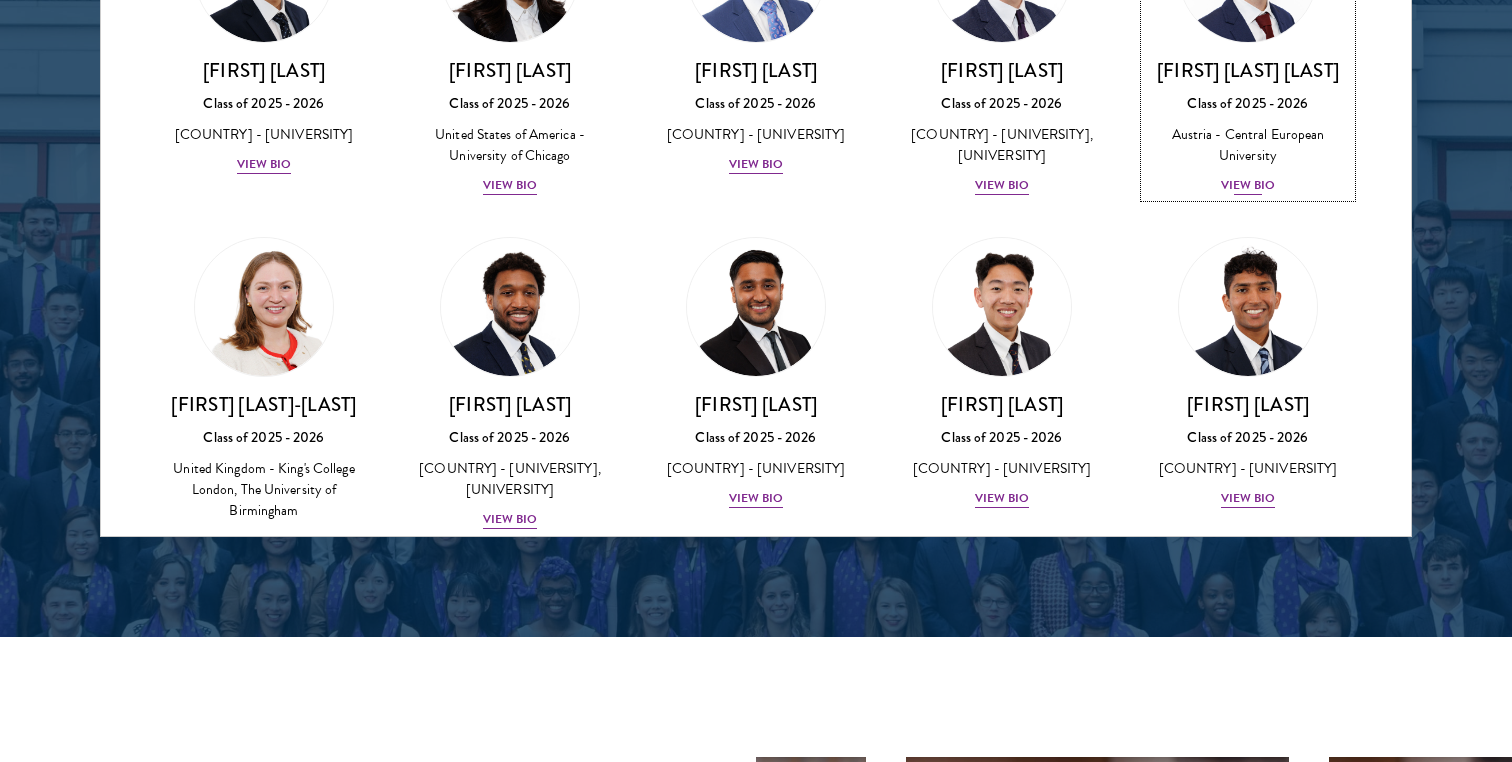 click at bounding box center (1248, -27) 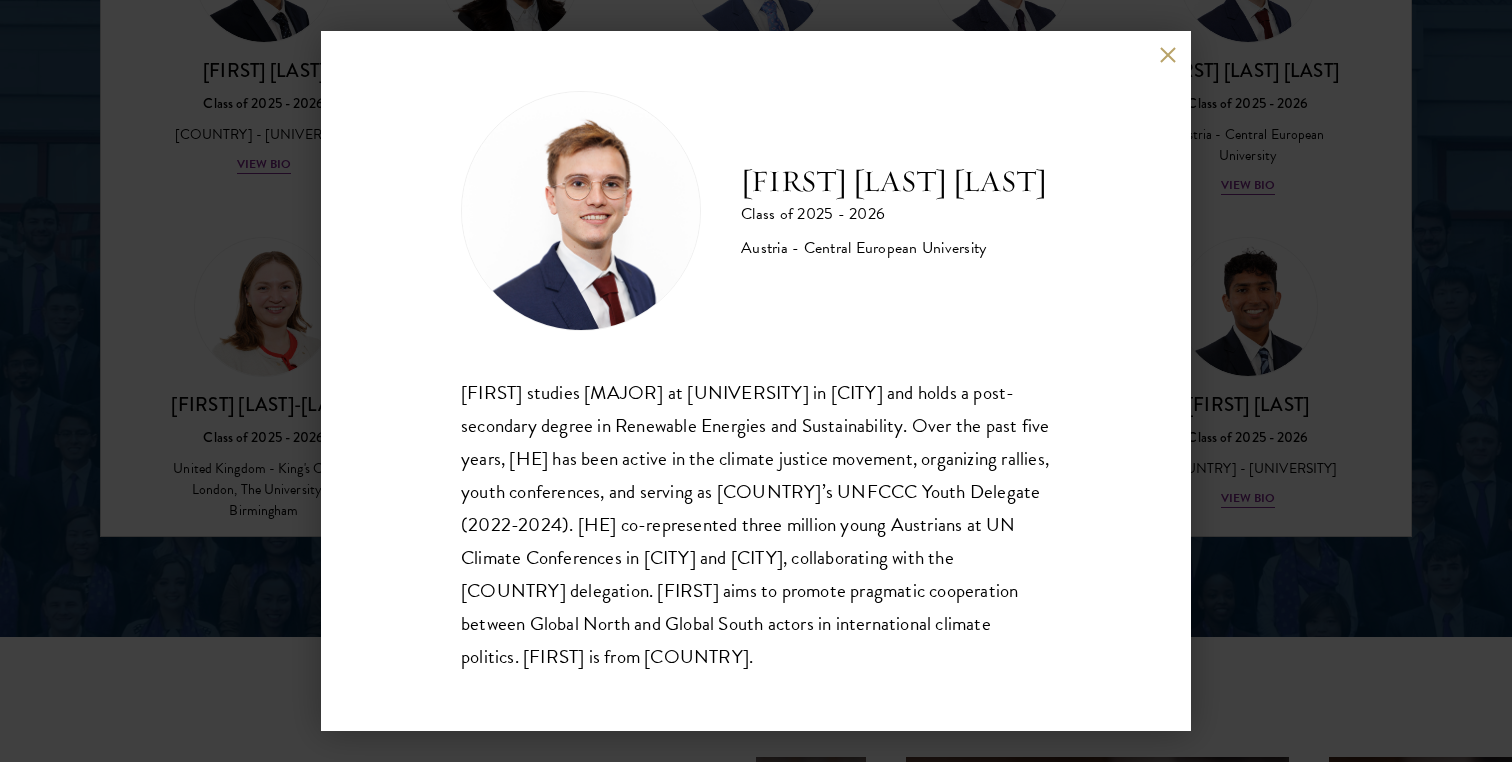 click on "[FIRST] [LAST]
Class of 2025 - 2026
[COUNTRY] - [UNIVERSITY]
[FIRST] studies Philosophy, Politics, and Economics at [UNIVERSITY] in [CITY] and holds a post-secondary degree in Renewable Energies and Sustainability. Over the past five years, he has been active in the climate justice movement, organizing rallies, youth conferences, and serving as [COUNTRY]’s UNFCCC Youth Delegate (2022-2024). He co-represented three million young Austrians at UN Climate Conferences in Sharm El-Sheikh and Dubai, collaborating with the Austrian delegation. [FIRST] aims to promote pragmatic cooperation between Global North and Global South actors in international climate politics. [FIRST] is from [COUNTRY]." at bounding box center (756, 381) 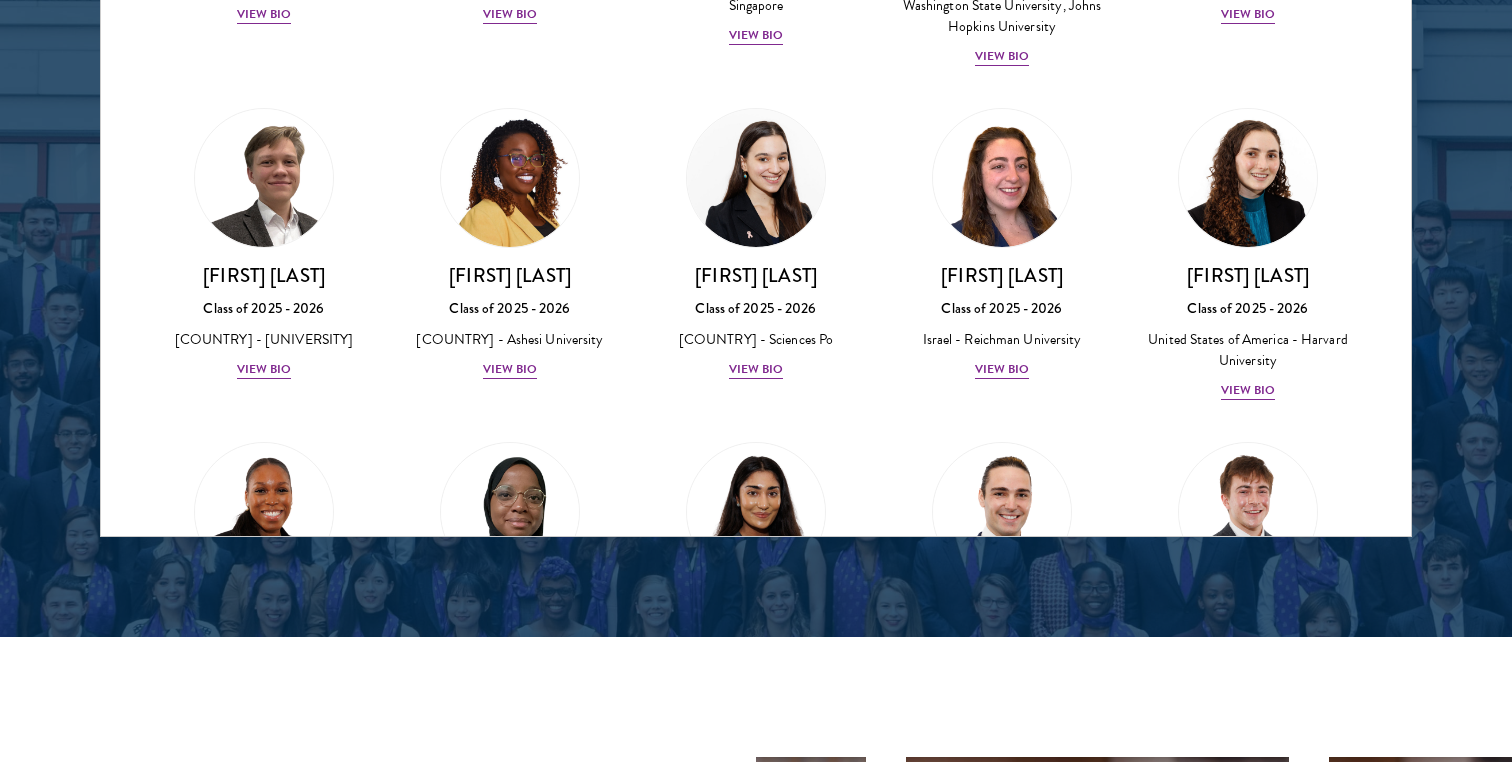 scroll, scrollTop: 6735, scrollLeft: 0, axis: vertical 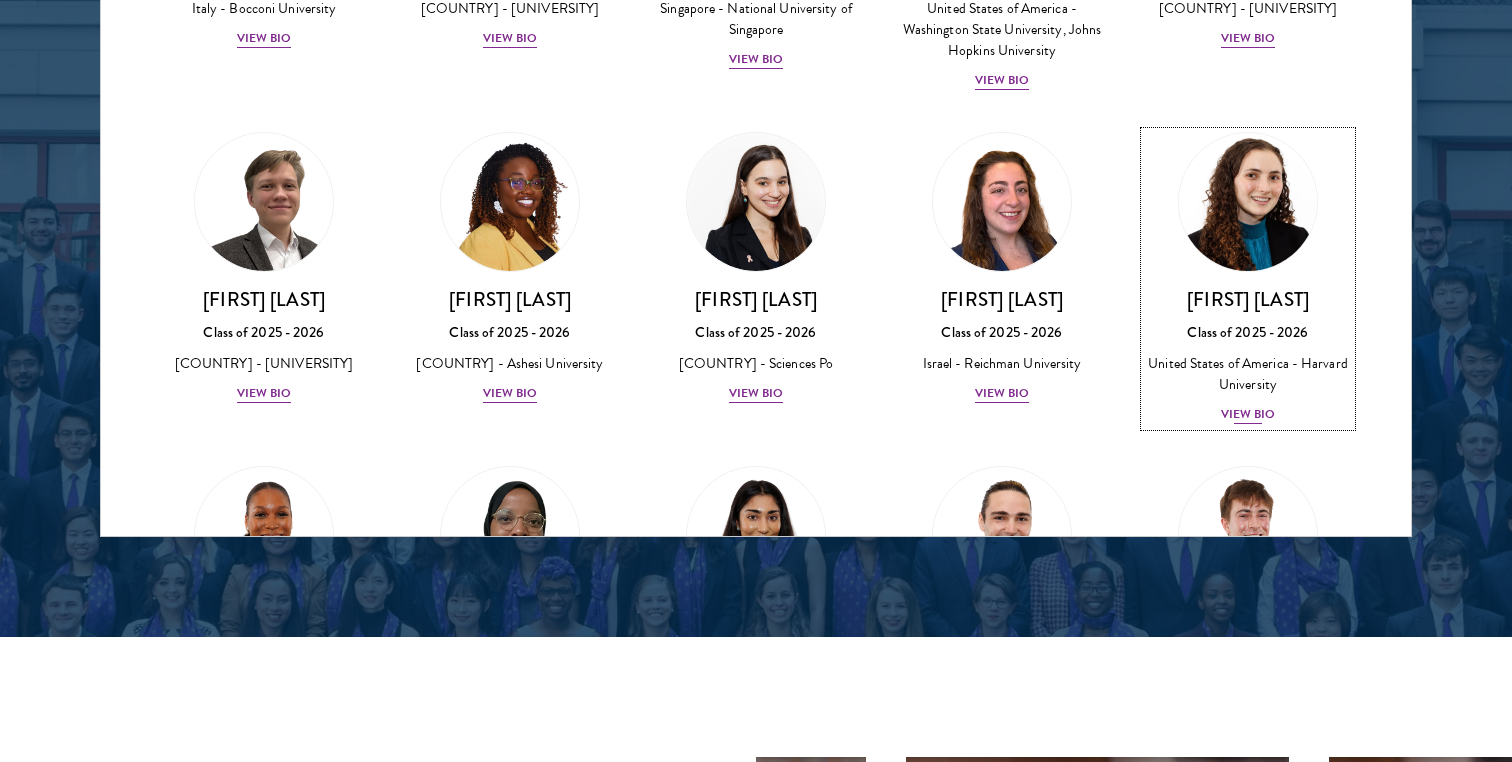 click at bounding box center [1248, 202] 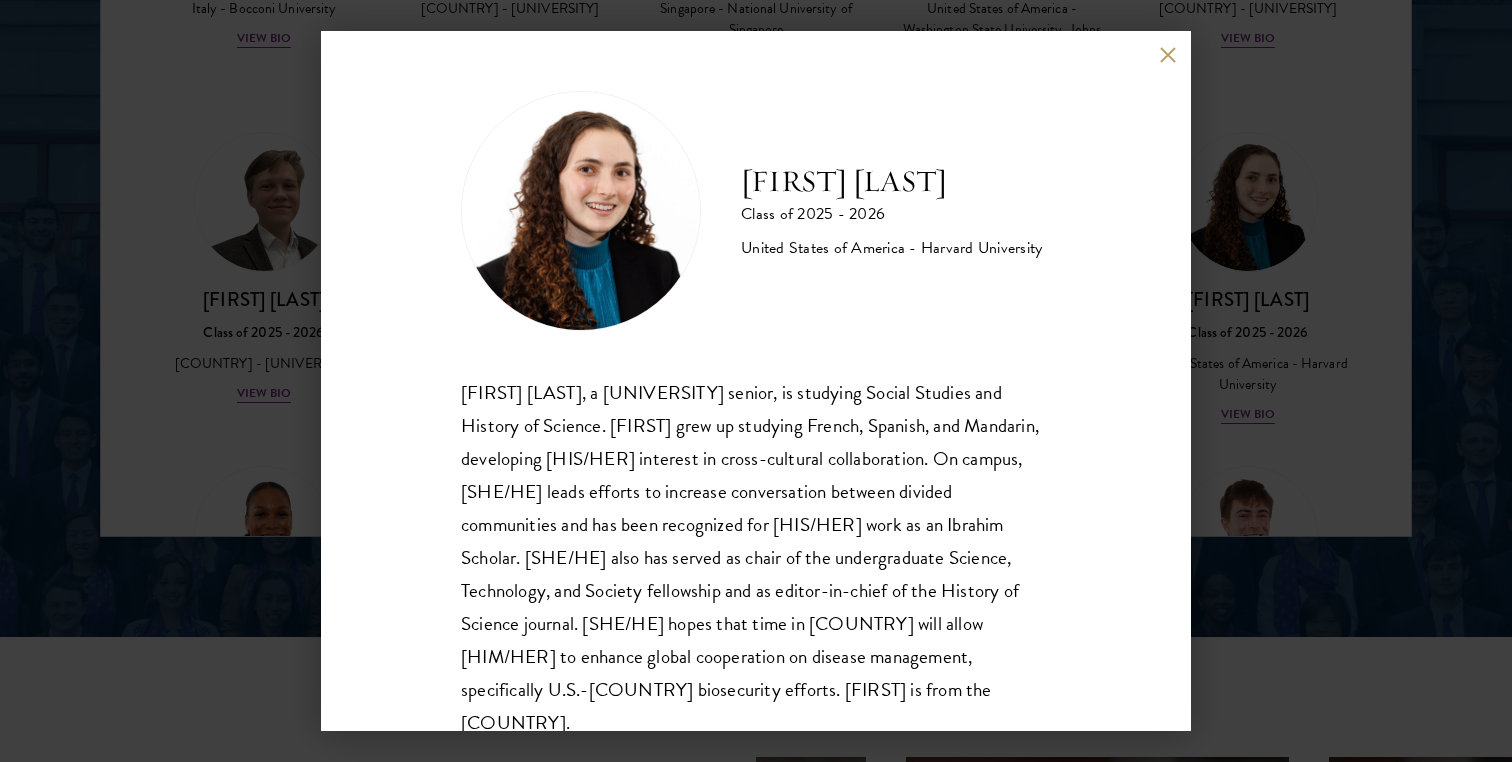click at bounding box center (1167, 54) 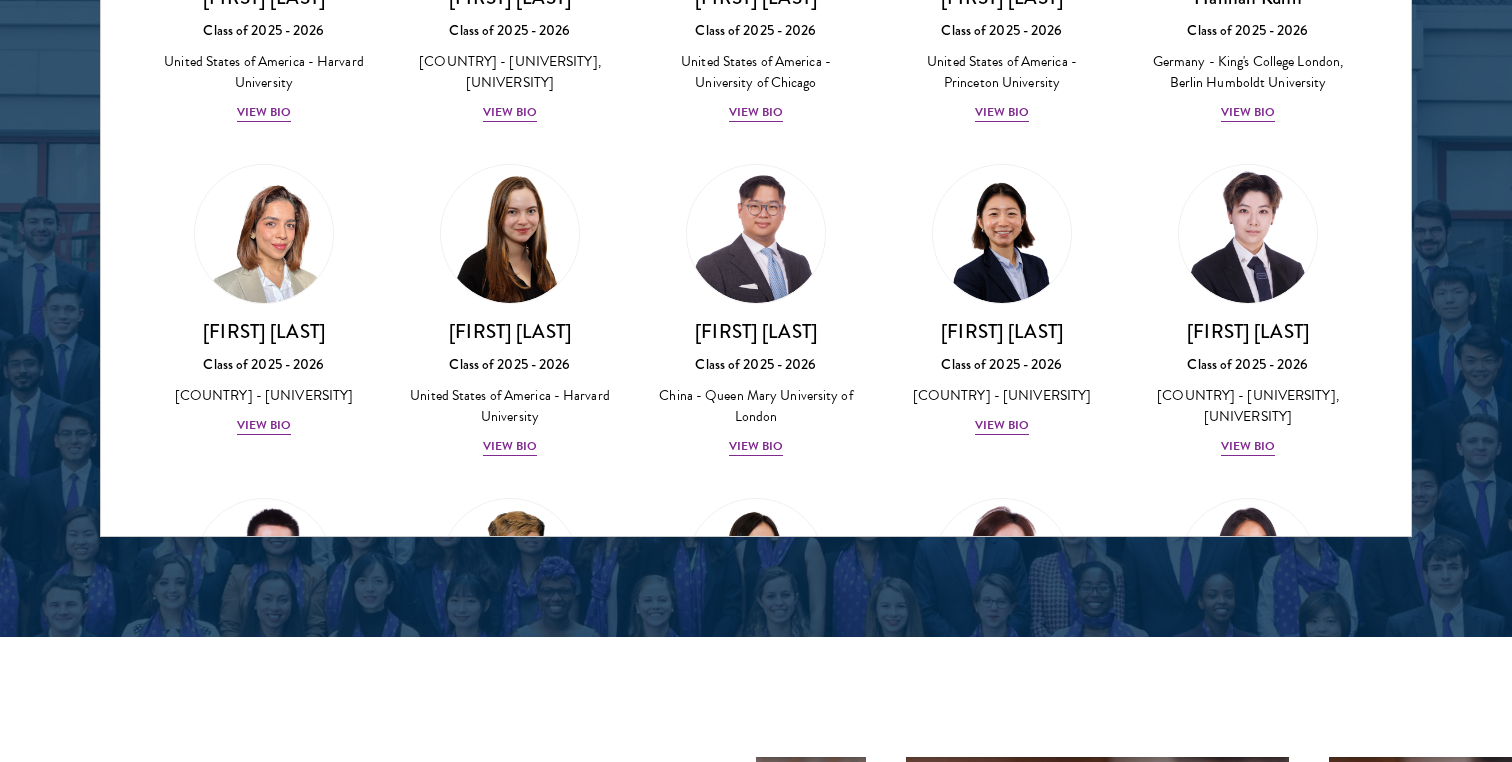 scroll, scrollTop: 4569, scrollLeft: 0, axis: vertical 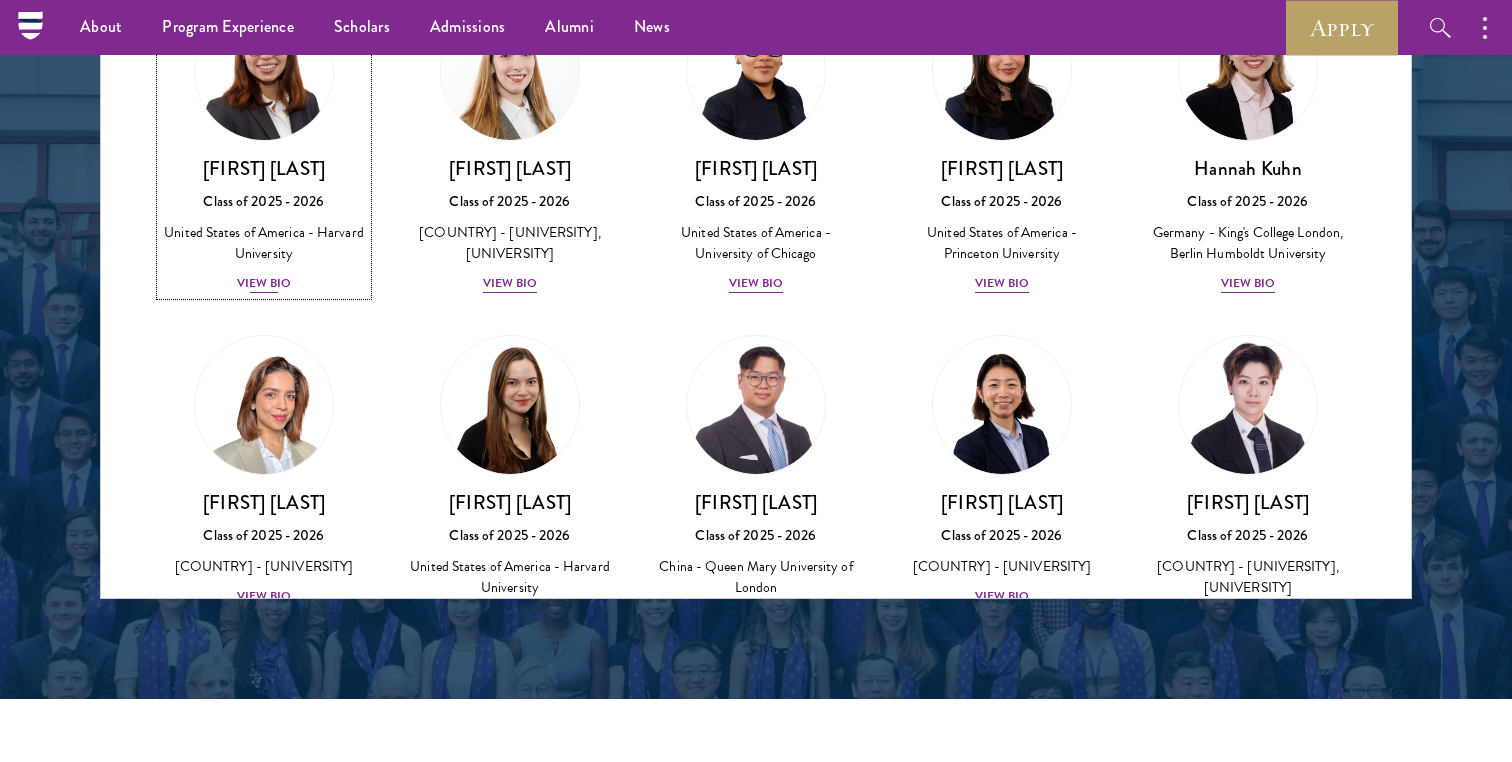 click on "View Bio" at bounding box center (264, 283) 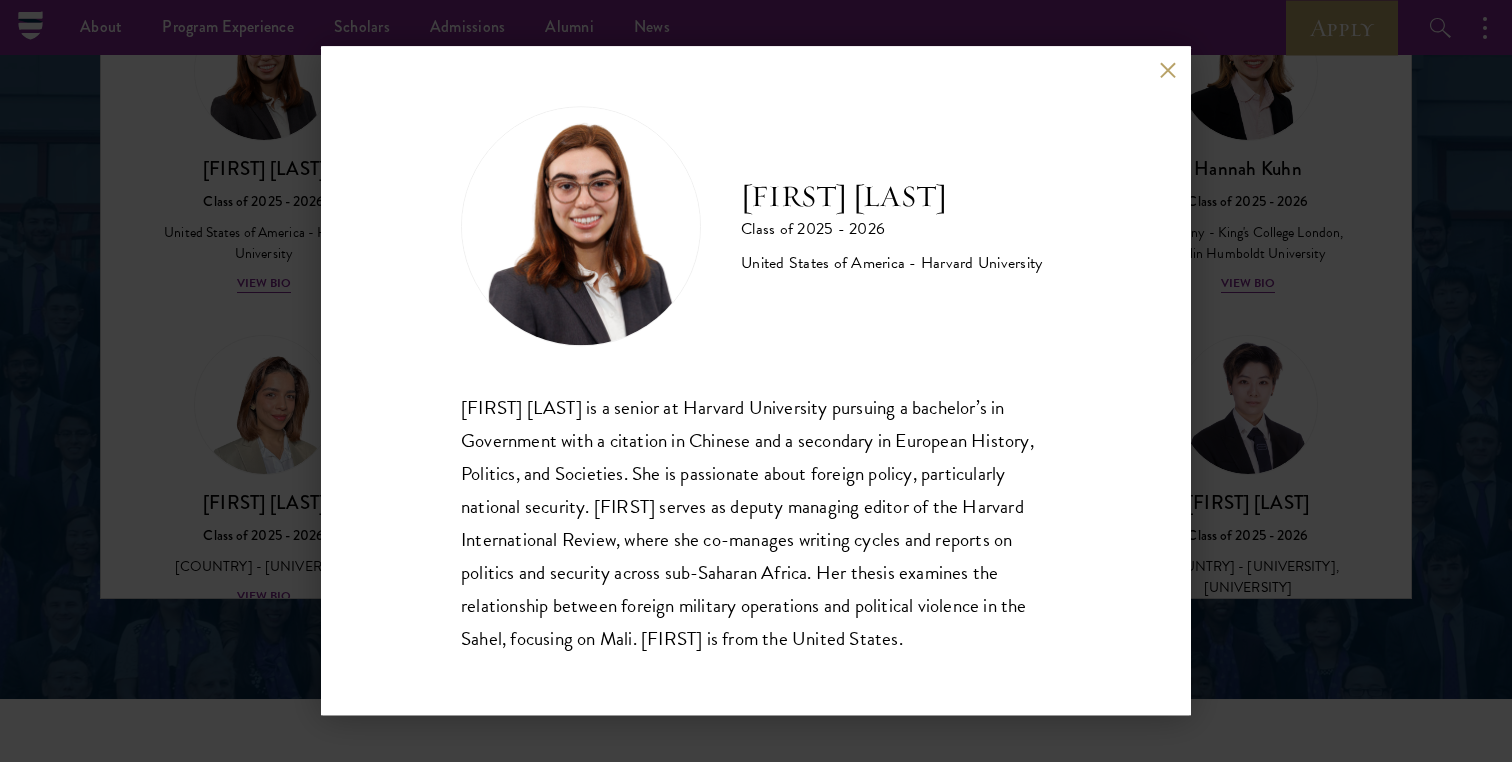 scroll, scrollTop: 2666, scrollLeft: 0, axis: vertical 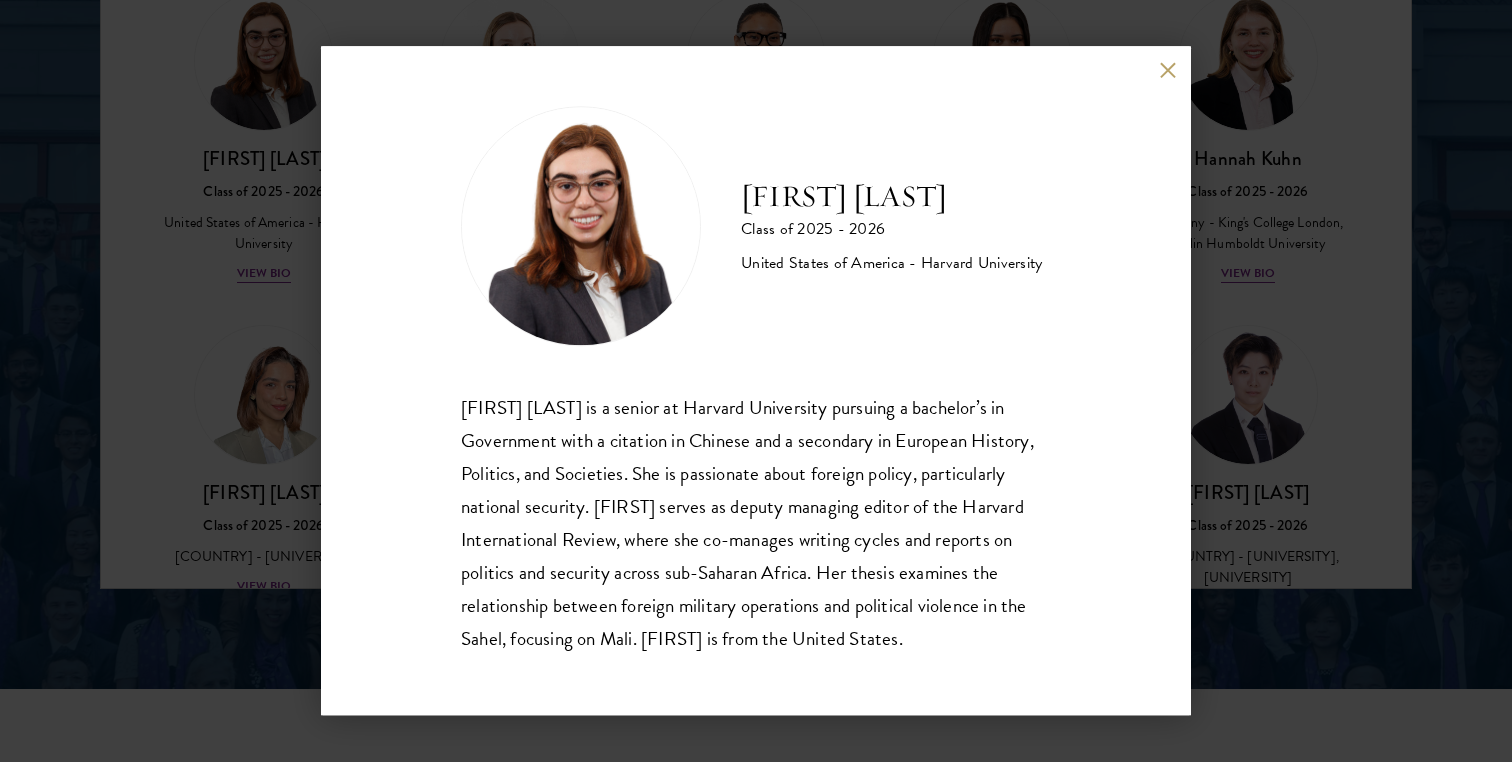 click on "[FIRST] [LAST]
Class of 2025 - 2026
[COUNTRY] - [UNIVERSITY]
[FIRST] [LAST] is a senior at [UNIVERSITY] pursuing a bachelor’s in [MAJOR] with a citation in [LANGUAGE] and a secondary in [MAJOR]. [SHE] is passionate about foreign policy, particularly national security. [FIRST] serves as deputy managing editor of the [PUBLICATION], where [SHE] co-manages writing cycles and reports on politics and security across sub-Saharan Africa. [HER] thesis examines the relationship between foreign military operations and political violence in the [REGION], focusing on [COUNTRY]. [FIRST] is from the [COUNTRY]." at bounding box center [756, 381] 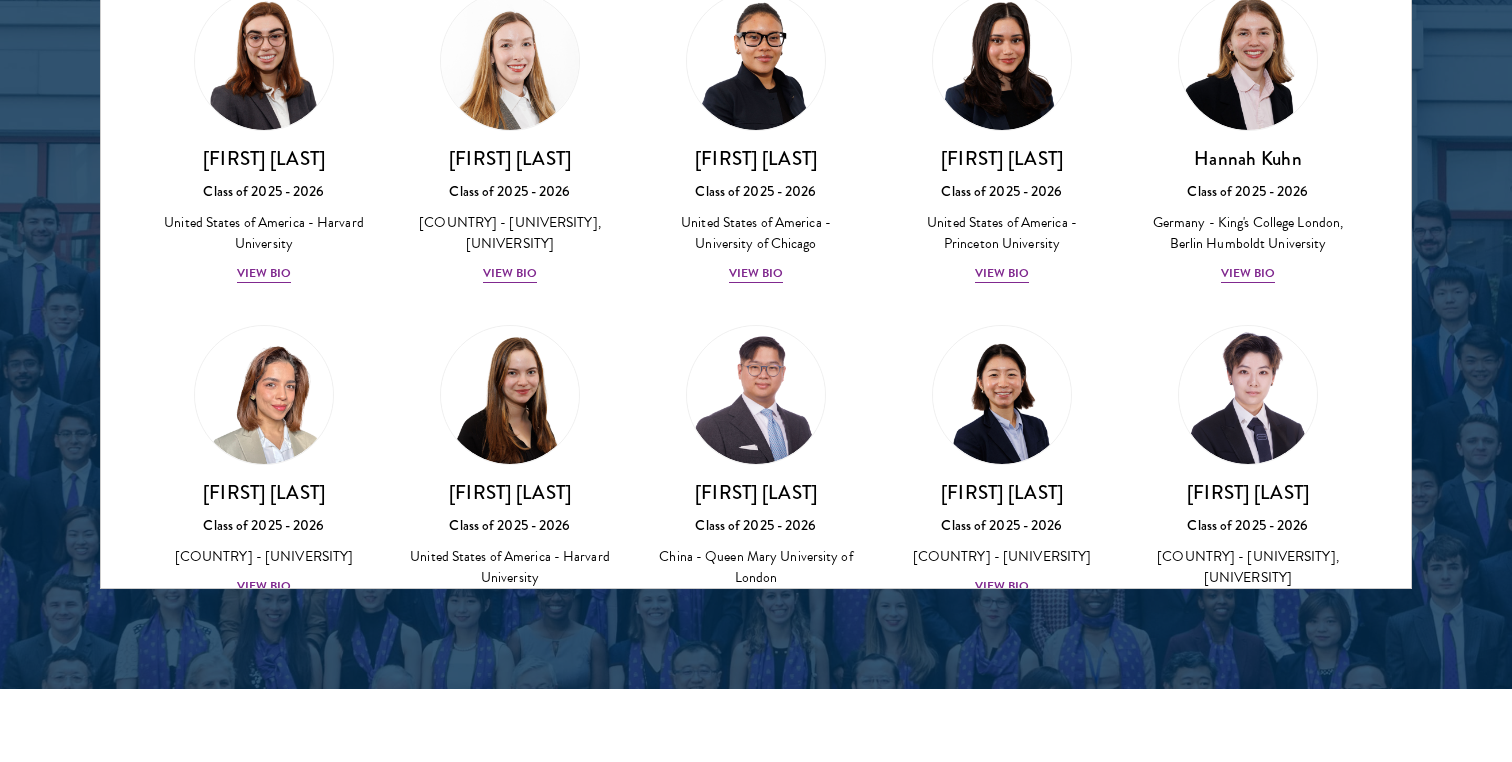 scroll, scrollTop: 9013, scrollLeft: 0, axis: vertical 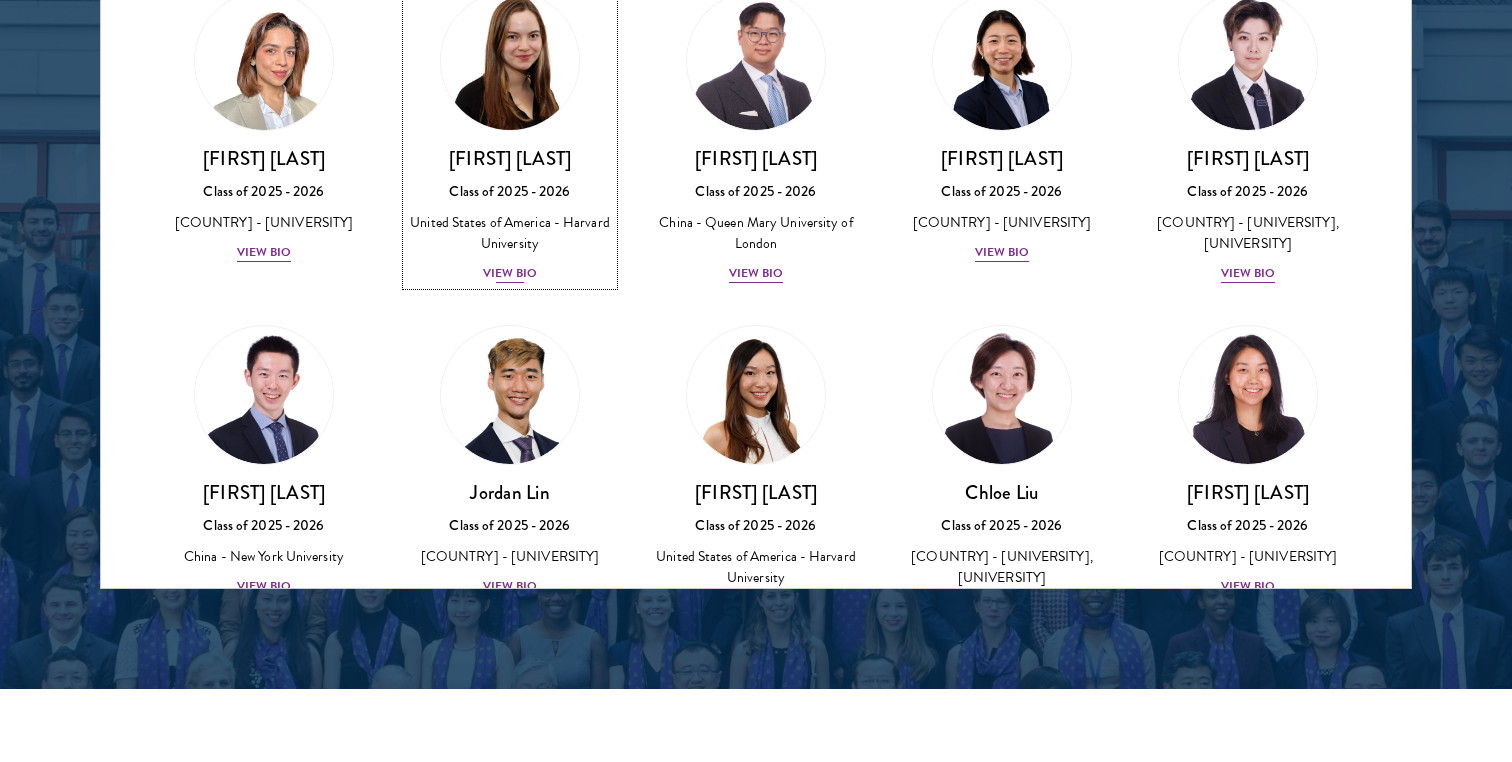 click on "View Bio" at bounding box center (510, 273) 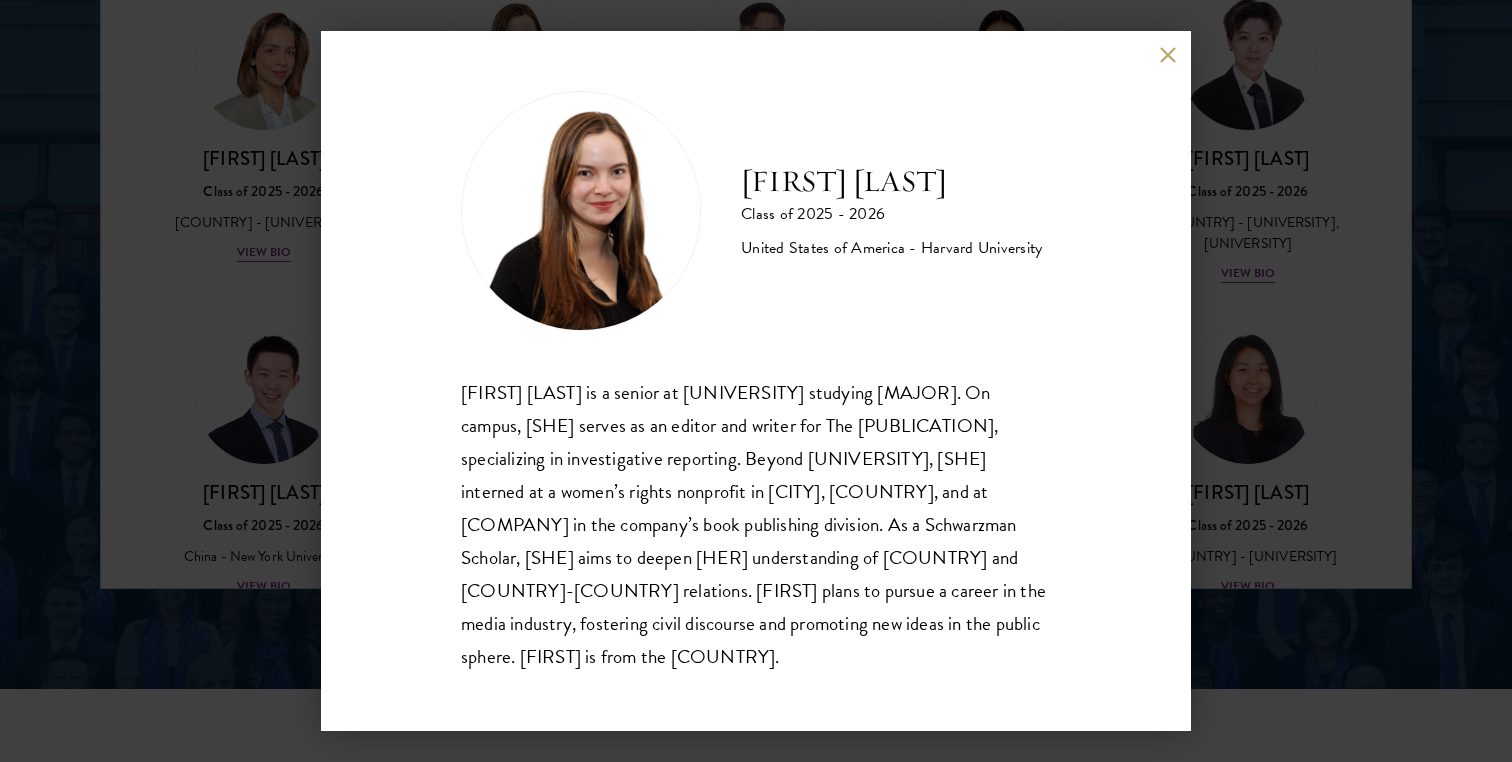 click at bounding box center (1167, 54) 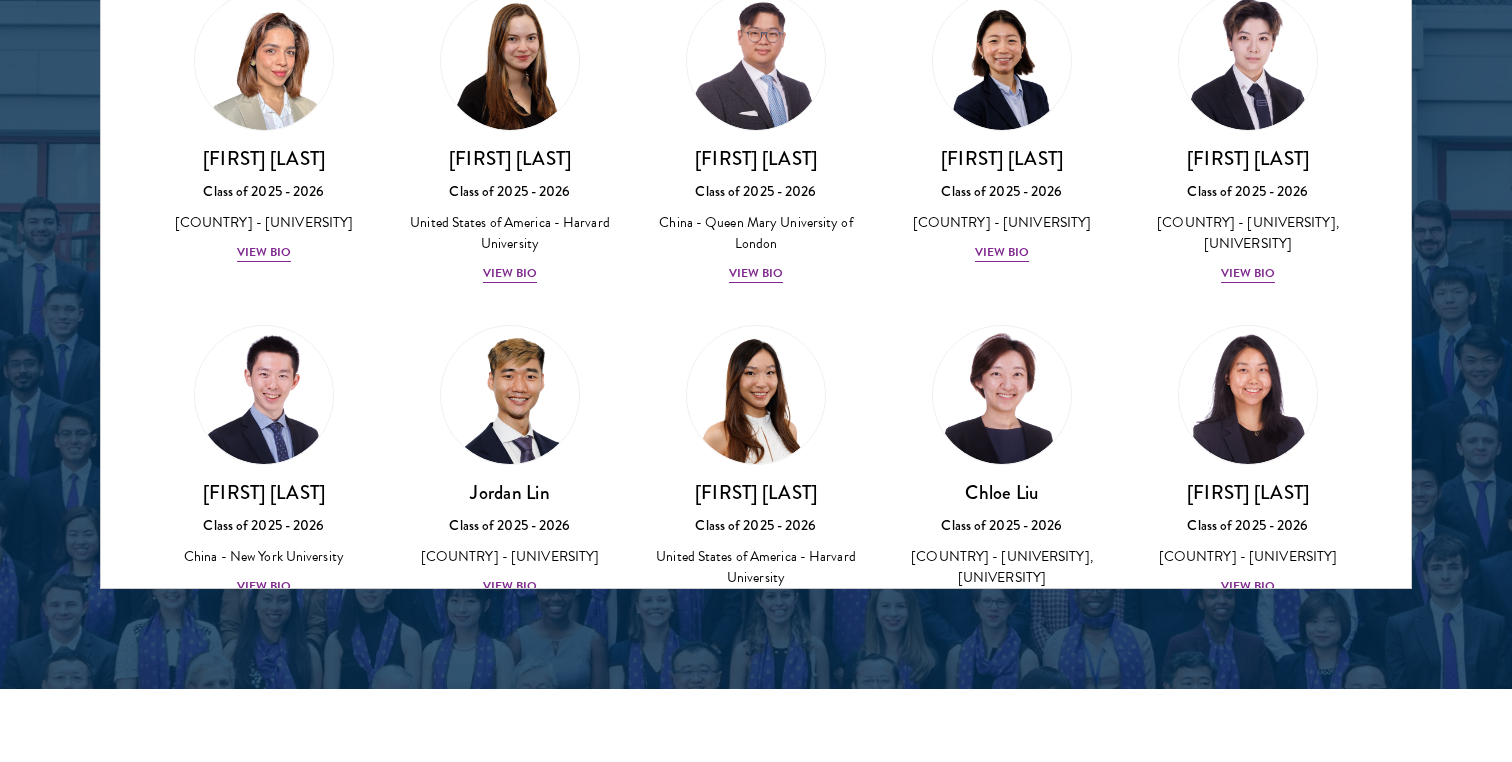 scroll, scrollTop: 4882, scrollLeft: 0, axis: vertical 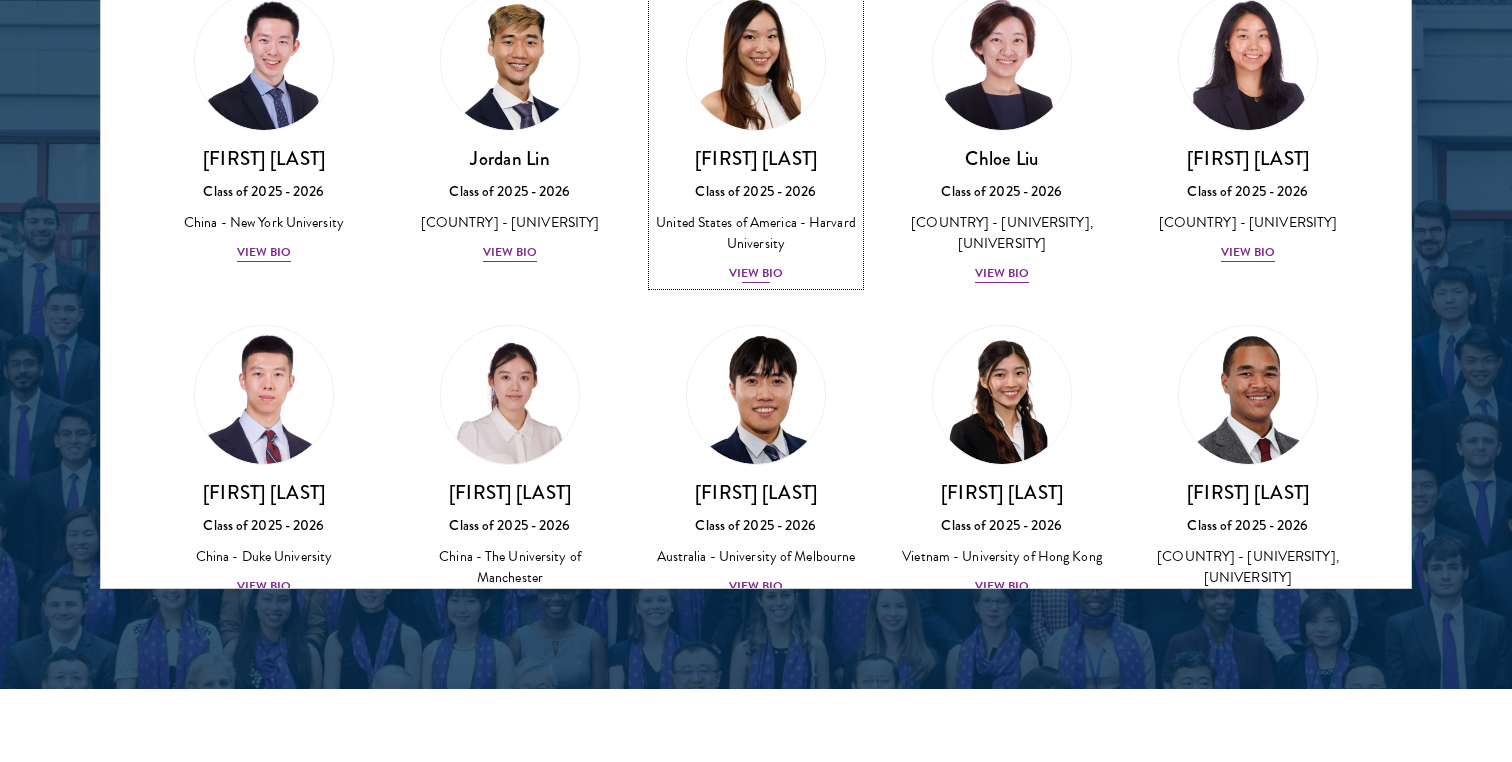 click on "View Bio" at bounding box center [756, 273] 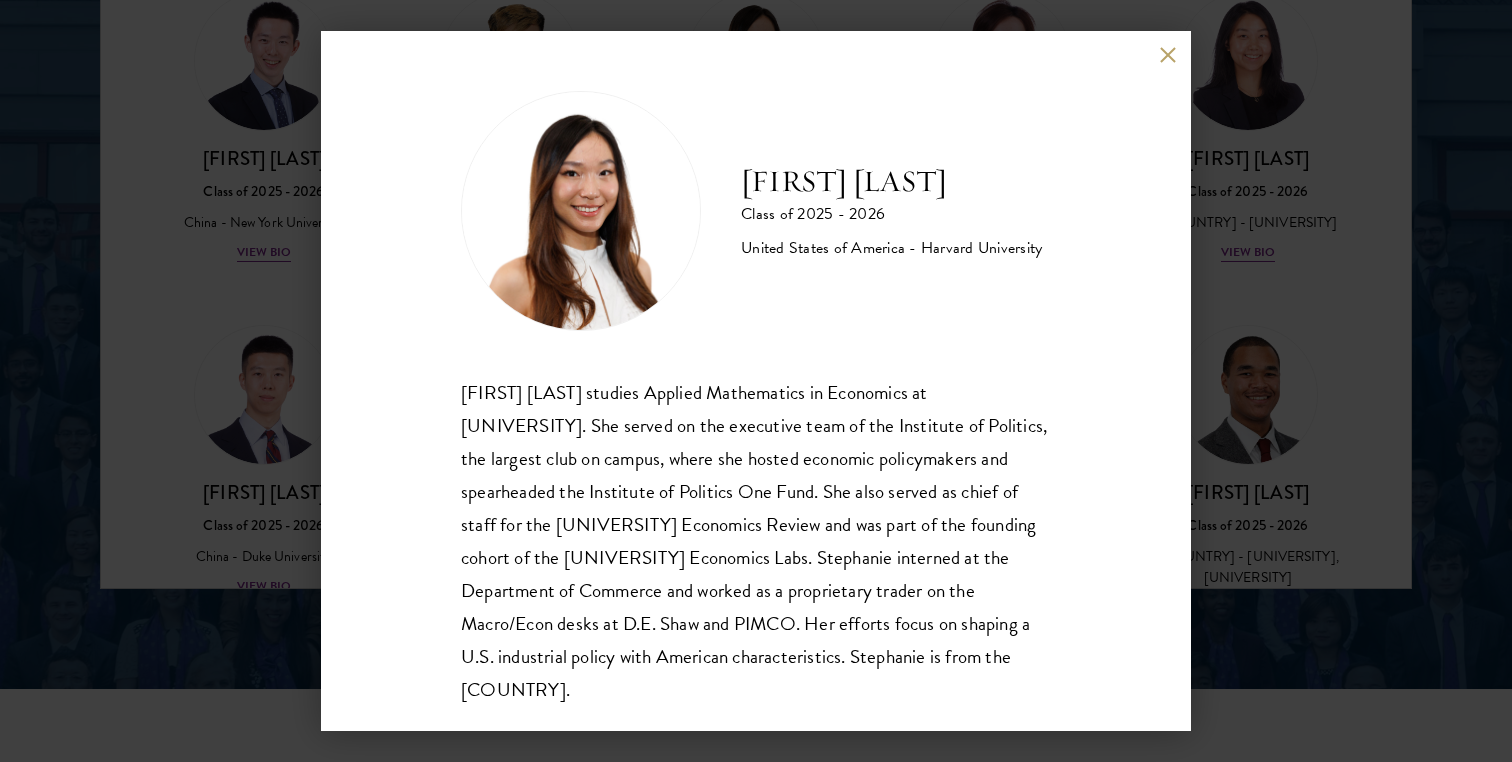 click at bounding box center (1167, 54) 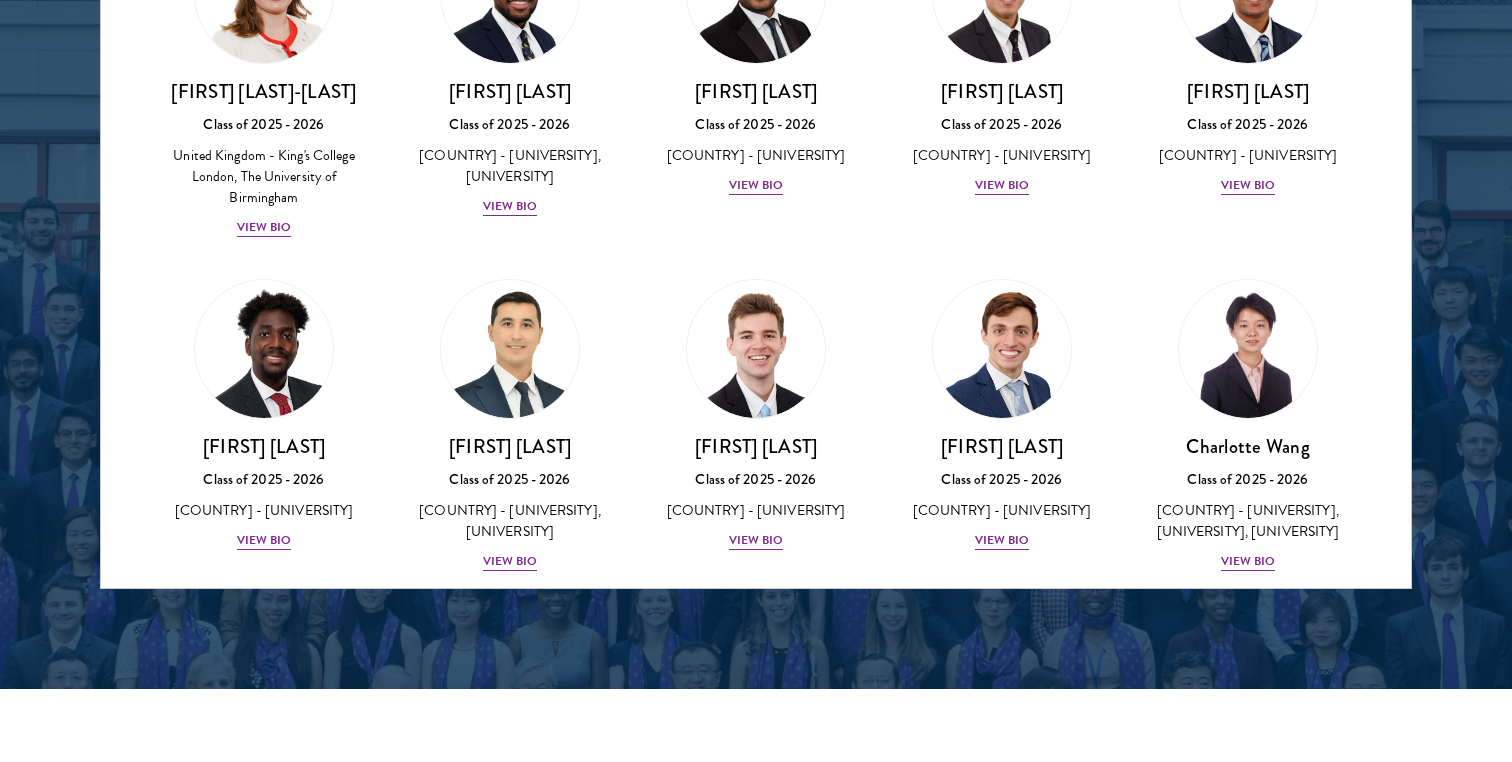 scroll, scrollTop: 8381, scrollLeft: 0, axis: vertical 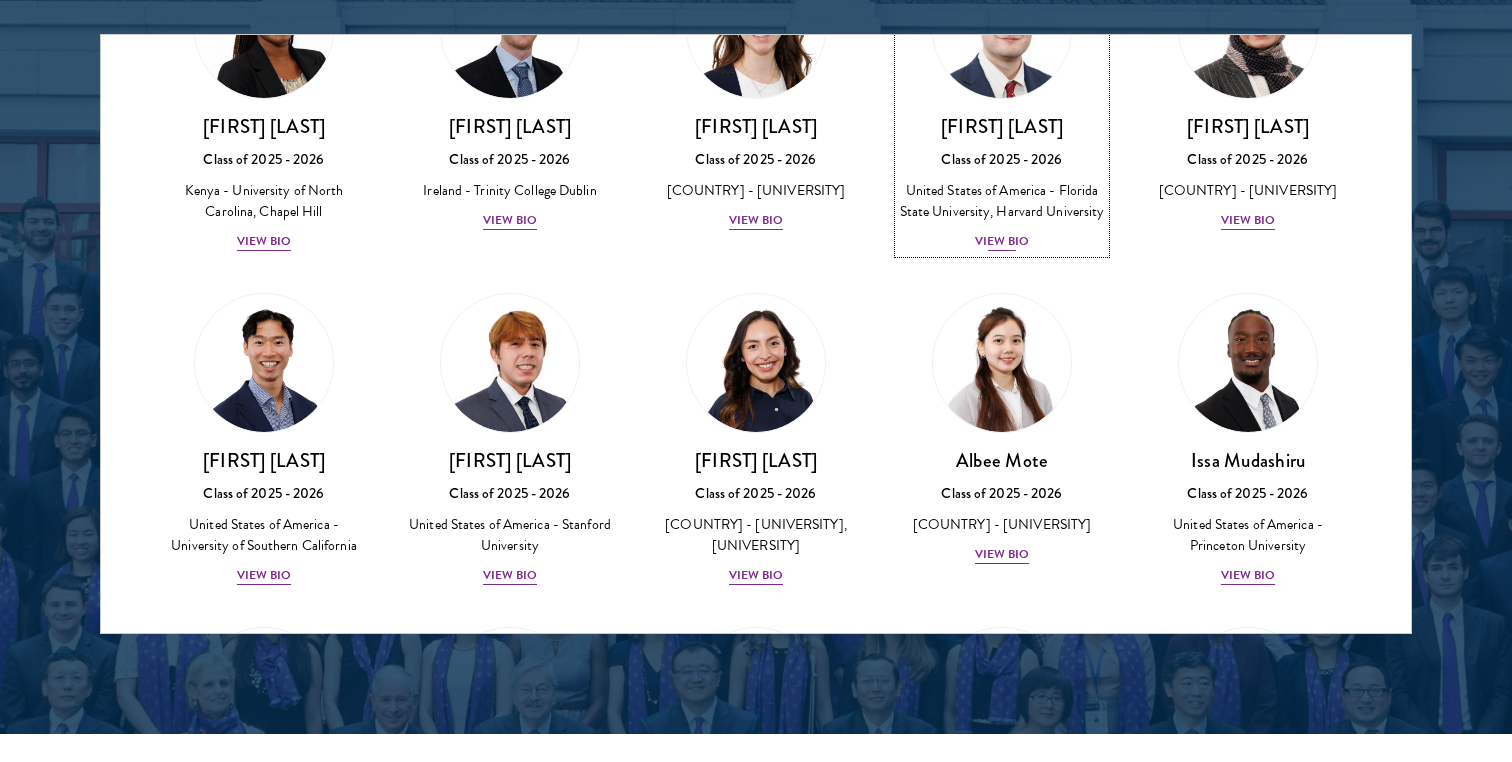 click on "View Bio" at bounding box center (1002, 241) 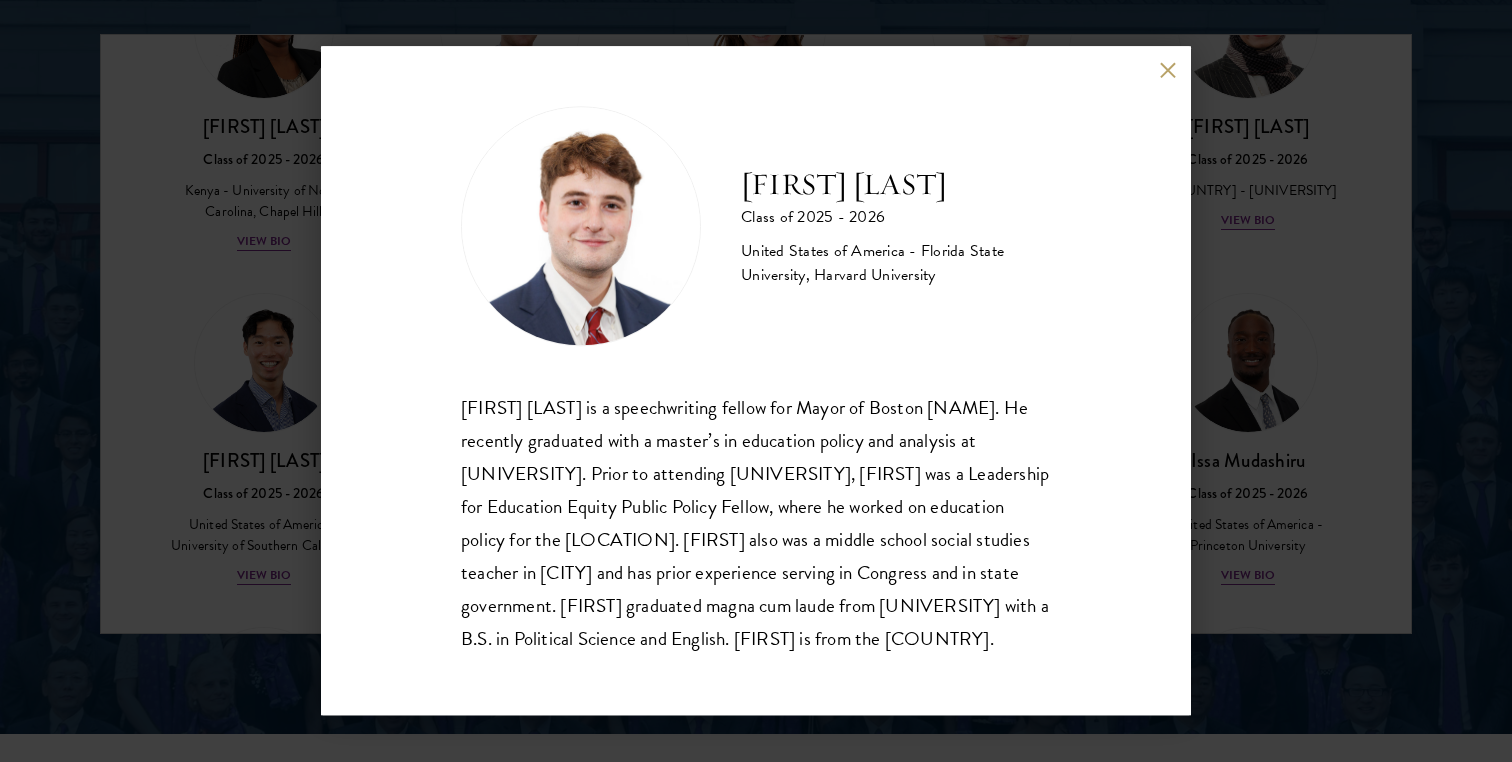 click at bounding box center [1167, 69] 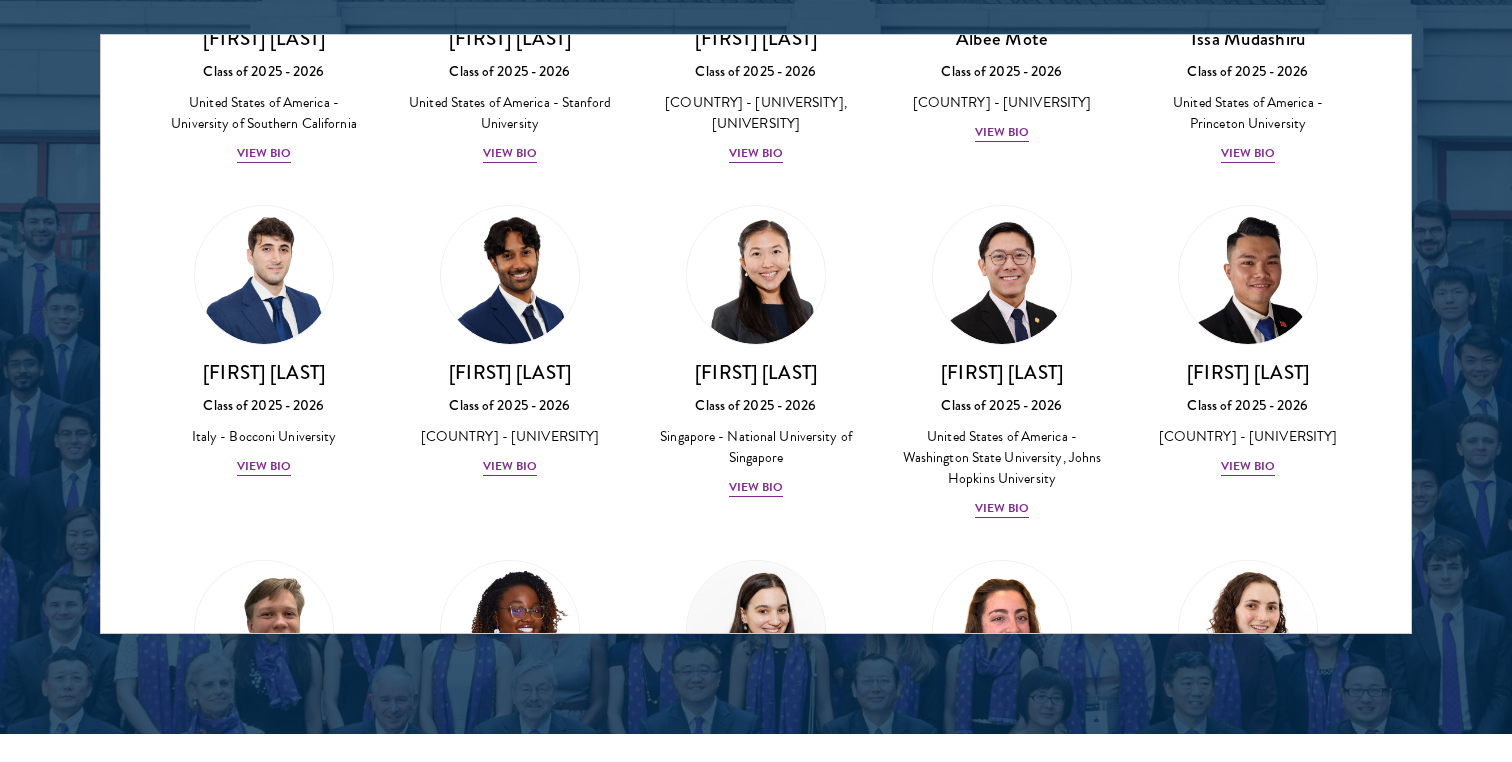 scroll, scrollTop: 6406, scrollLeft: 0, axis: vertical 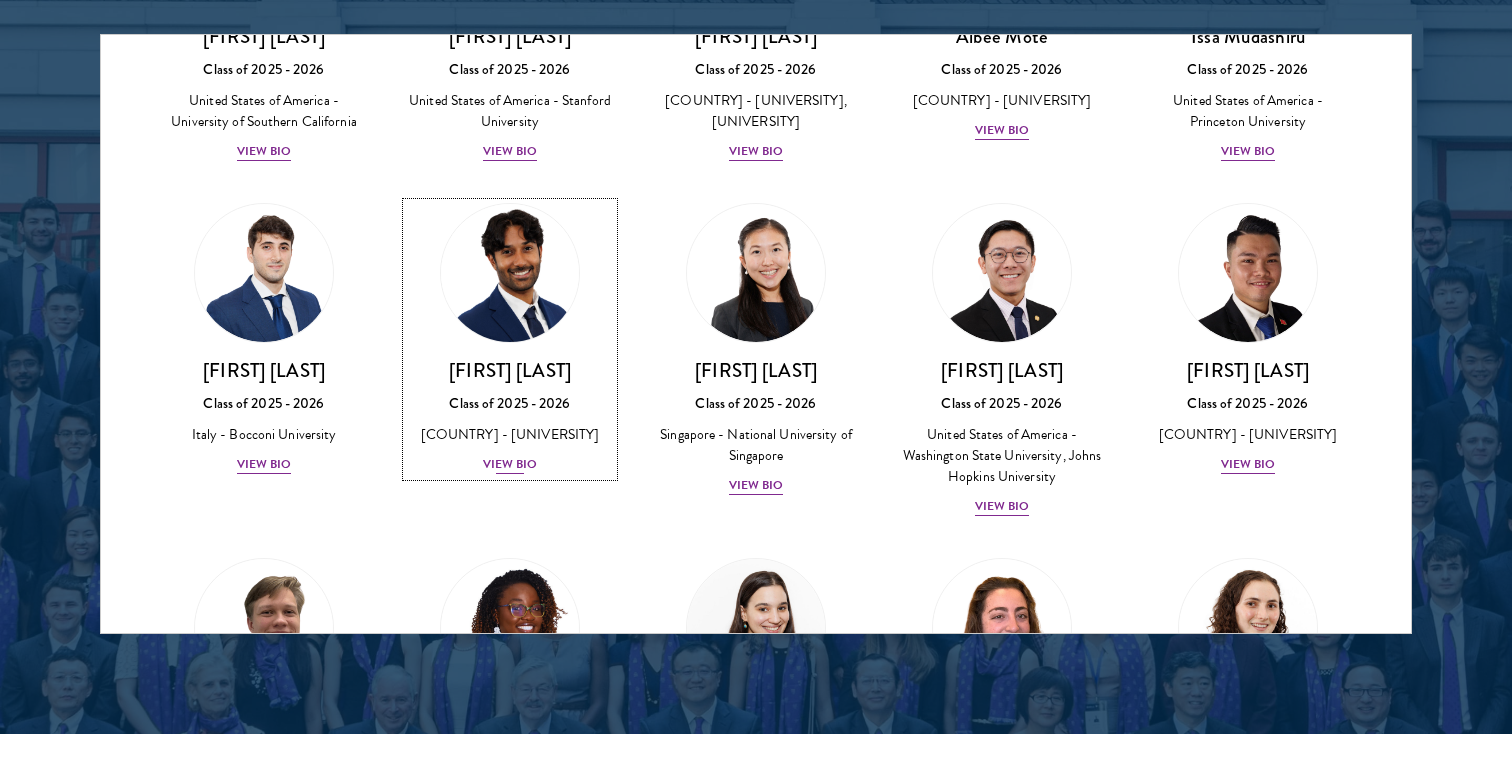 click on "View Bio" at bounding box center [510, 464] 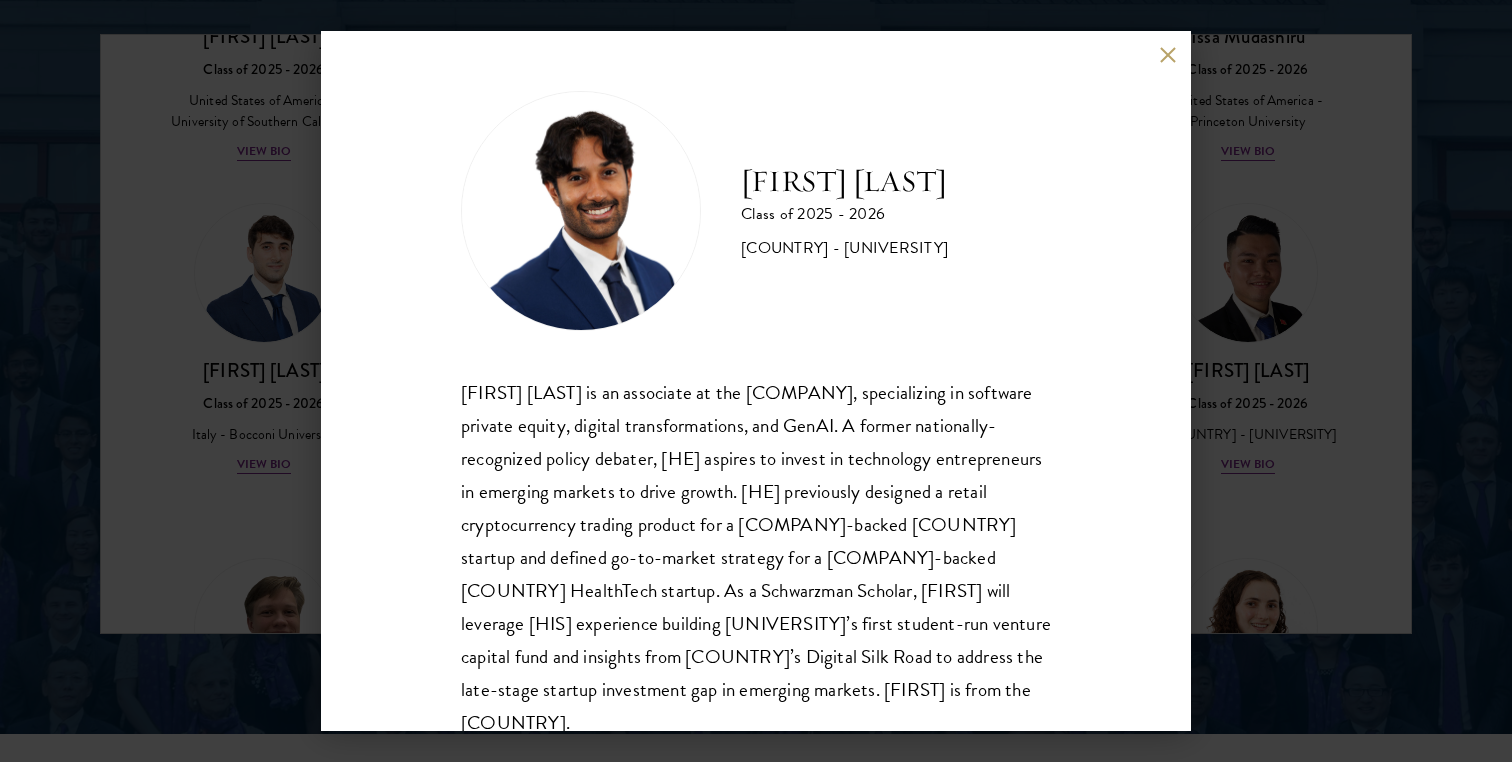 scroll, scrollTop: 35, scrollLeft: 0, axis: vertical 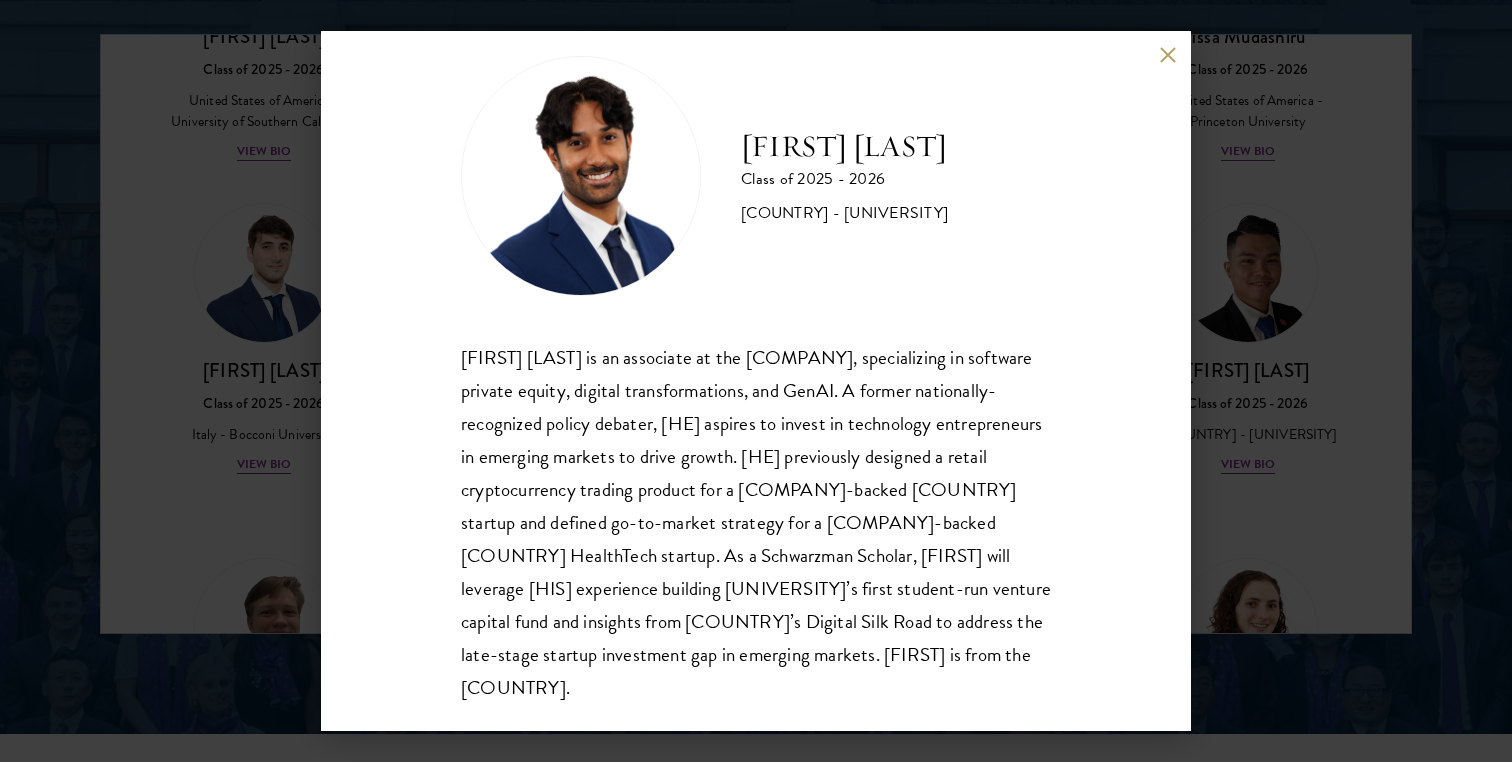 click on "[FIRST] [LAST] is an associate at the [COMPANY], specializing in software private equity, digital transformations, and GenAI. A former nationally-recognized policy debater, [HE] aspires to invest in technology entrepreneurs in emerging markets to drive growth. [HE] previously designed a retail cryptocurrency trading product for a [COMPANY]-backed [COUNTRY] startup and defined go-to-market strategy for a [COMPANY]-backed [COUNTRY] HealthTech startup. As a Schwarzman Scholar, [FIRST] will leverage [HIS] experience building [UNIVERSITY]’s first student-run venture capital fund and insights from [COUNTRY]’s Digital Silk Road to address the late-stage startup investment gap in emerging markets. [FIRST] is from the [COUNTRY]." at bounding box center (756, 523) 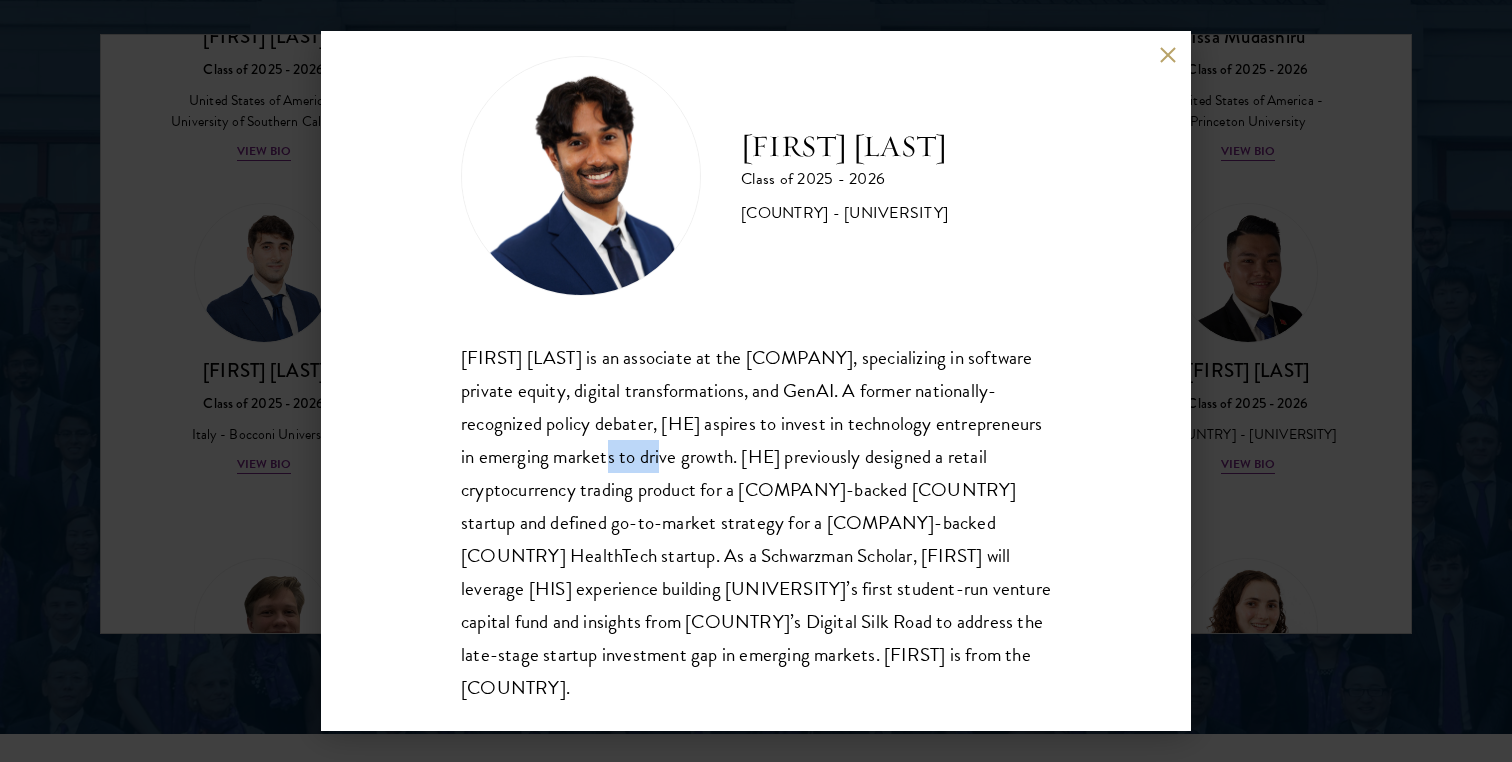 click on "[FIRST] [LAST] is an associate at the [COMPANY], specializing in software private equity, digital transformations, and GenAI. A former nationally-recognized policy debater, [HE] aspires to invest in technology entrepreneurs in emerging markets to drive growth. [HE] previously designed a retail cryptocurrency trading product for a [COMPANY]-backed [COUNTRY] startup and defined go-to-market strategy for a [COMPANY]-backed [COUNTRY] HealthTech startup. As a Schwarzman Scholar, [FIRST] will leverage [HIS] experience building [UNIVERSITY]’s first student-run venture capital fund and insights from [COUNTRY]’s Digital Silk Road to address the late-stage startup investment gap in emerging markets. [FIRST] is from the [COUNTRY]." at bounding box center (756, 523) 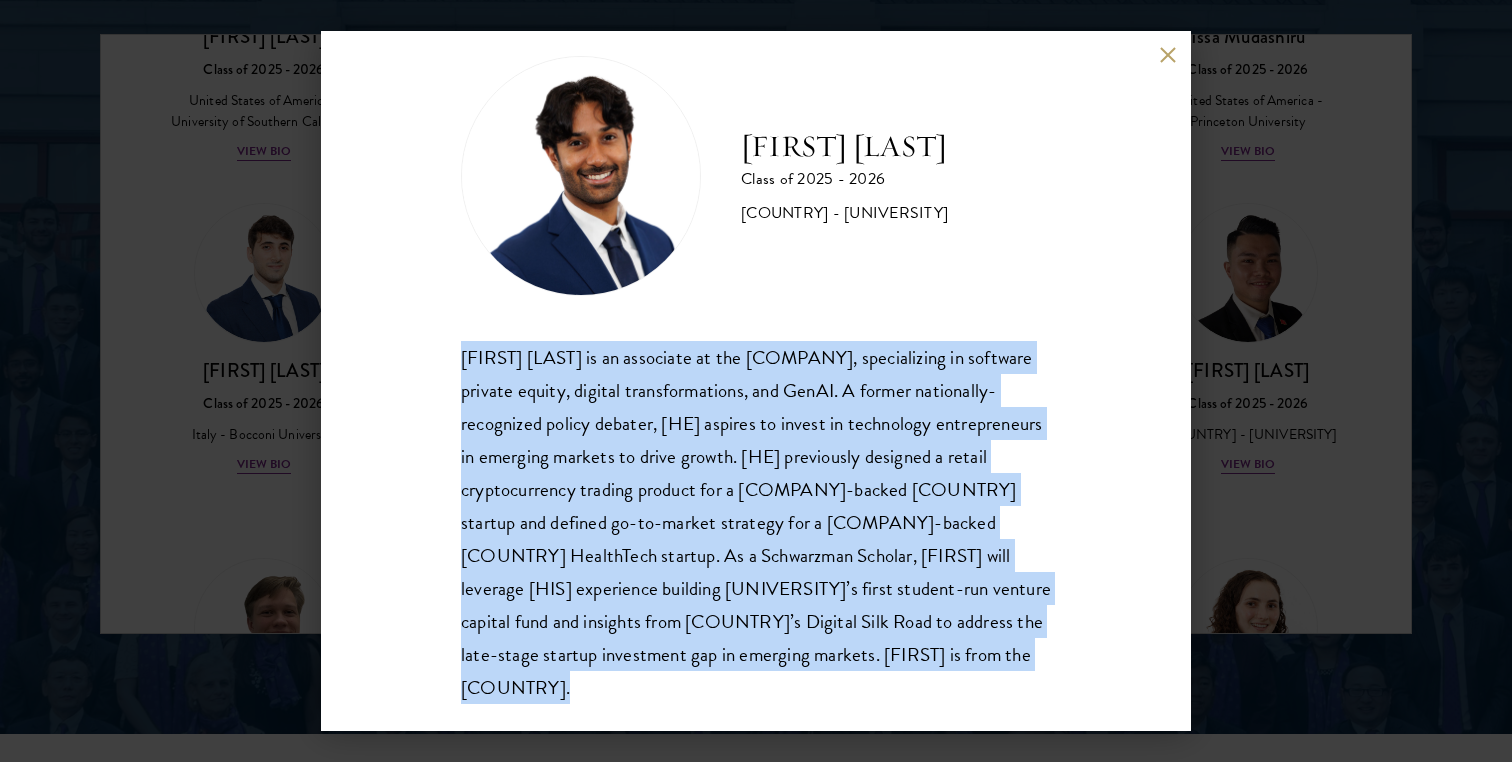 click on "[FIRST] [LAST] is an associate at the [COMPANY], specializing in software private equity, digital transformations, and GenAI. A former nationally-recognized policy debater, [HE] aspires to invest in technology entrepreneurs in emerging markets to drive growth. [HE] previously designed a retail cryptocurrency trading product for a [COMPANY]-backed [COUNTRY] startup and defined go-to-market strategy for a [COMPANY]-backed [COUNTRY] HealthTech startup. As a Schwarzman Scholar, [FIRST] will leverage [HIS] experience building [UNIVERSITY]’s first student-run venture capital fund and insights from [COUNTRY]’s Digital Silk Road to address the late-stage startup investment gap in emerging markets. [FIRST] is from the [COUNTRY]." at bounding box center (756, 523) 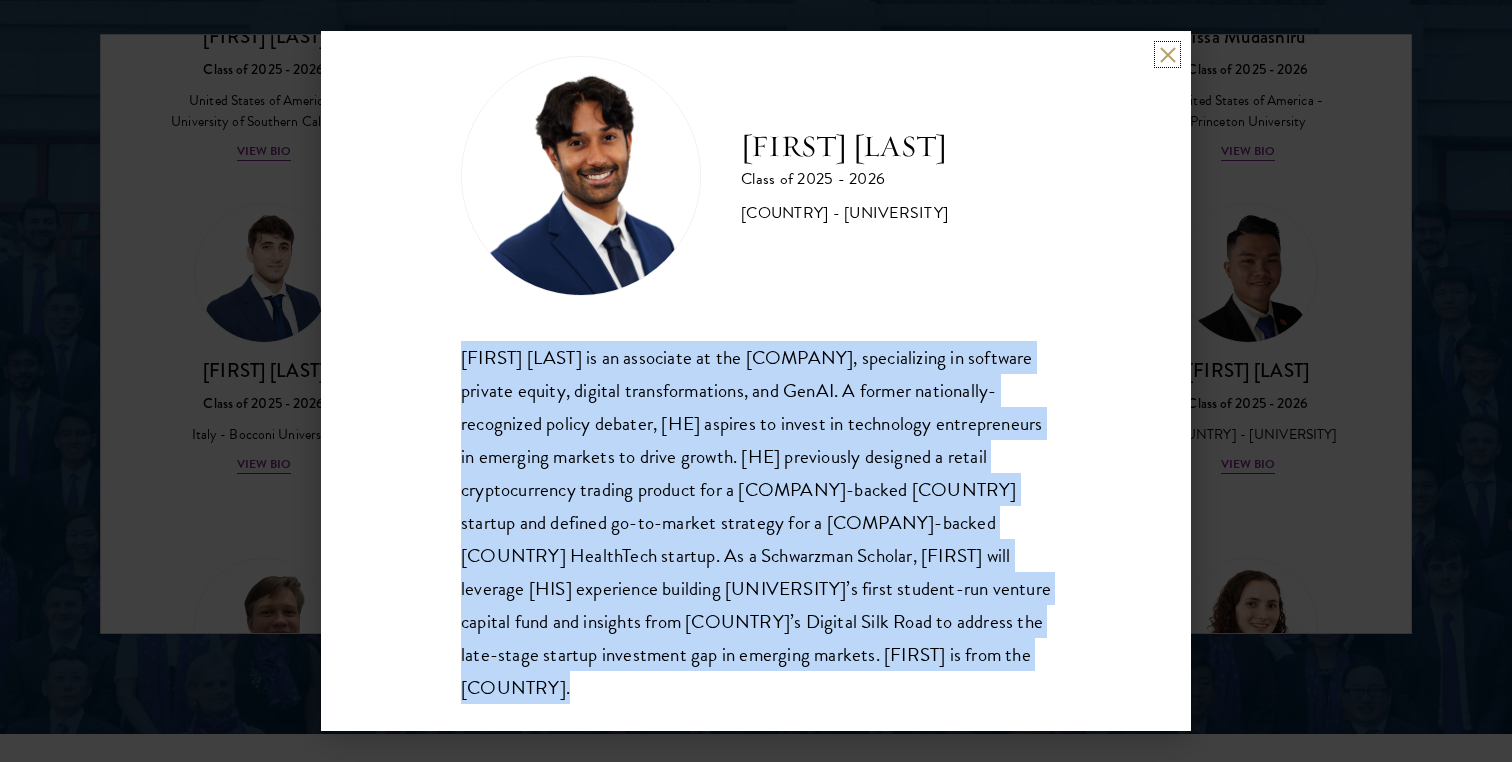 click at bounding box center [1167, 54] 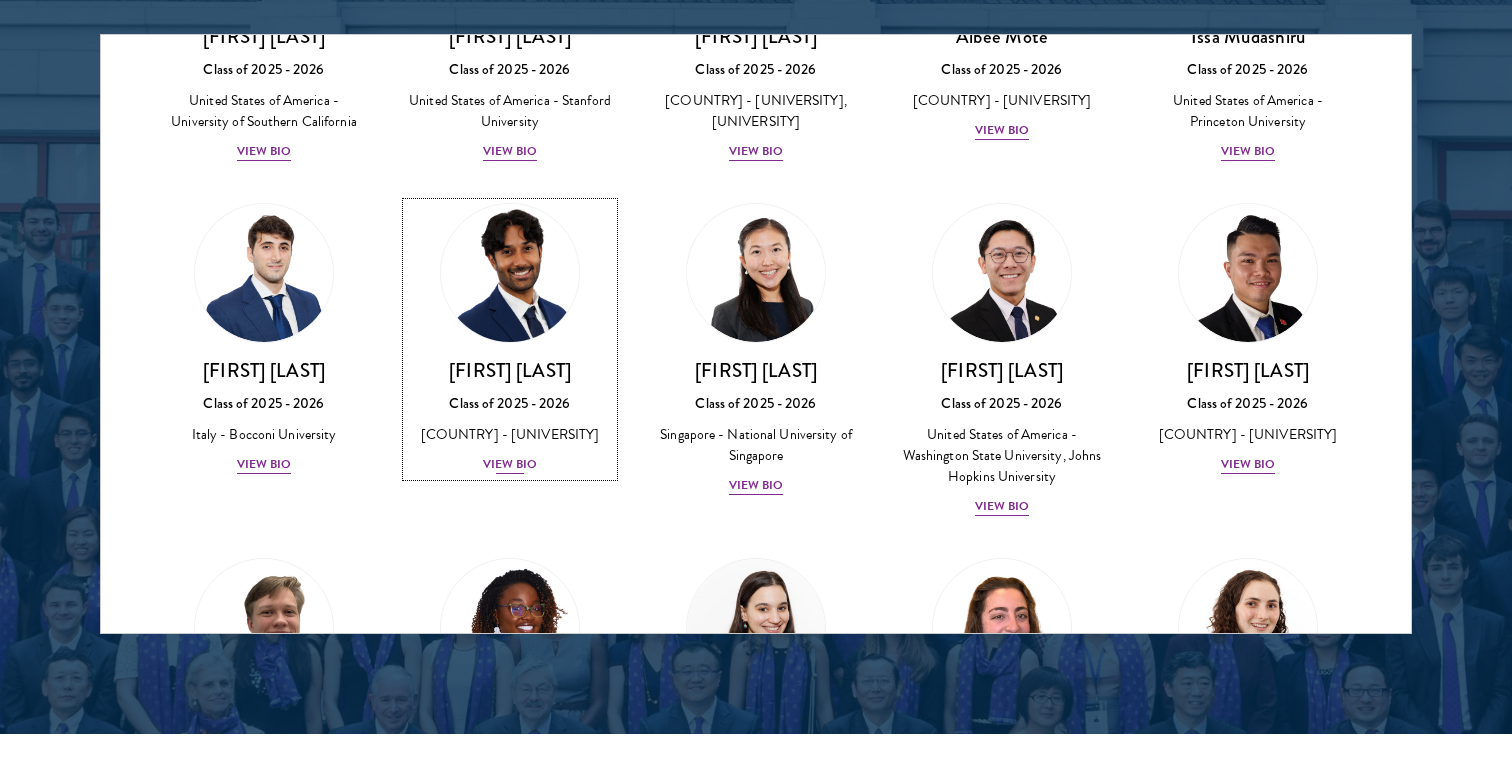 click on "View Bio" at bounding box center (510, 464) 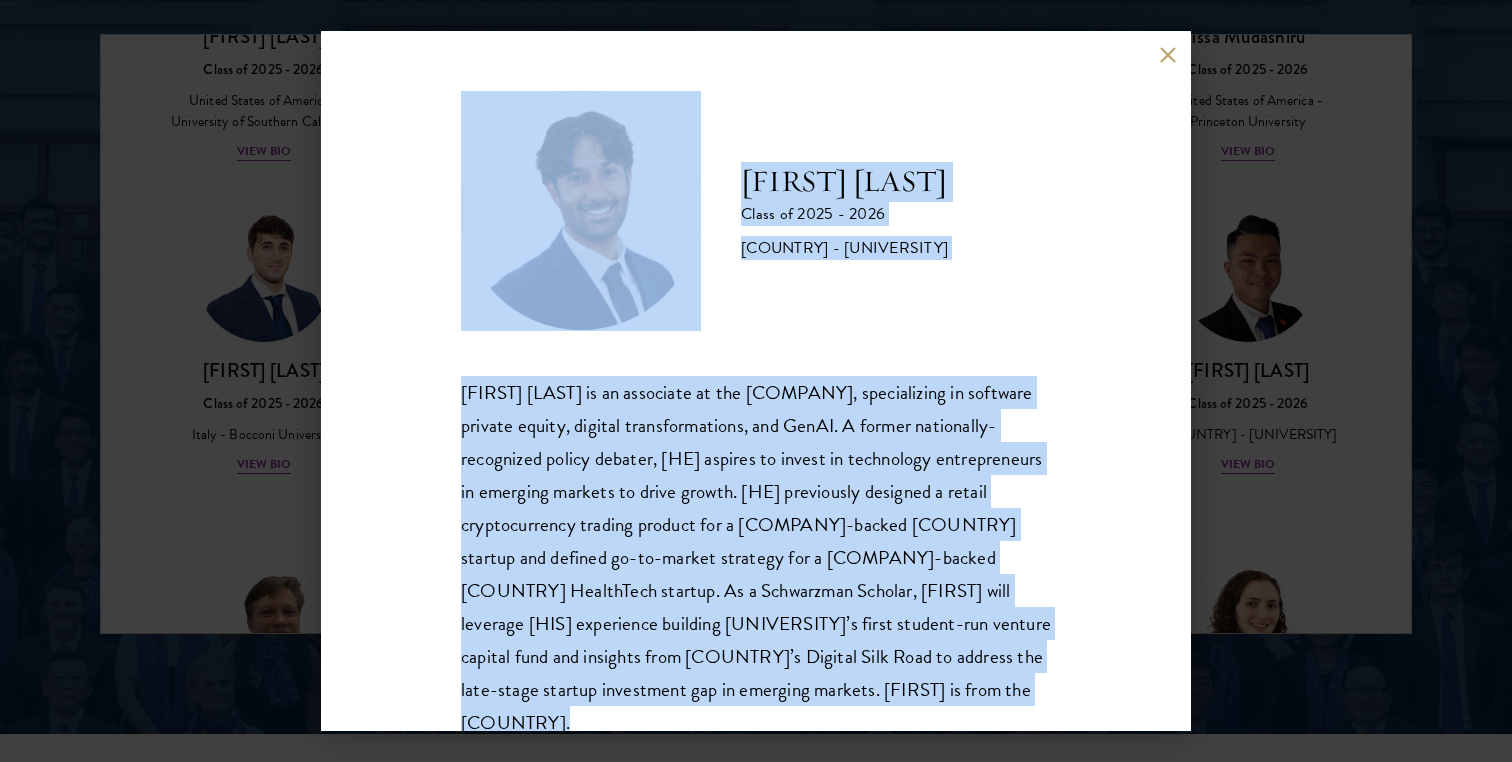 scroll, scrollTop: 35, scrollLeft: 0, axis: vertical 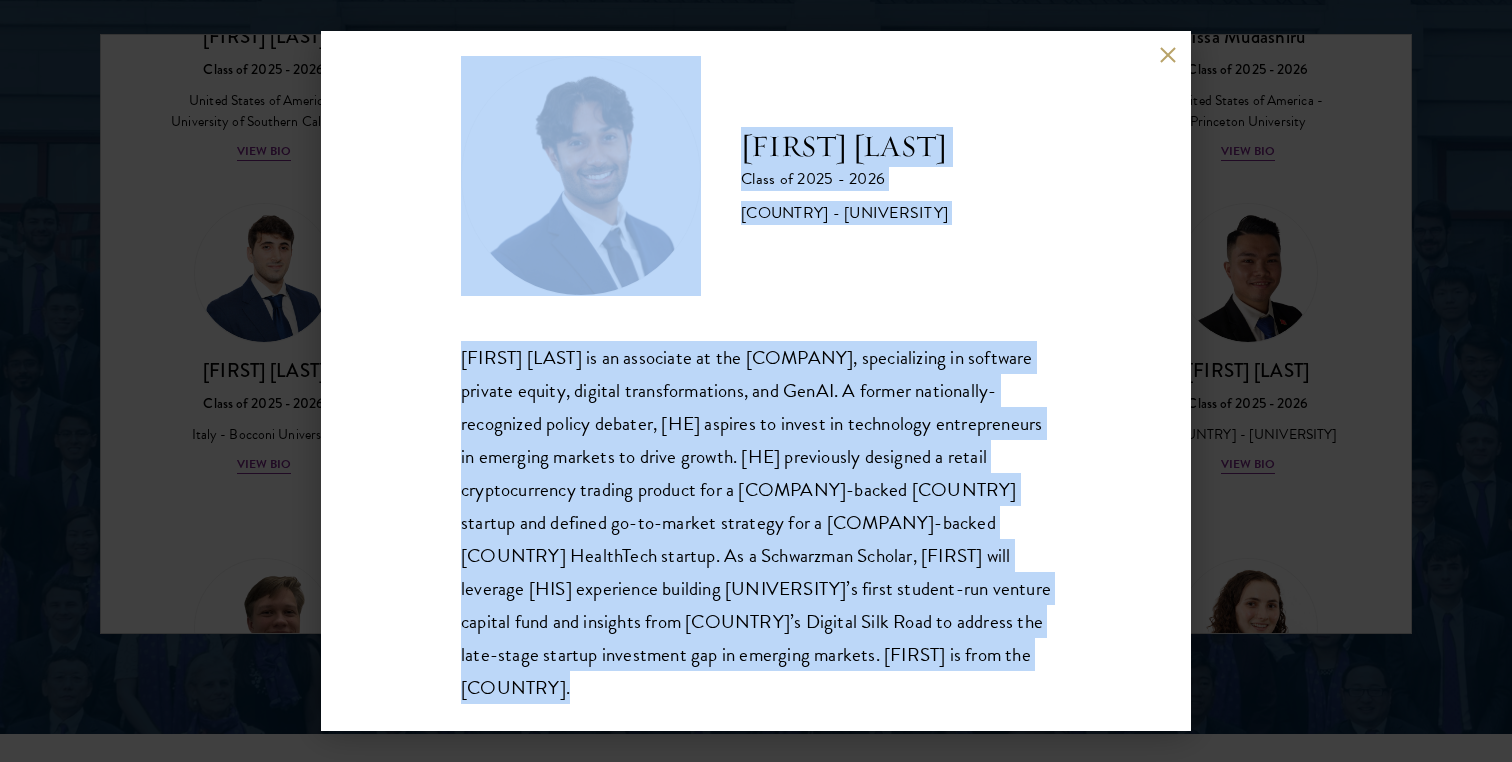 click on "[FIRST] [LAST] is an associate at the [COMPANY], specializing in software private equity, digital transformations, and GenAI. A former nationally-recognized policy debater, [HE] aspires to invest in technology entrepreneurs in emerging markets to drive growth. [HE] previously designed a retail cryptocurrency trading product for a [COMPANY]-backed [COUNTRY] startup and defined go-to-market strategy for a [COMPANY]-backed [COUNTRY] HealthTech startup. As a Schwarzman Scholar, [FIRST] will leverage [HIS] experience building [UNIVERSITY]’s first student-run venture capital fund and insights from [COUNTRY]’s Digital Silk Road to address the late-stage startup investment gap in emerging markets. [FIRST] is from the [COUNTRY]." at bounding box center [756, 523] 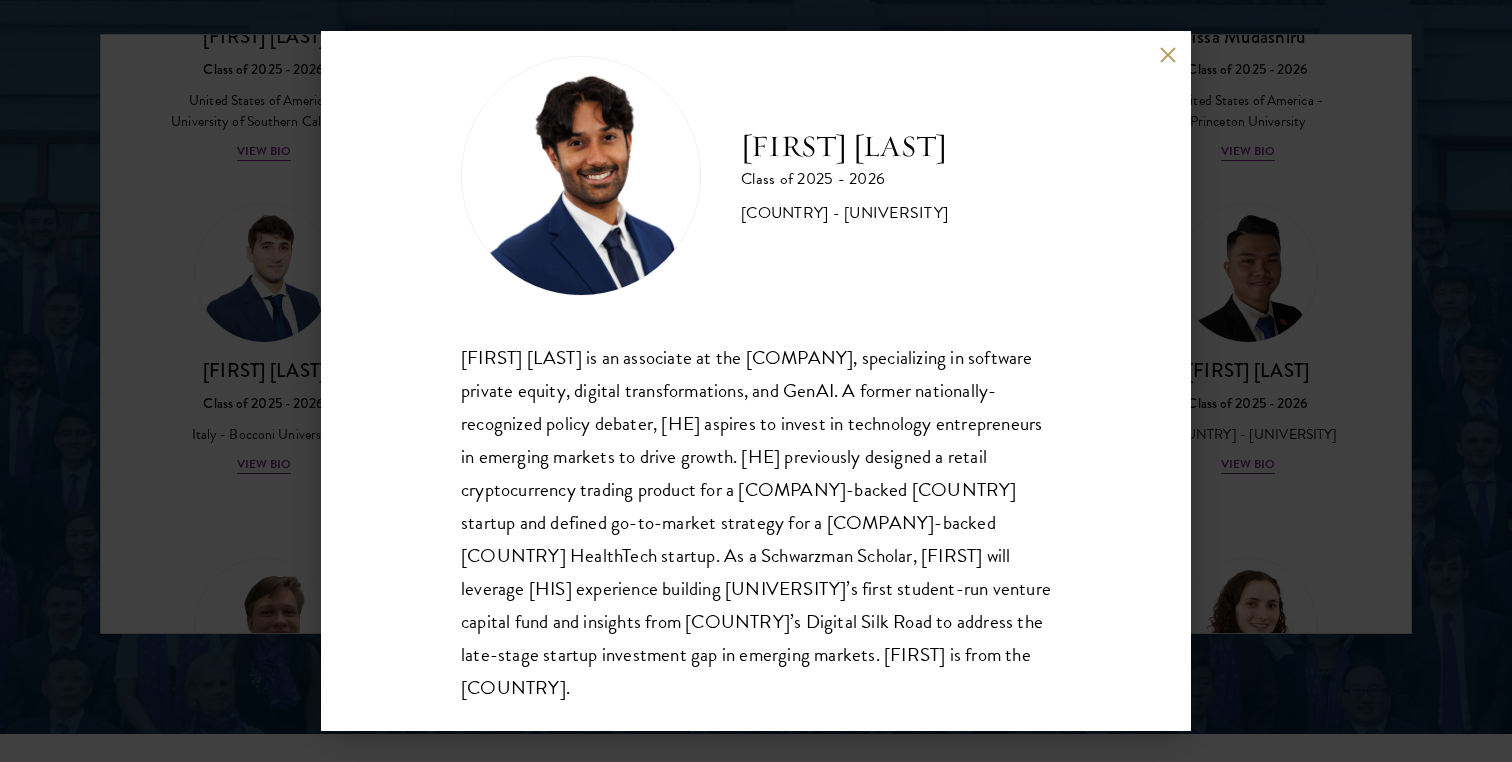 drag, startPoint x: 658, startPoint y: 651, endPoint x: 1024, endPoint y: 654, distance: 366.0123 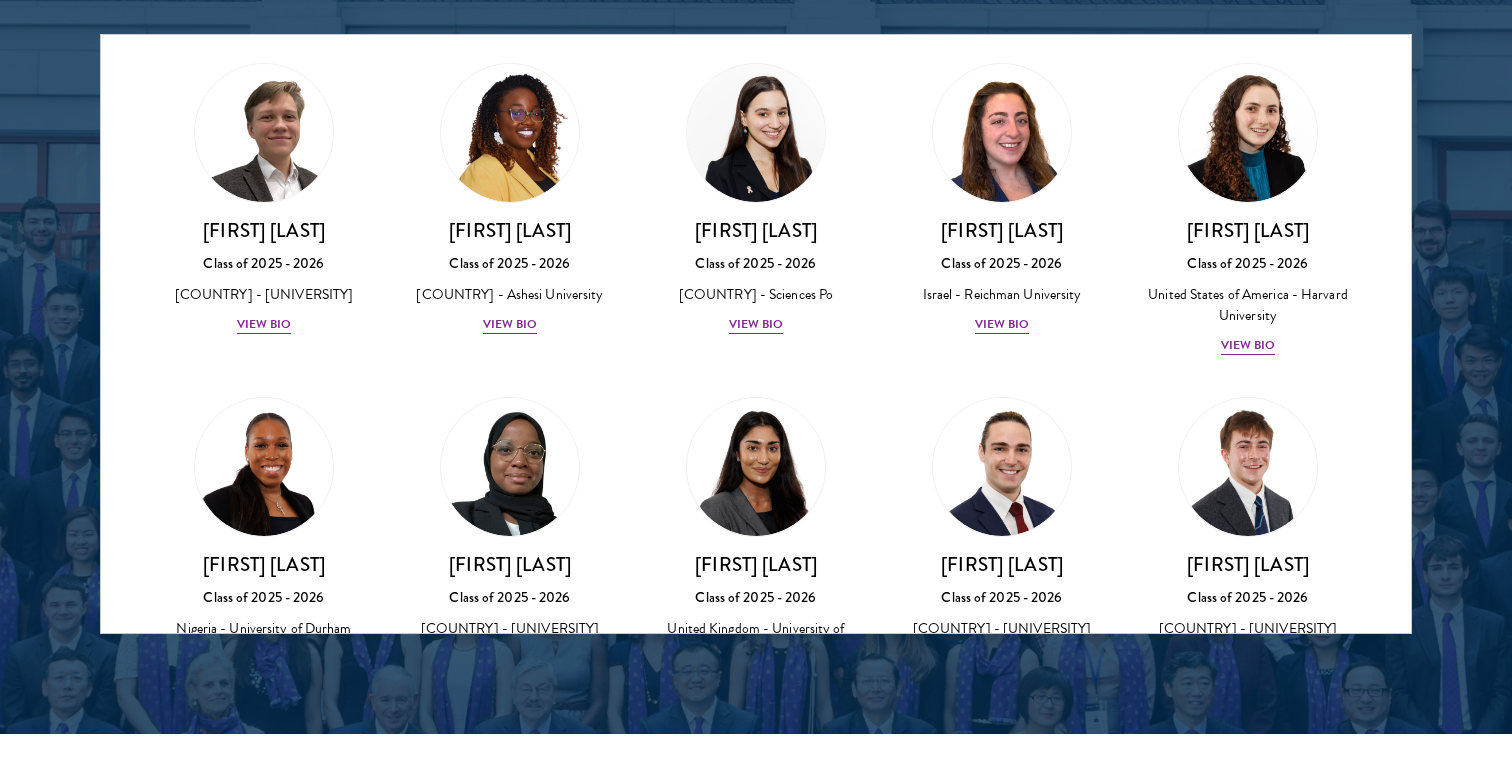 scroll, scrollTop: 6733, scrollLeft: 0, axis: vertical 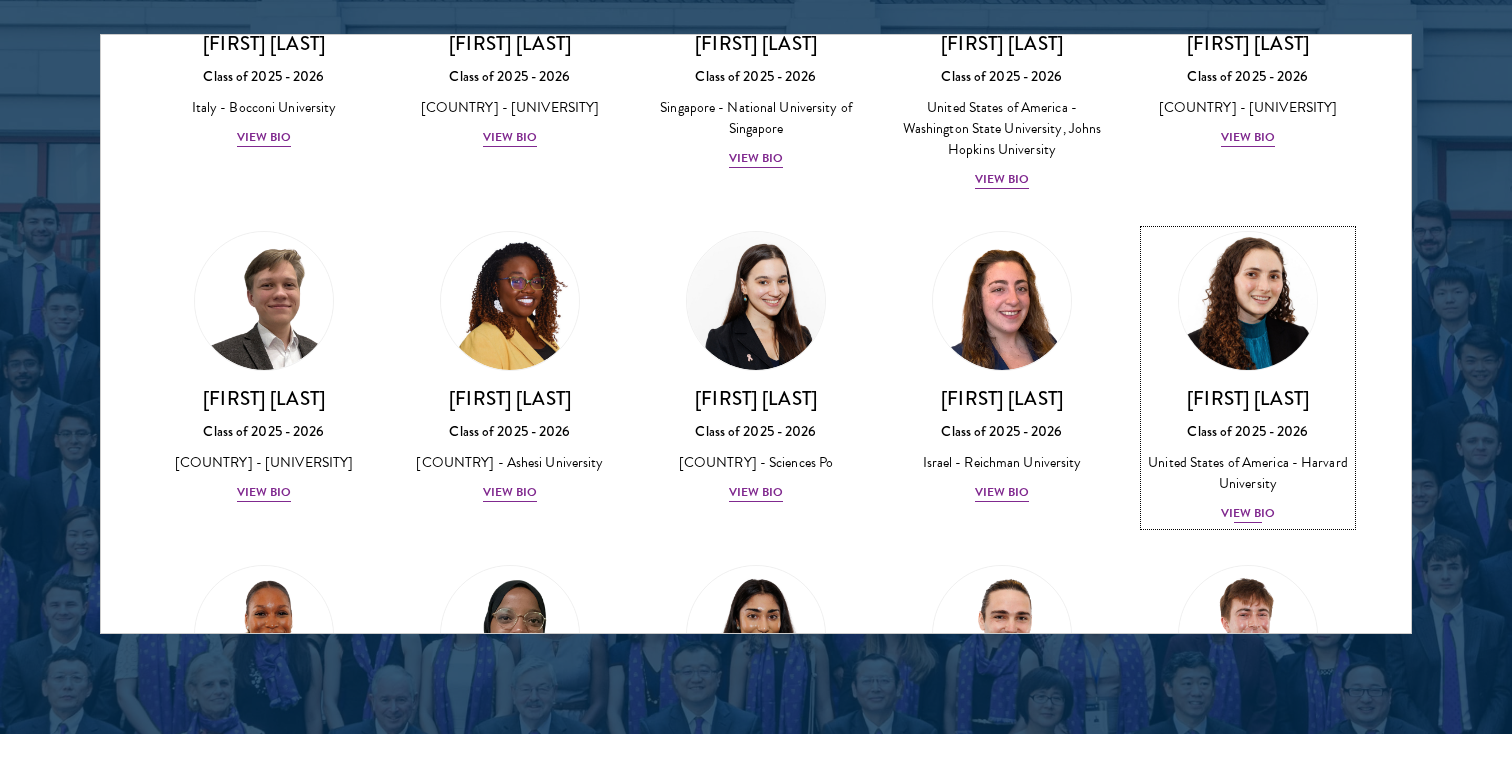 click on "View Bio" at bounding box center [1248, 513] 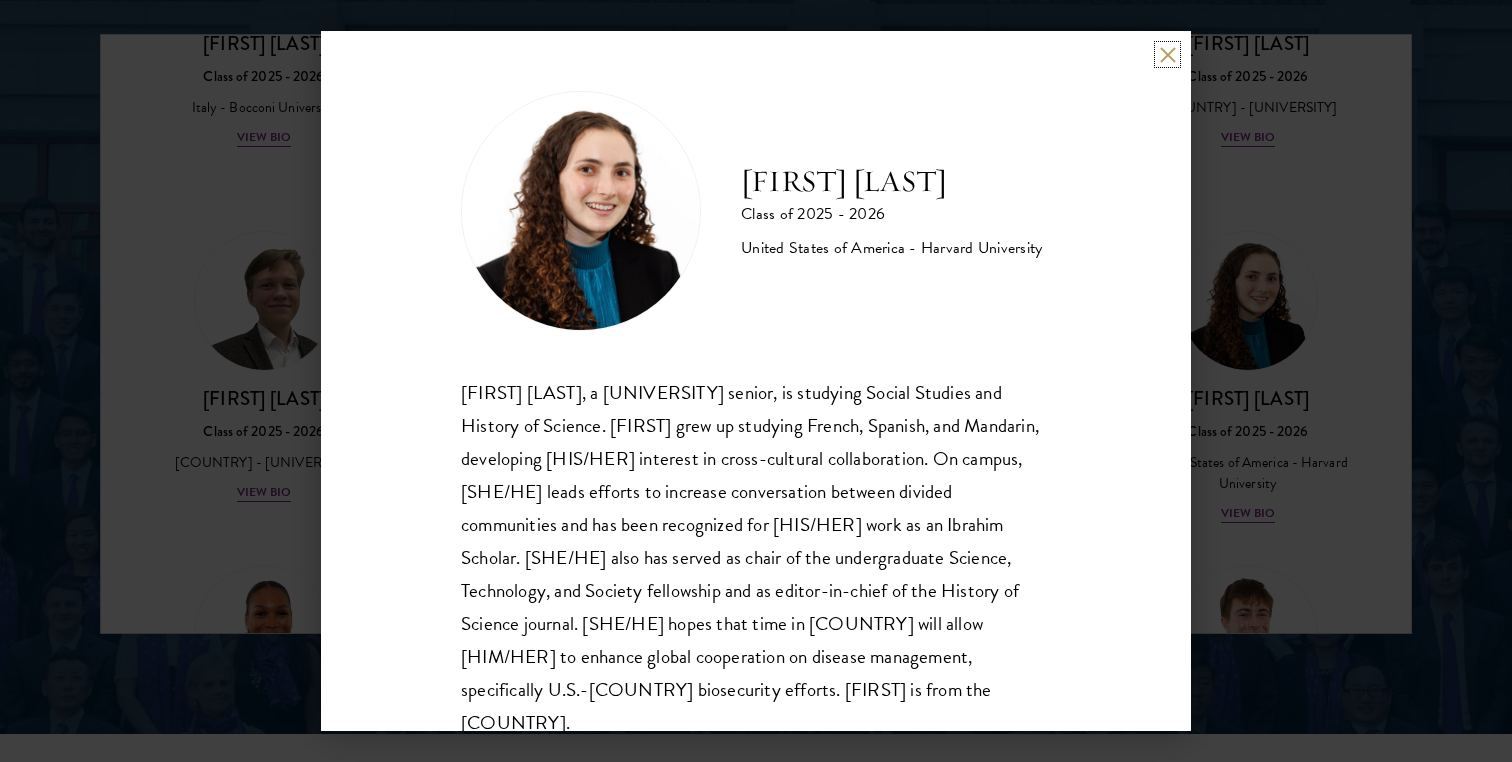 click at bounding box center (1167, 54) 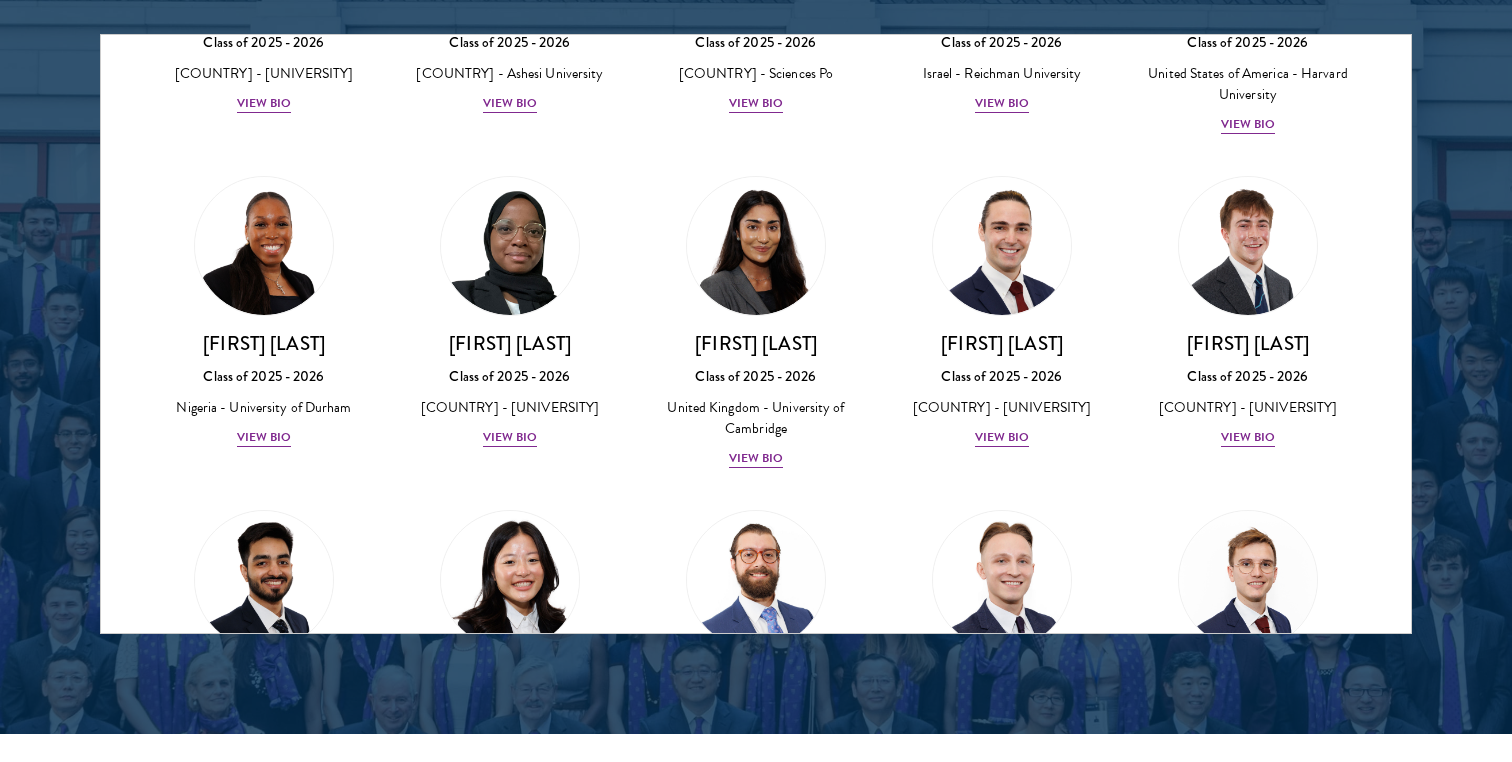 scroll, scrollTop: 7138, scrollLeft: 0, axis: vertical 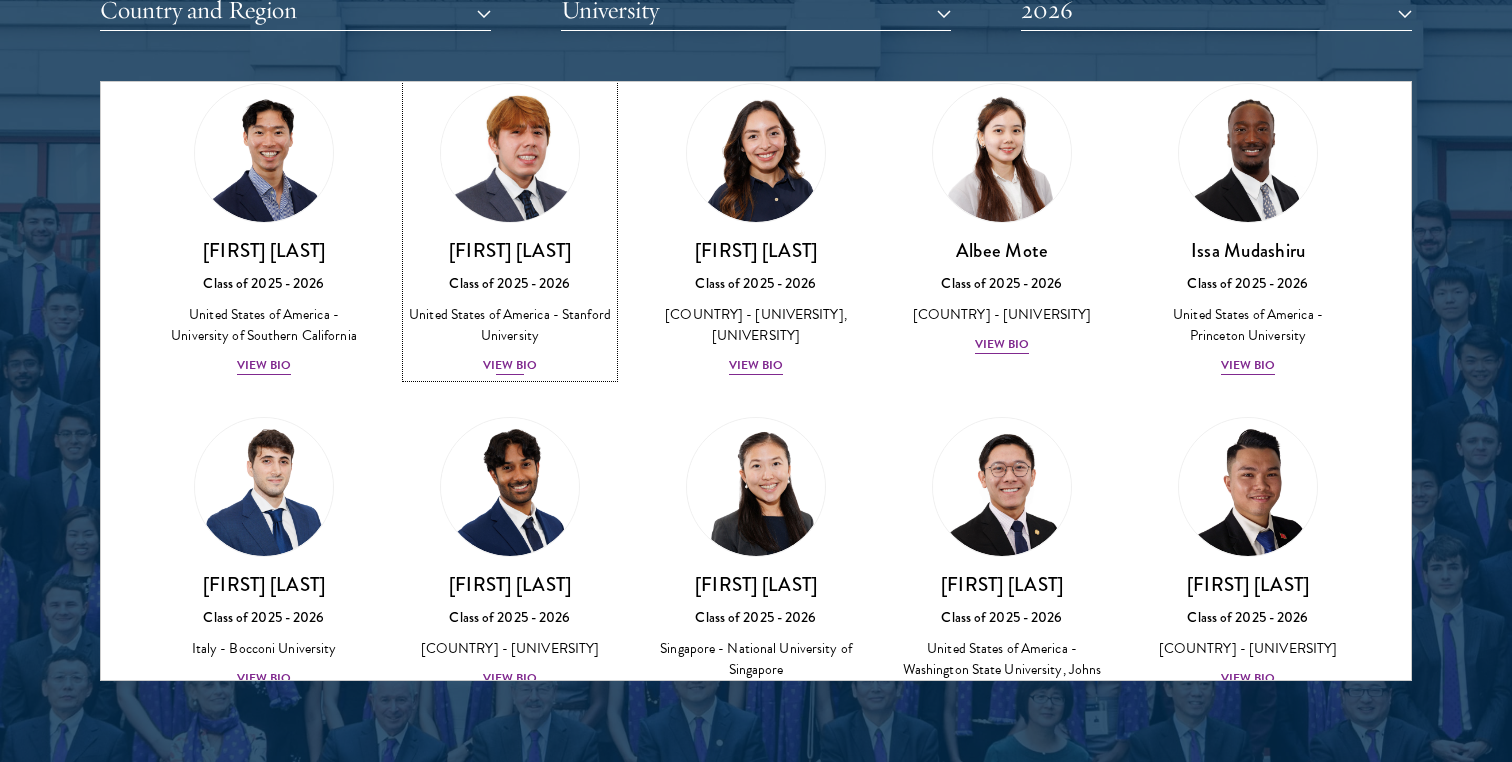 click on "View Bio" at bounding box center [510, 365] 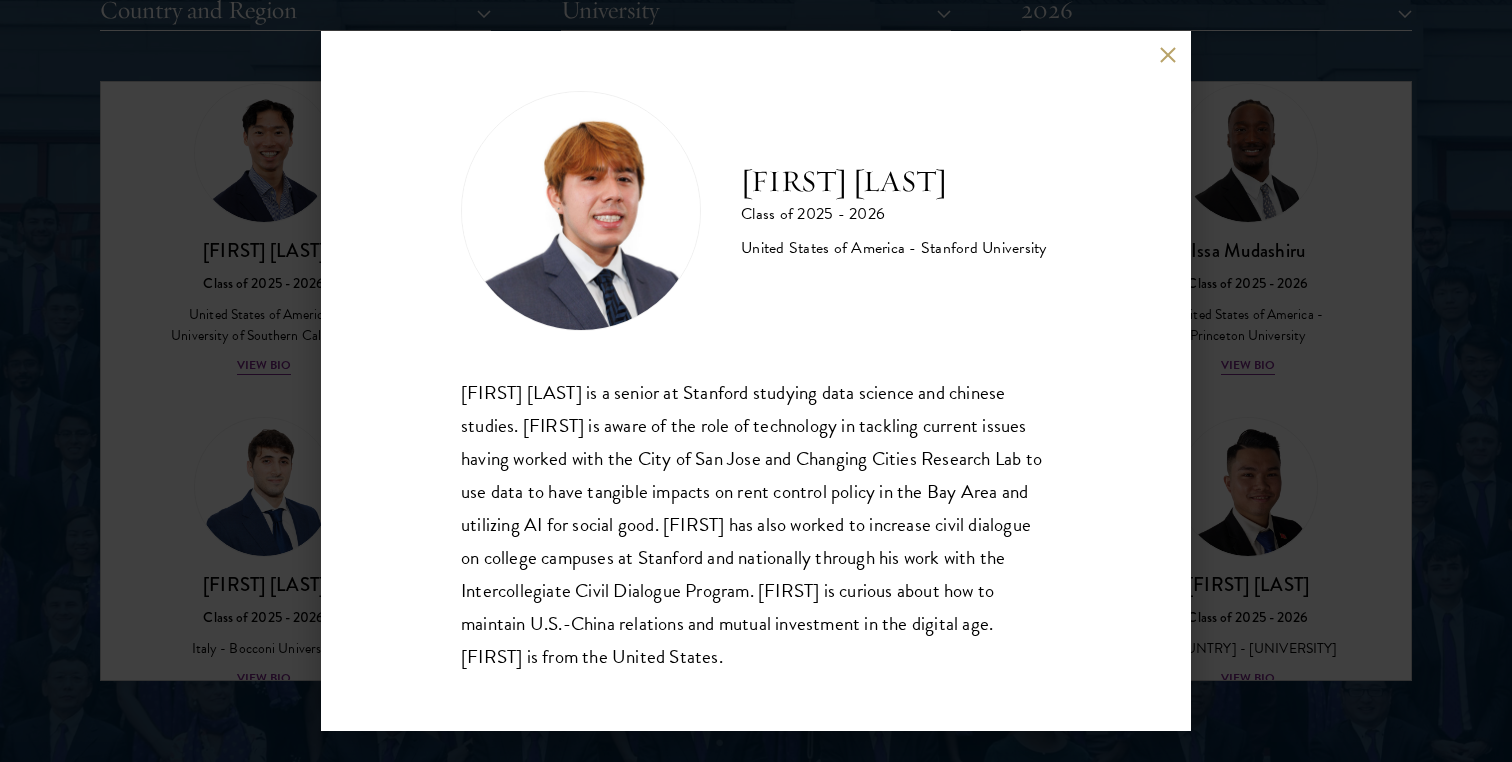 click at bounding box center (1167, 54) 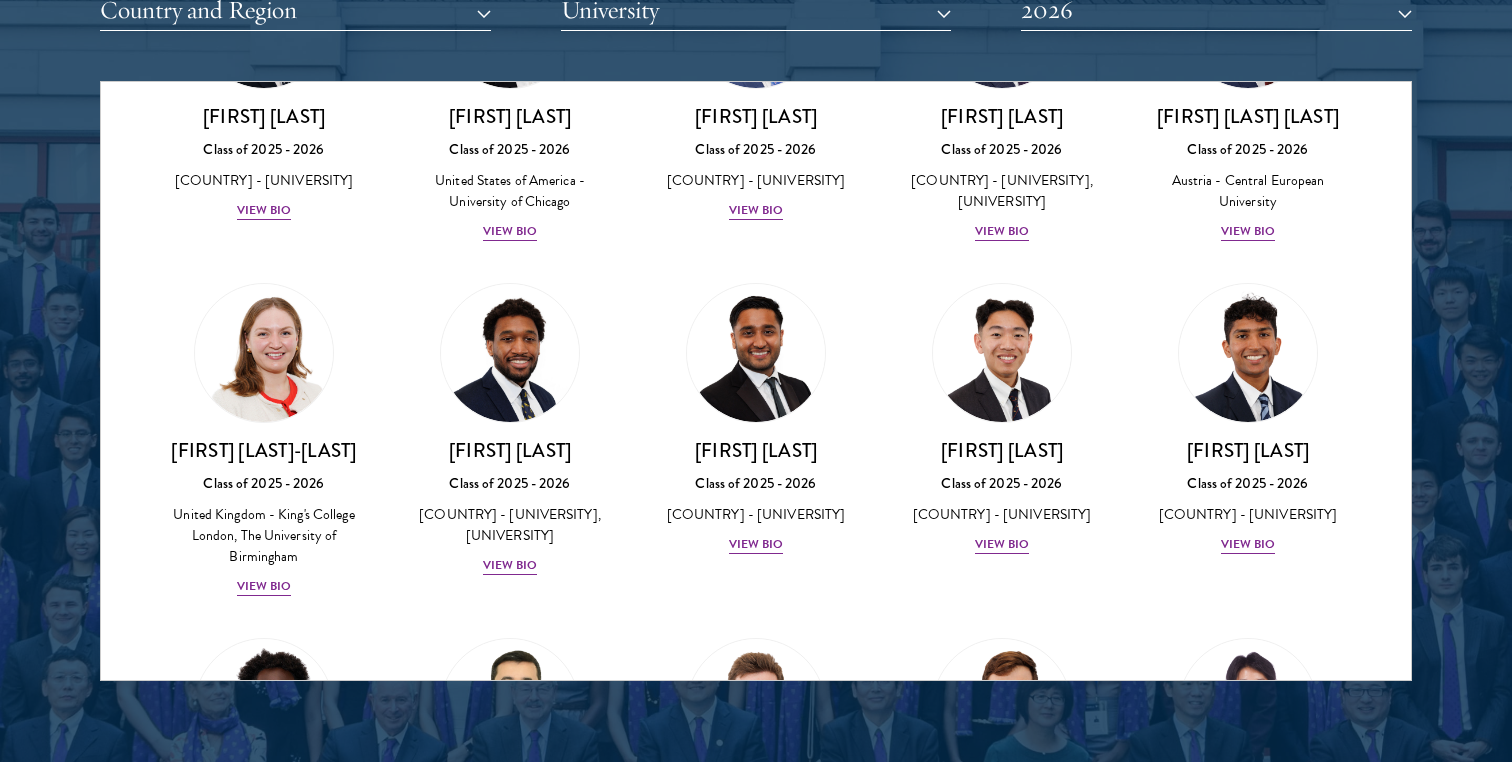 scroll, scrollTop: 8292, scrollLeft: 0, axis: vertical 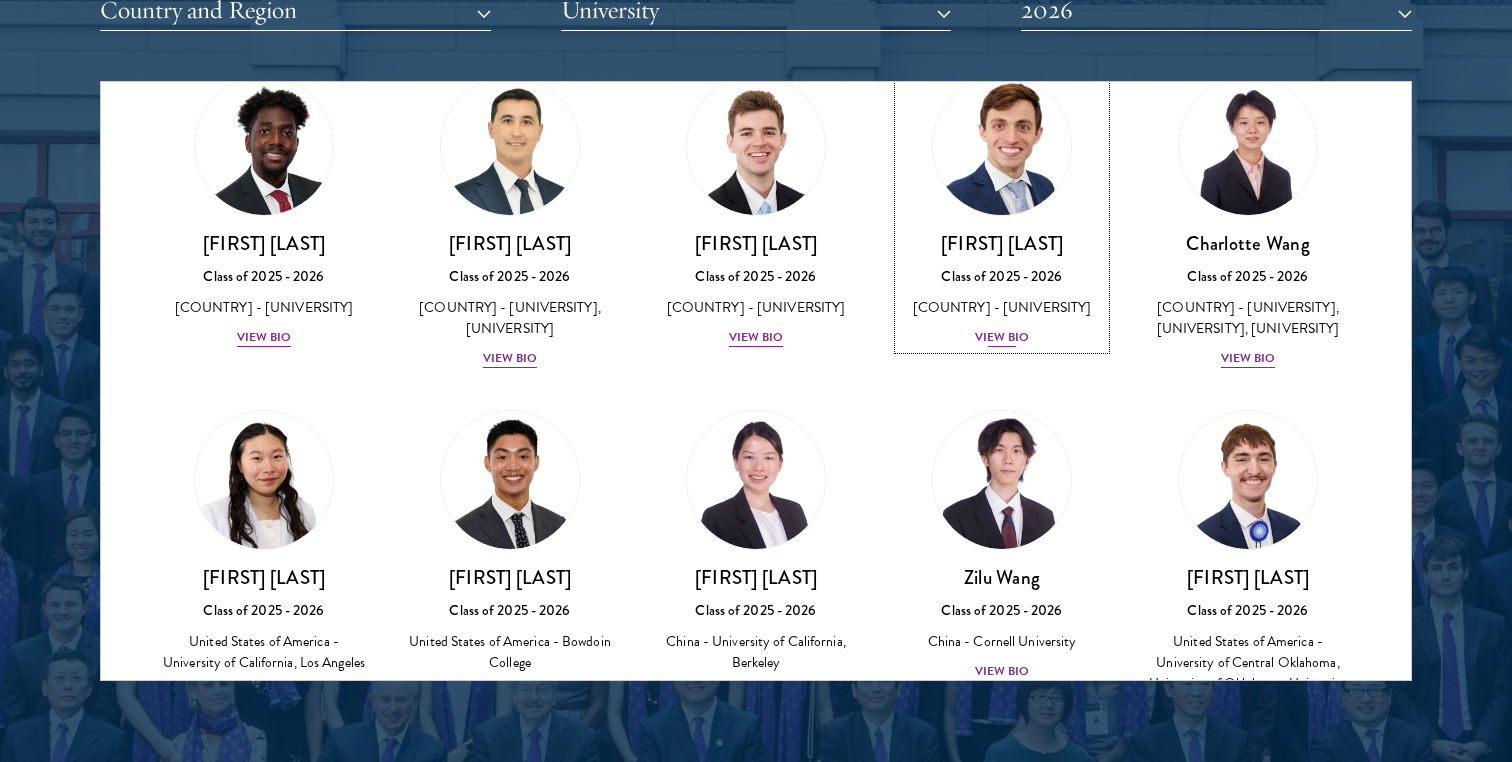 click on "[FIRST] [LAST]
Class of 2025 - 2026
[COUNTRY] - [UNIVERSITY]
View Bio" at bounding box center [1002, 290] 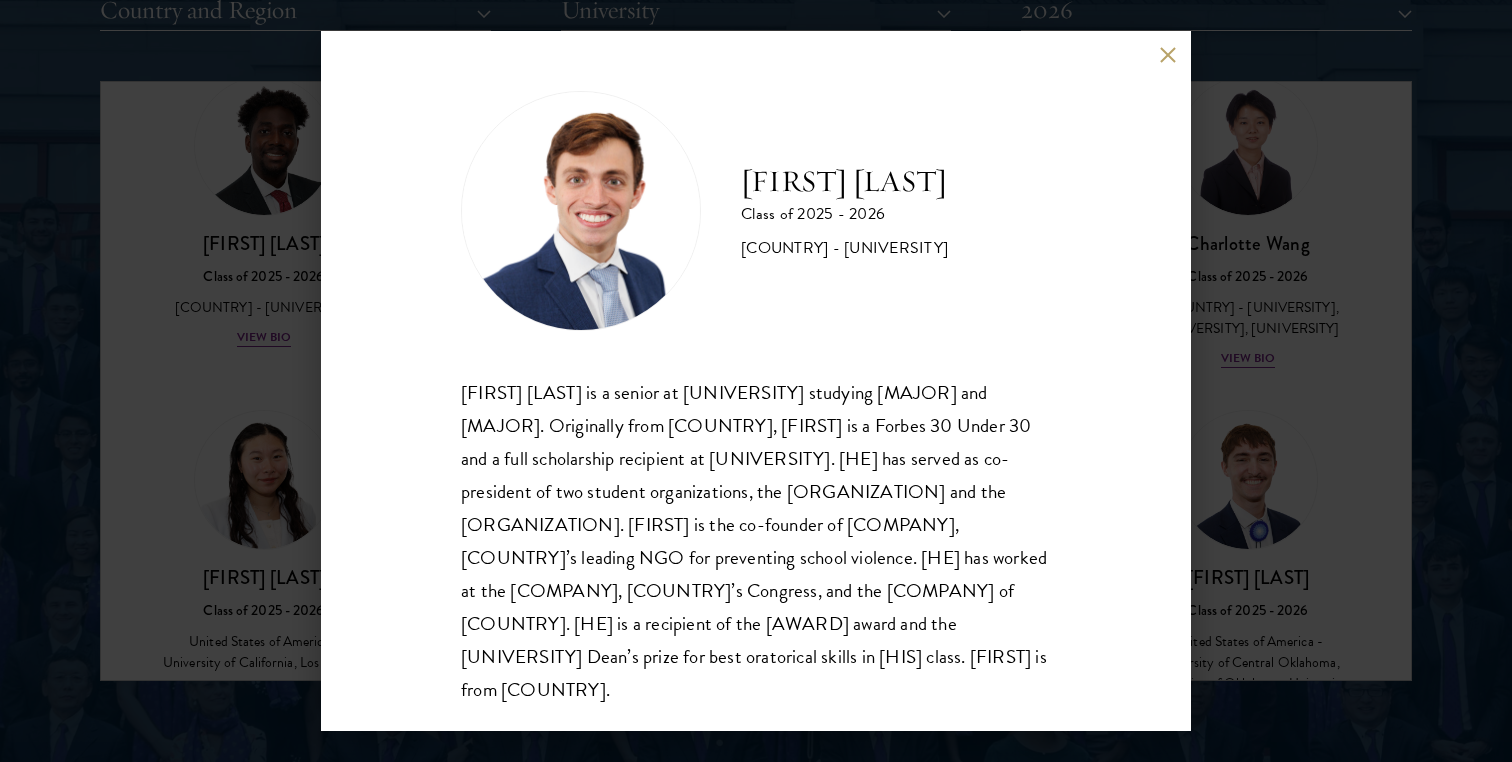click on "[FIRST] [LAST]
Class of 2025 - 2026
[COUNTRY] - [UNIVERSITY]
[FIRST] [LAST] is a senior at [UNIVERSITY] studying Economics and Government. Originally from [COUNTRY], [FIRST] is a Forbes 30 Under 30 and a full scholarship recipient at [UNIVERSITY]. He has served as co-president of two student organizations, the [UNIVERSITY] Association Cultivating Inter-American Democracy and the [COUNTRY] Conference. [FIRST] is the co-founder of Young Peacebuilders, [COUNTRY]'s leading NGO for preventing school violence. He has worked at the World Bank, [COUNTRY]'s Congress, and the Central Bank of Thailand. He is a recipient of the Davis Projects for Peace award and the [UNIVERSITY] Dean’s prize for best oratorical skills in his class. [FIRST] is from [COUNTRY]." at bounding box center (756, 381) 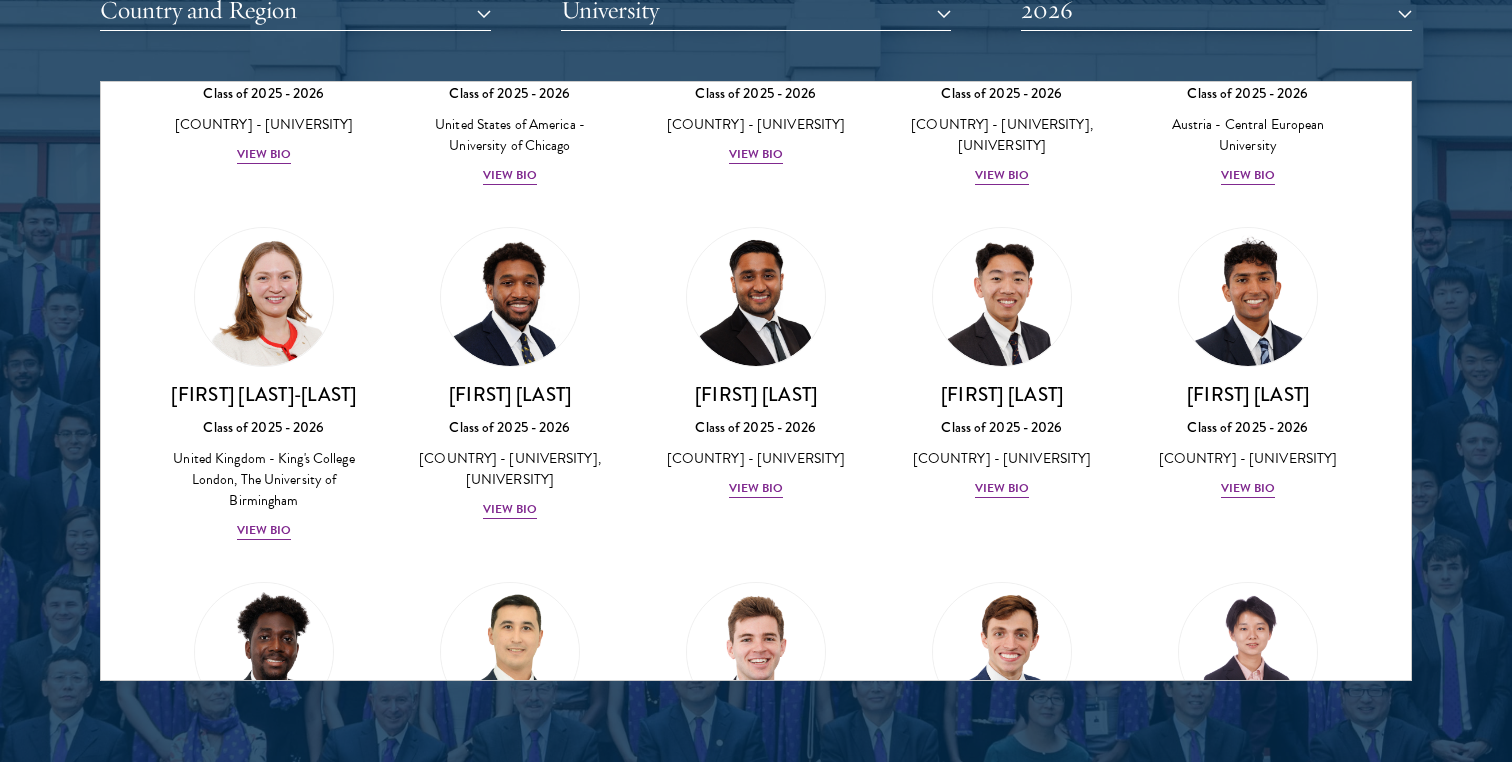 scroll, scrollTop: 9013, scrollLeft: 0, axis: vertical 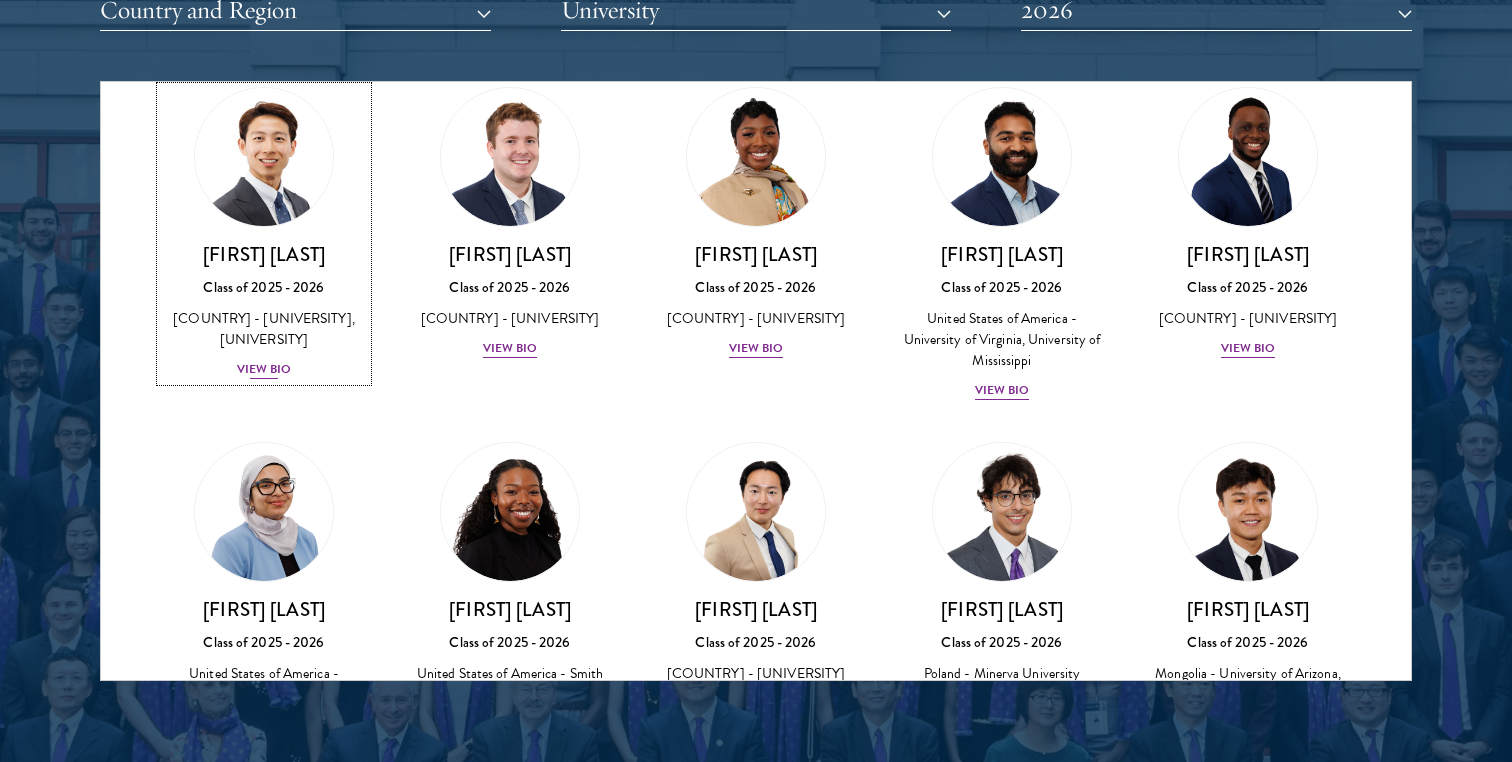 click on "View Bio" at bounding box center (264, 369) 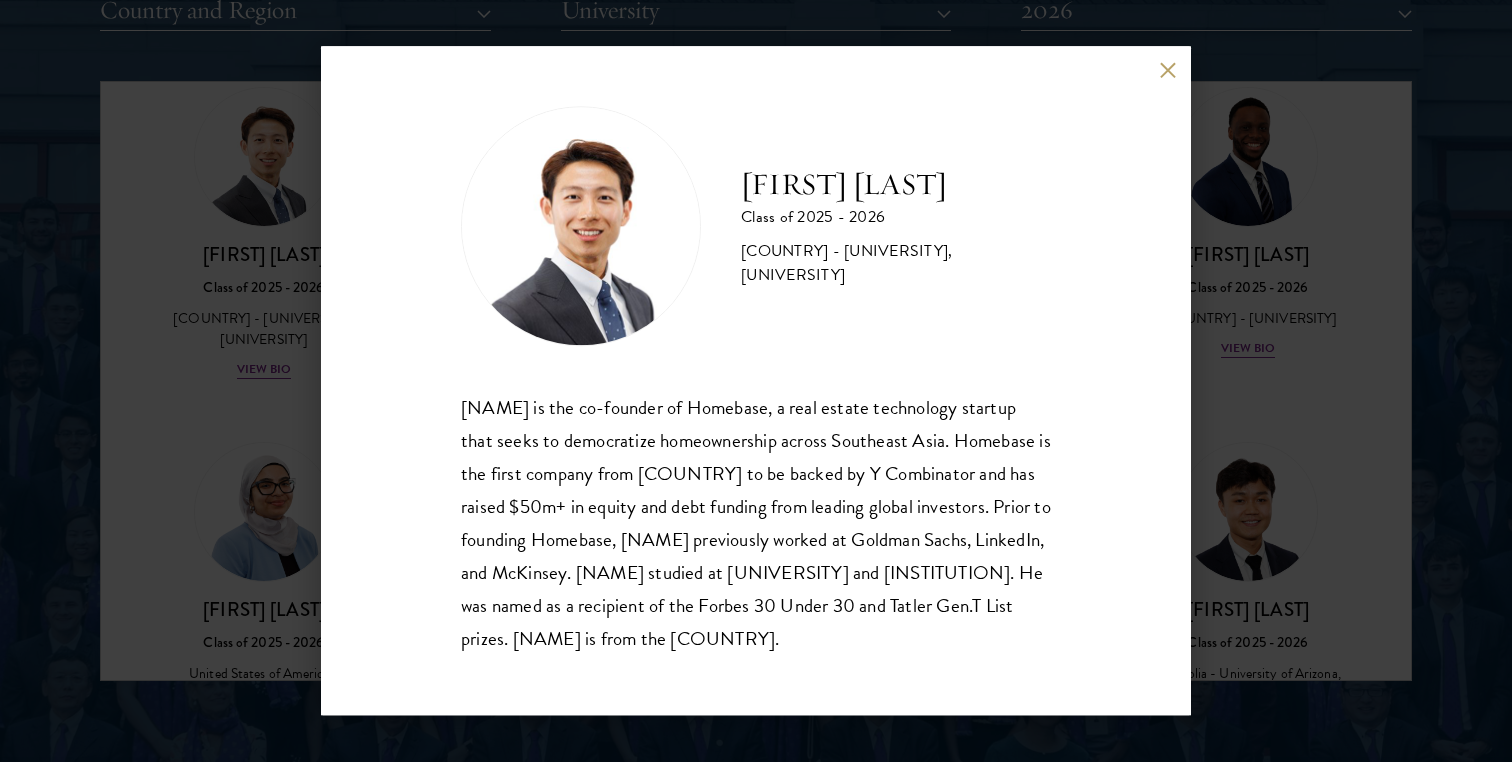 click on "Guangning ([FIRST]) [LAST] is the co-founder of Homebase, a real estate technology startup that seeks to democratize homeownership across Southeast Asia. Homebase is the first company from Vietnam to be backed by Y Combinator and has raised $50m+ in equity and debt funding from leading global investors. Prior to founding Homebase, Phillip previously worked at Goldman Sachs, LinkedIn, and McKinsey. Phillip studied at [UNIVERSITY] and [UNIVERSITY]. He was named as a recipient of the Forbes 30 Under 30 and Tatler Gen.T List prizes. Phillip is from the [COUNTRY]." at bounding box center (756, 381) 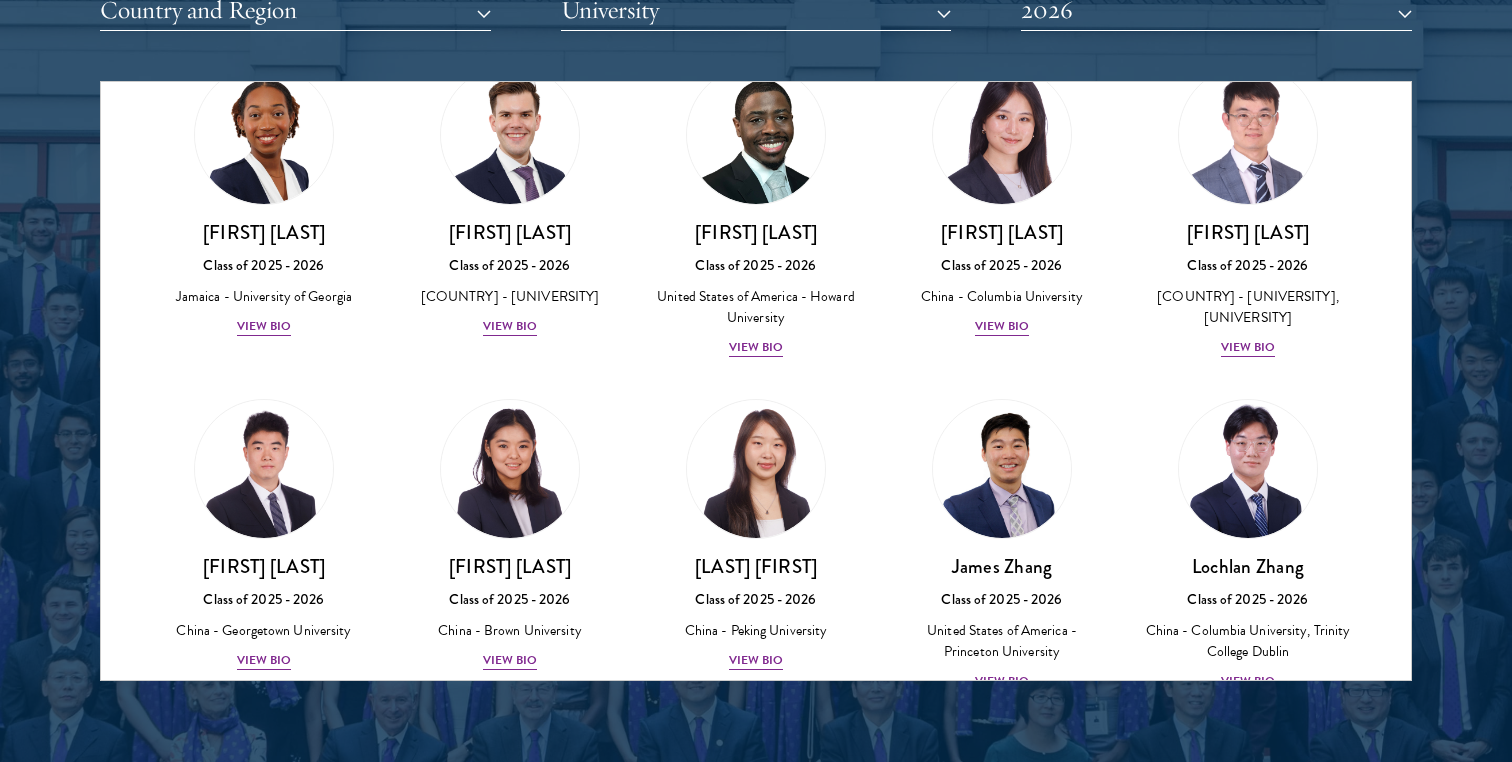 scroll, scrollTop: 786, scrollLeft: 0, axis: vertical 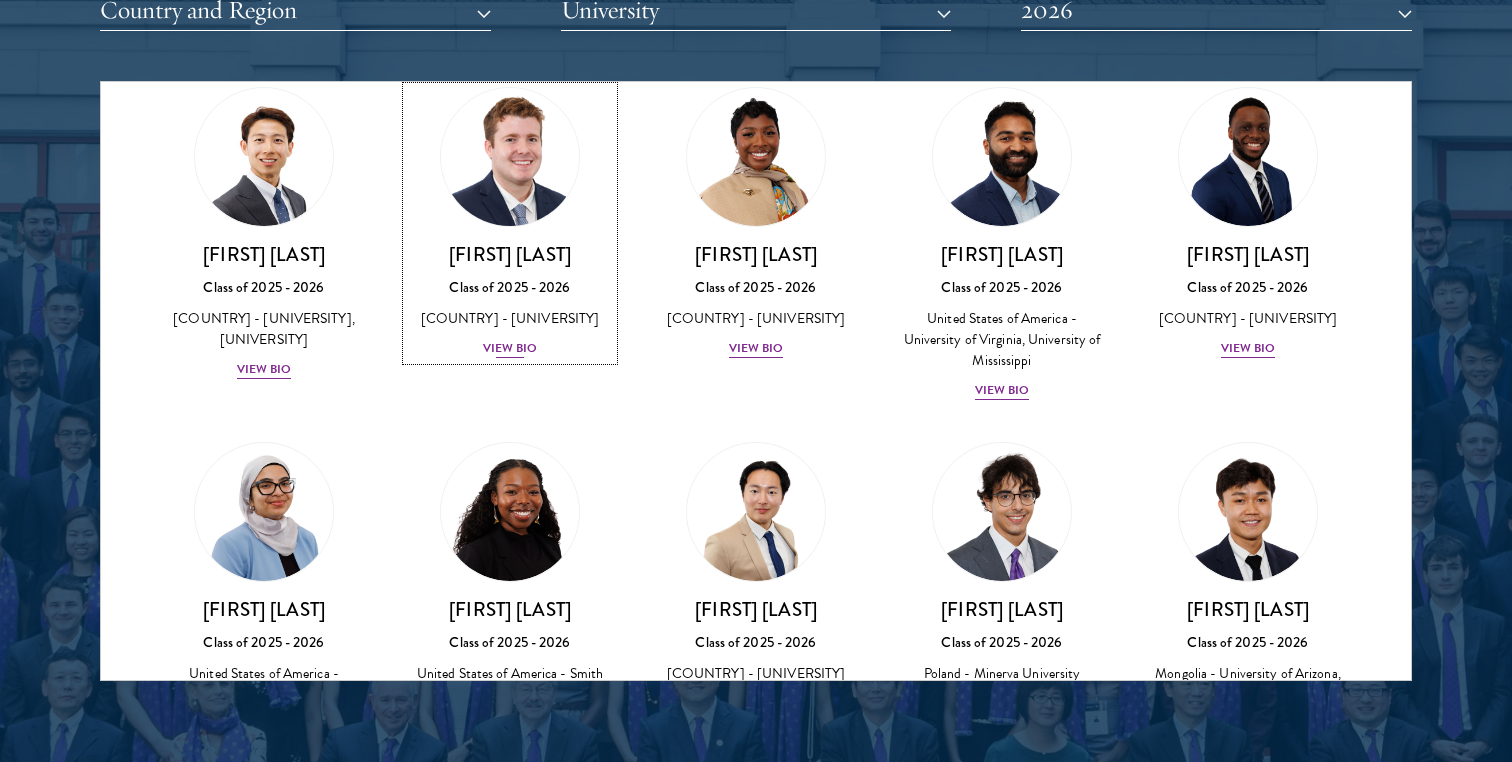 click on "View Bio" at bounding box center (510, 348) 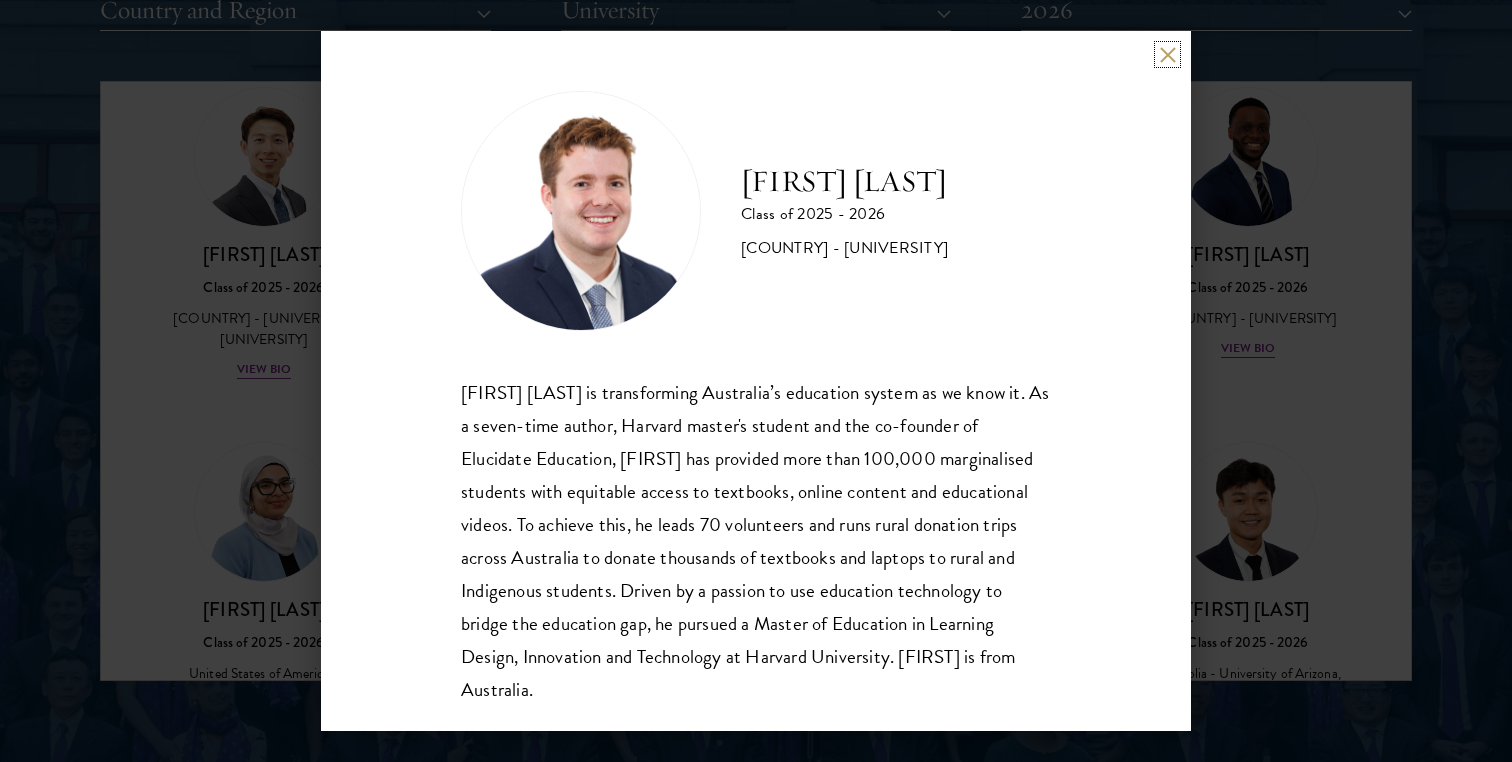 click at bounding box center (1167, 54) 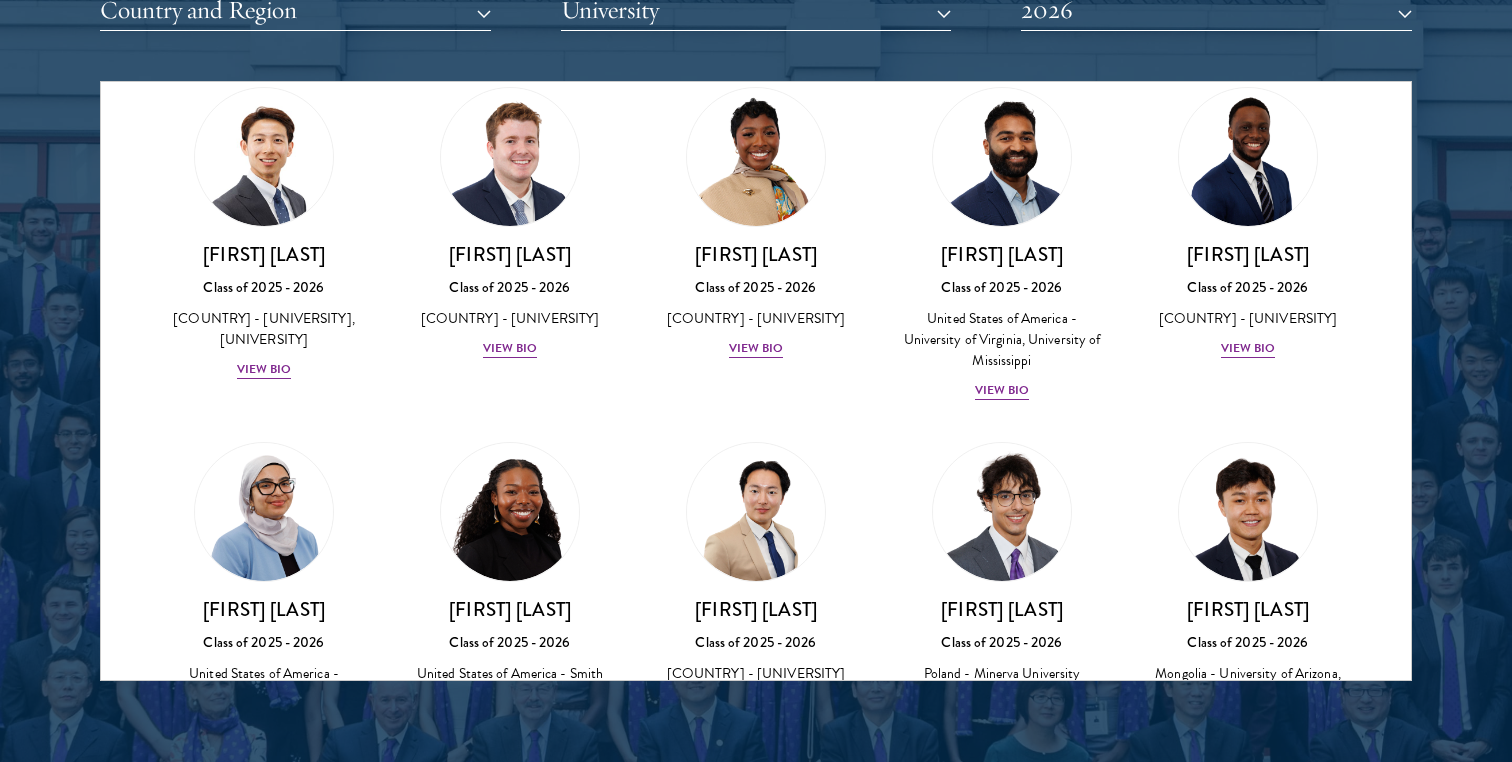 scroll, scrollTop: 2439, scrollLeft: 0, axis: vertical 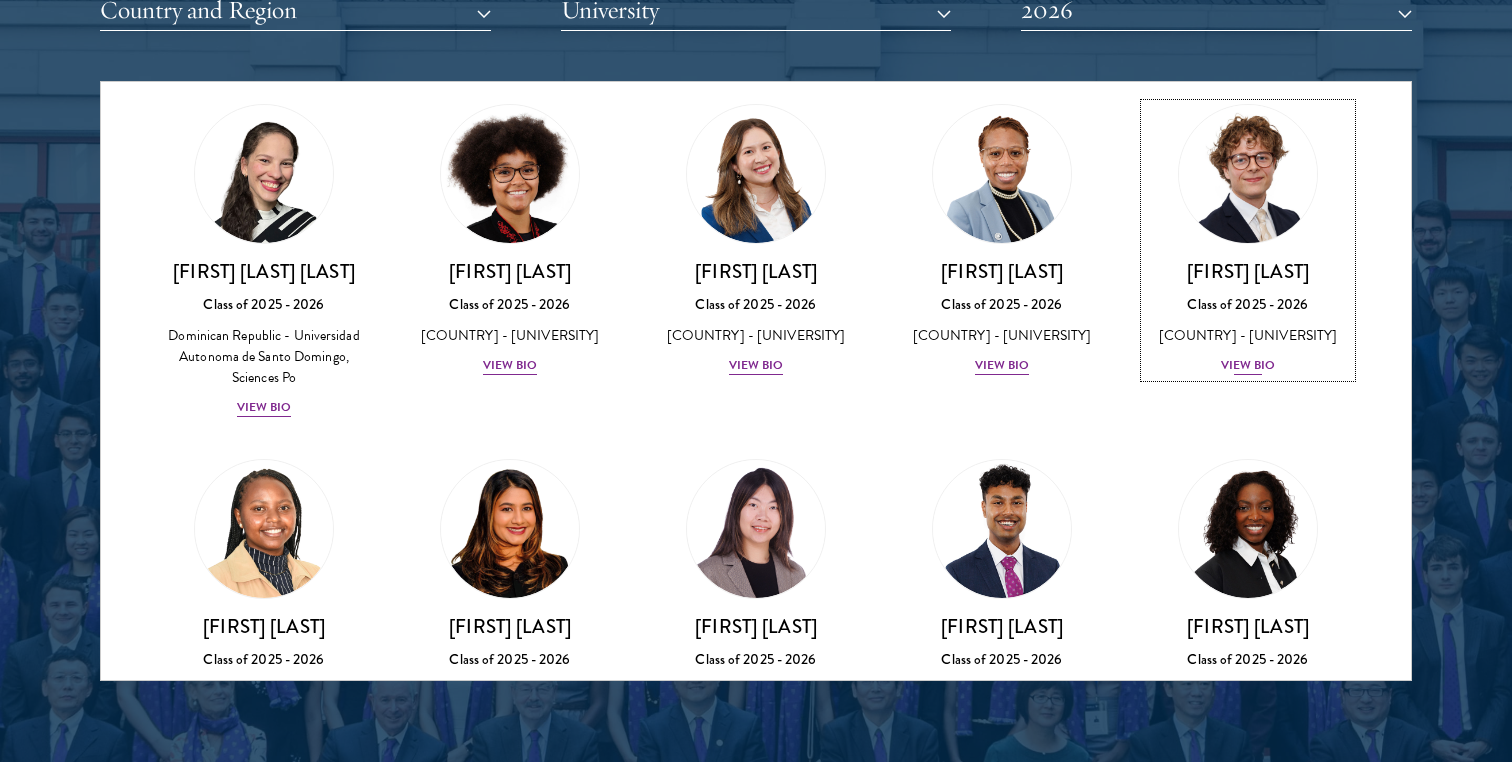 click on "View Bio" at bounding box center [1248, 365] 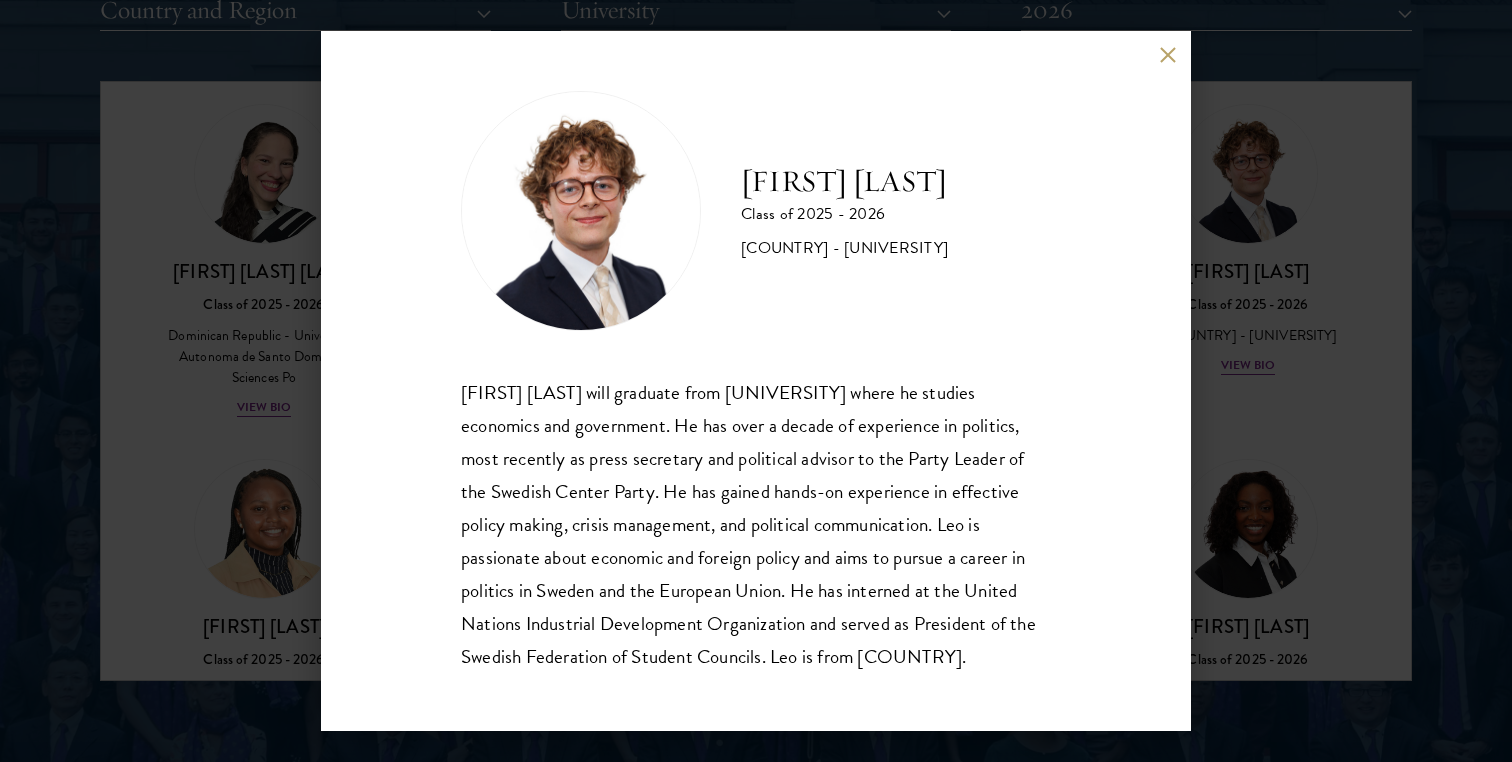 click at bounding box center (1167, 54) 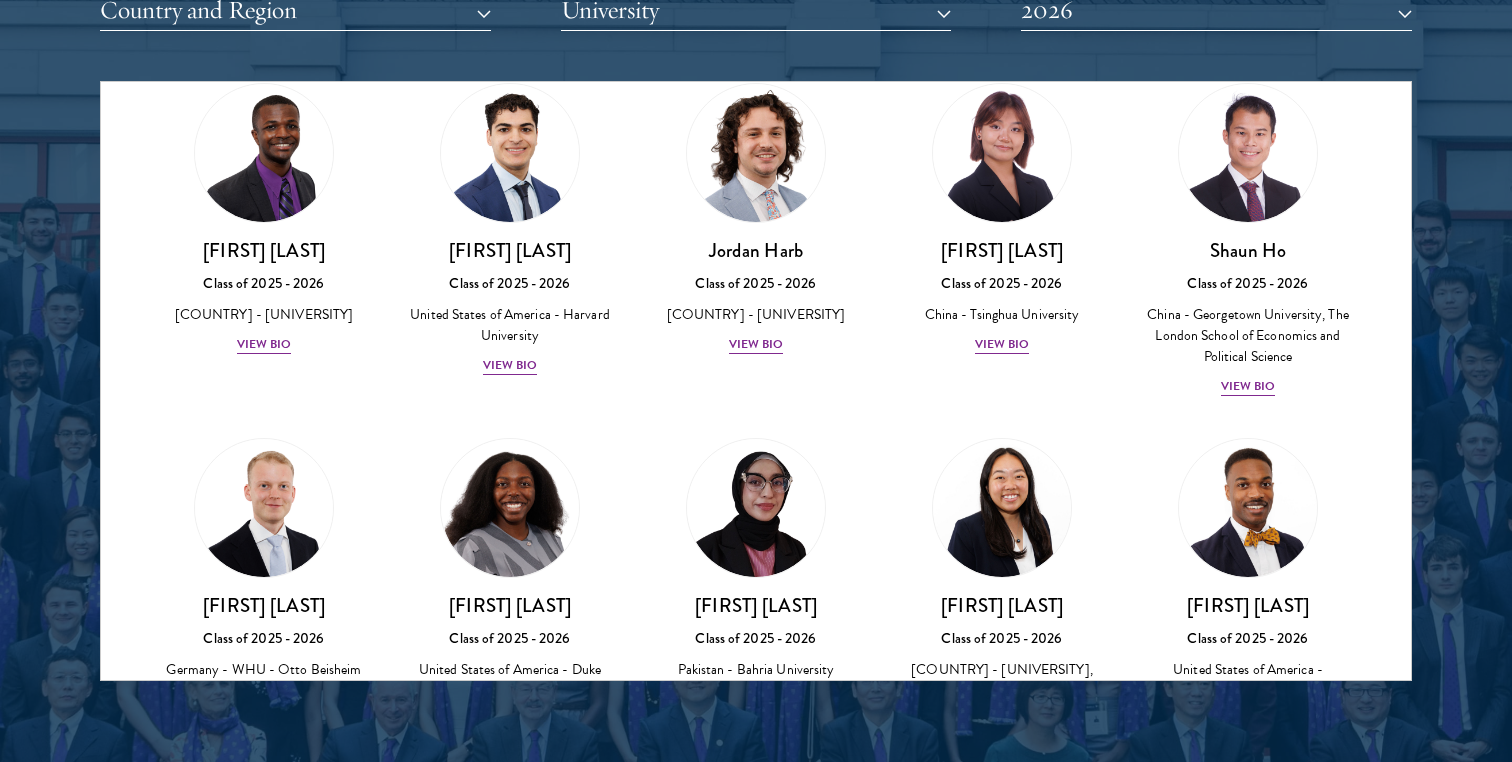 scroll, scrollTop: 4214, scrollLeft: 0, axis: vertical 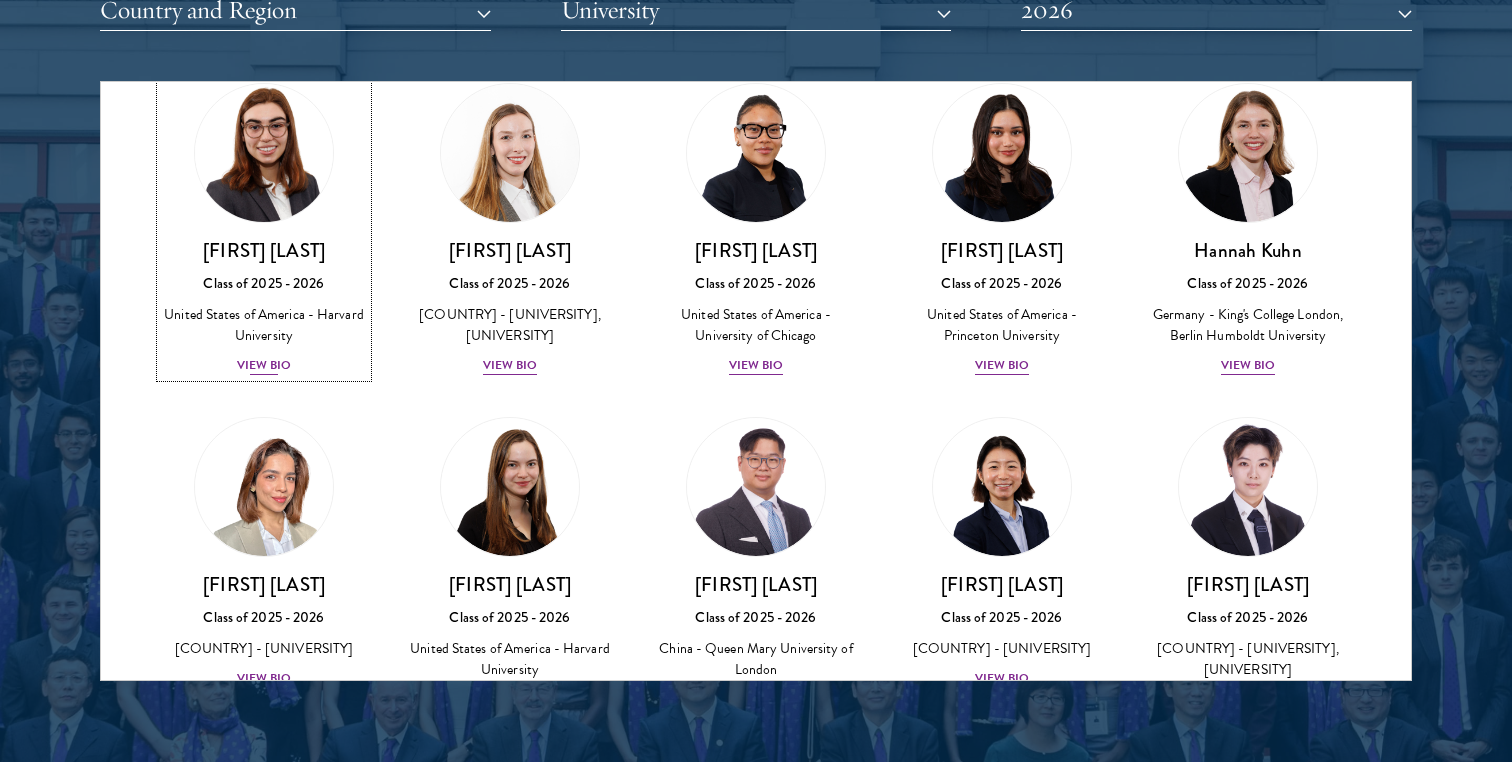 click on "View Bio" at bounding box center (264, 365) 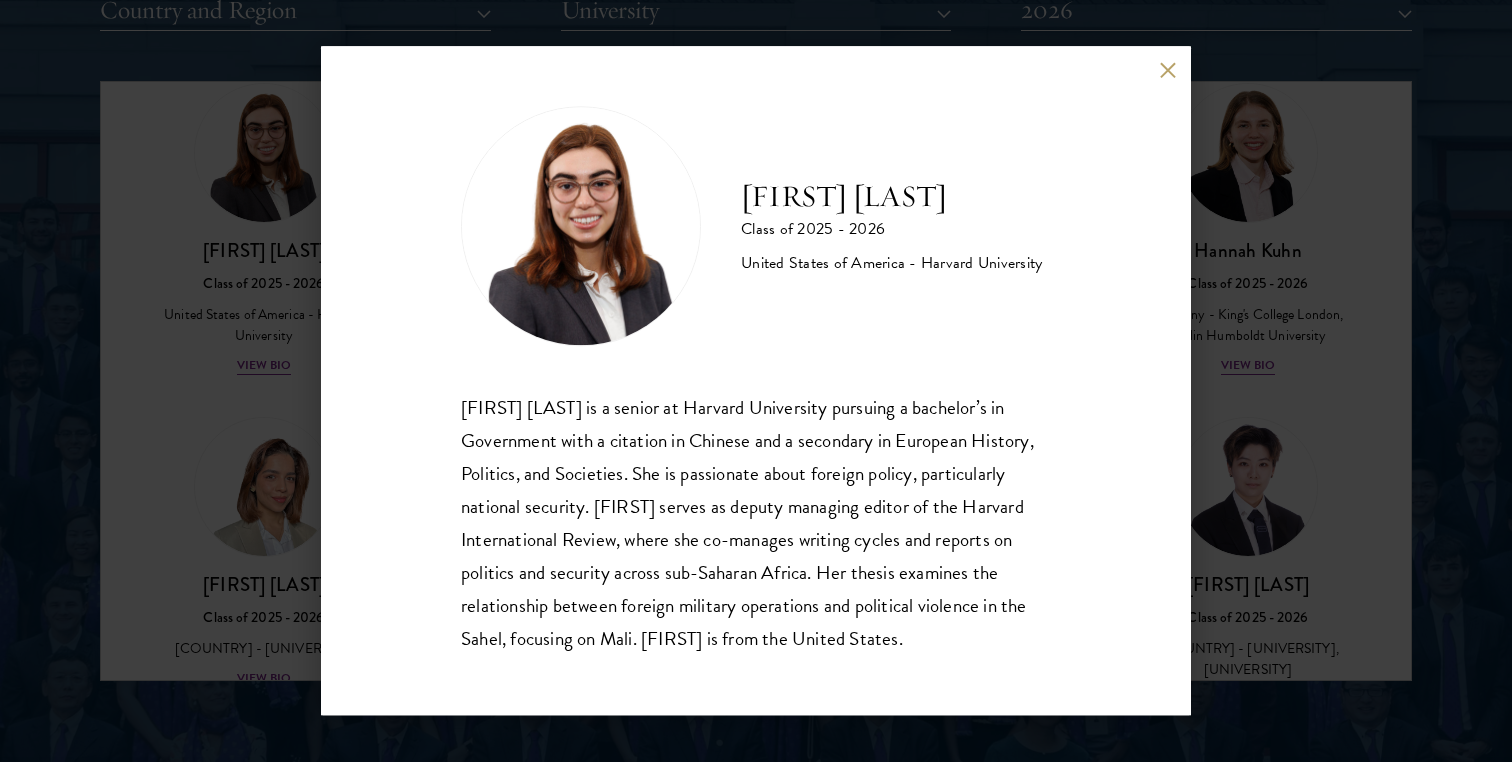 click at bounding box center [1167, 69] 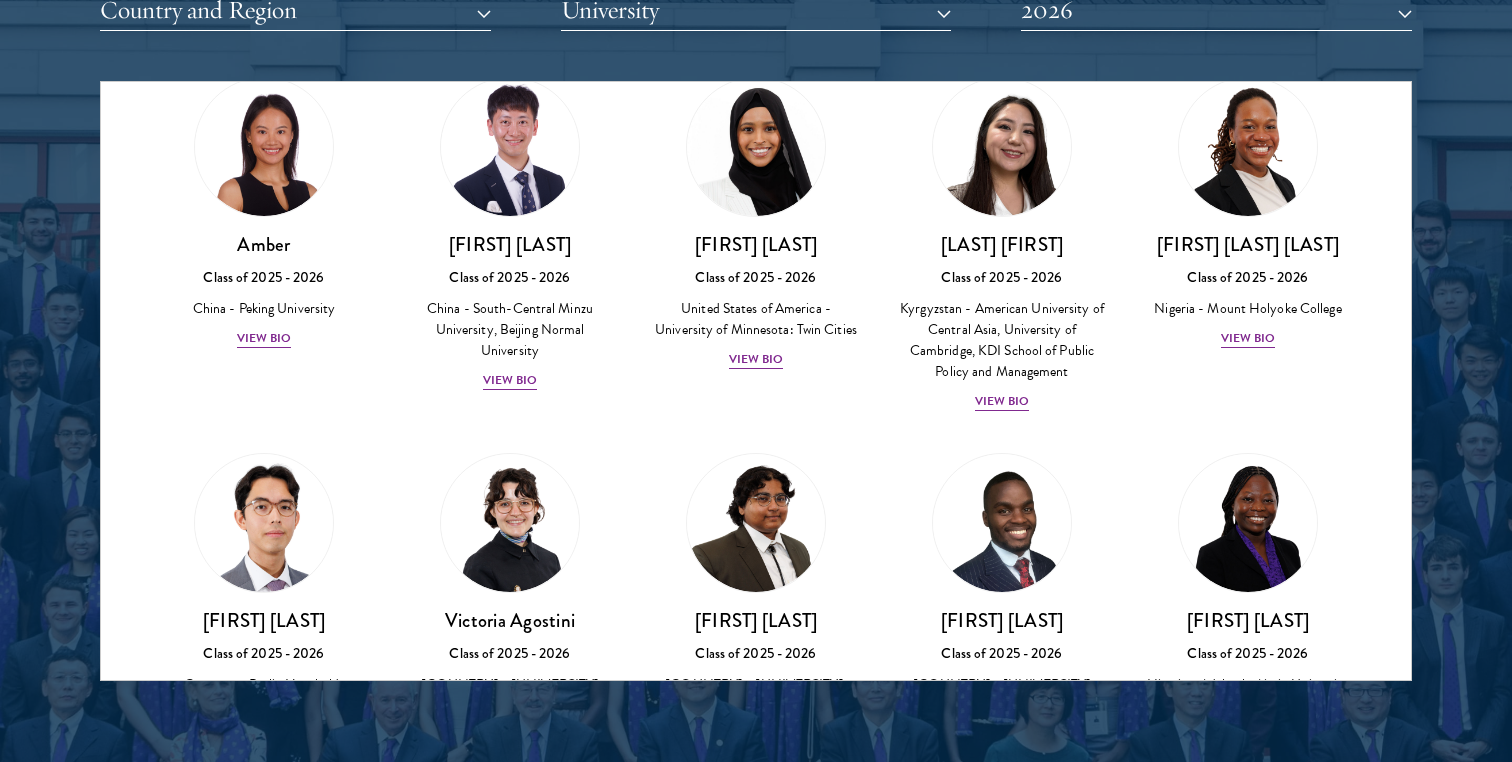 scroll, scrollTop: 0, scrollLeft: 0, axis: both 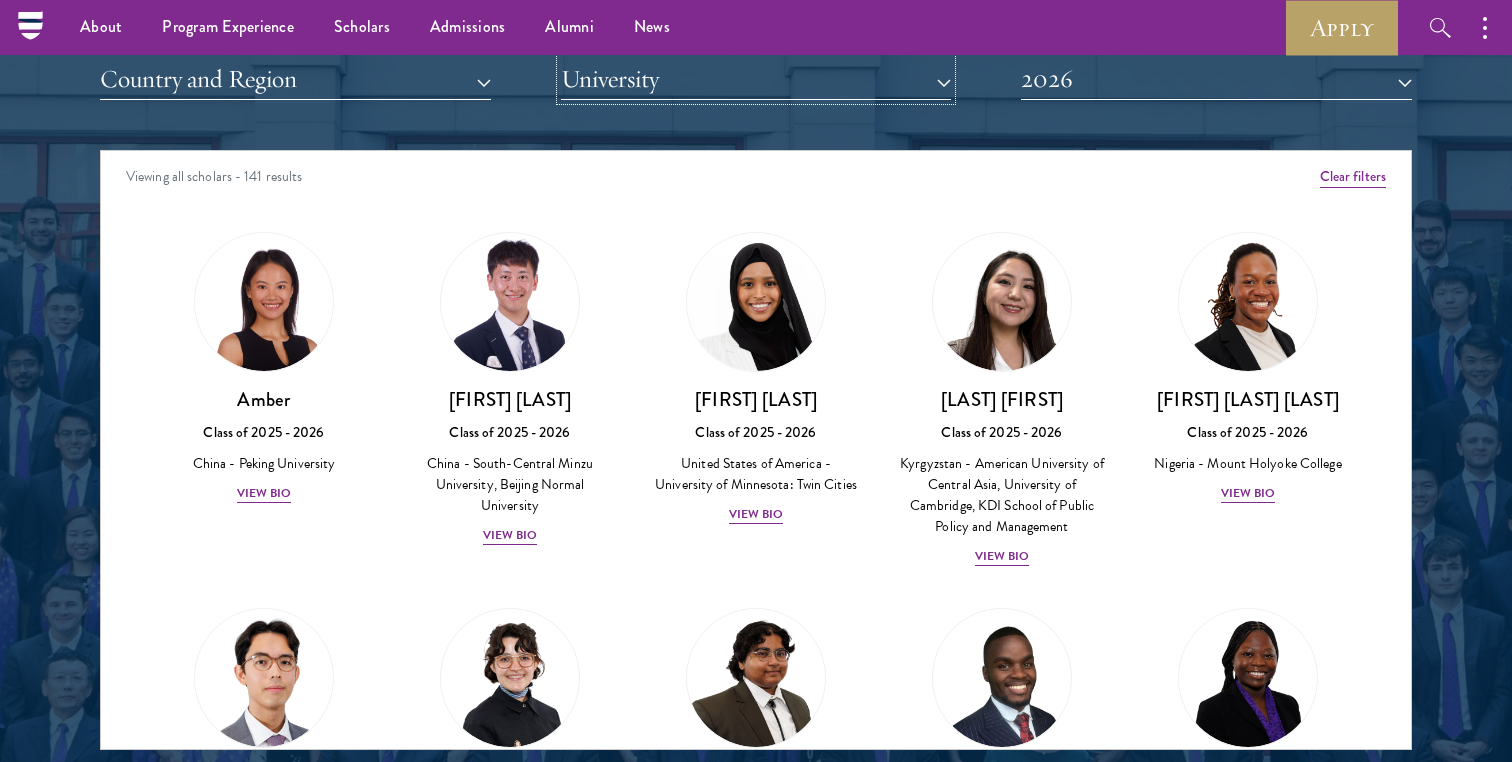 click on "University" at bounding box center [756, 79] 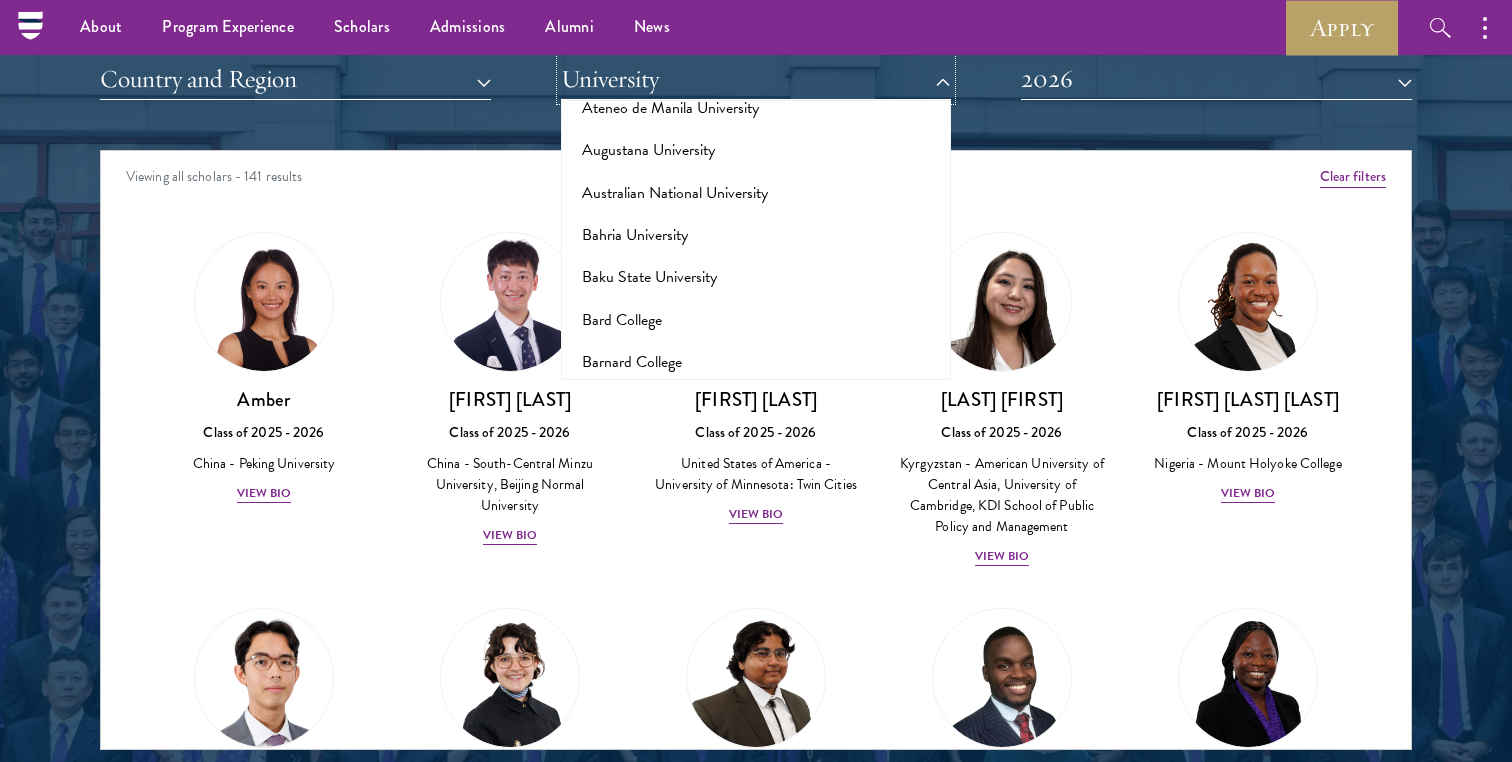 scroll, scrollTop: 704, scrollLeft: 0, axis: vertical 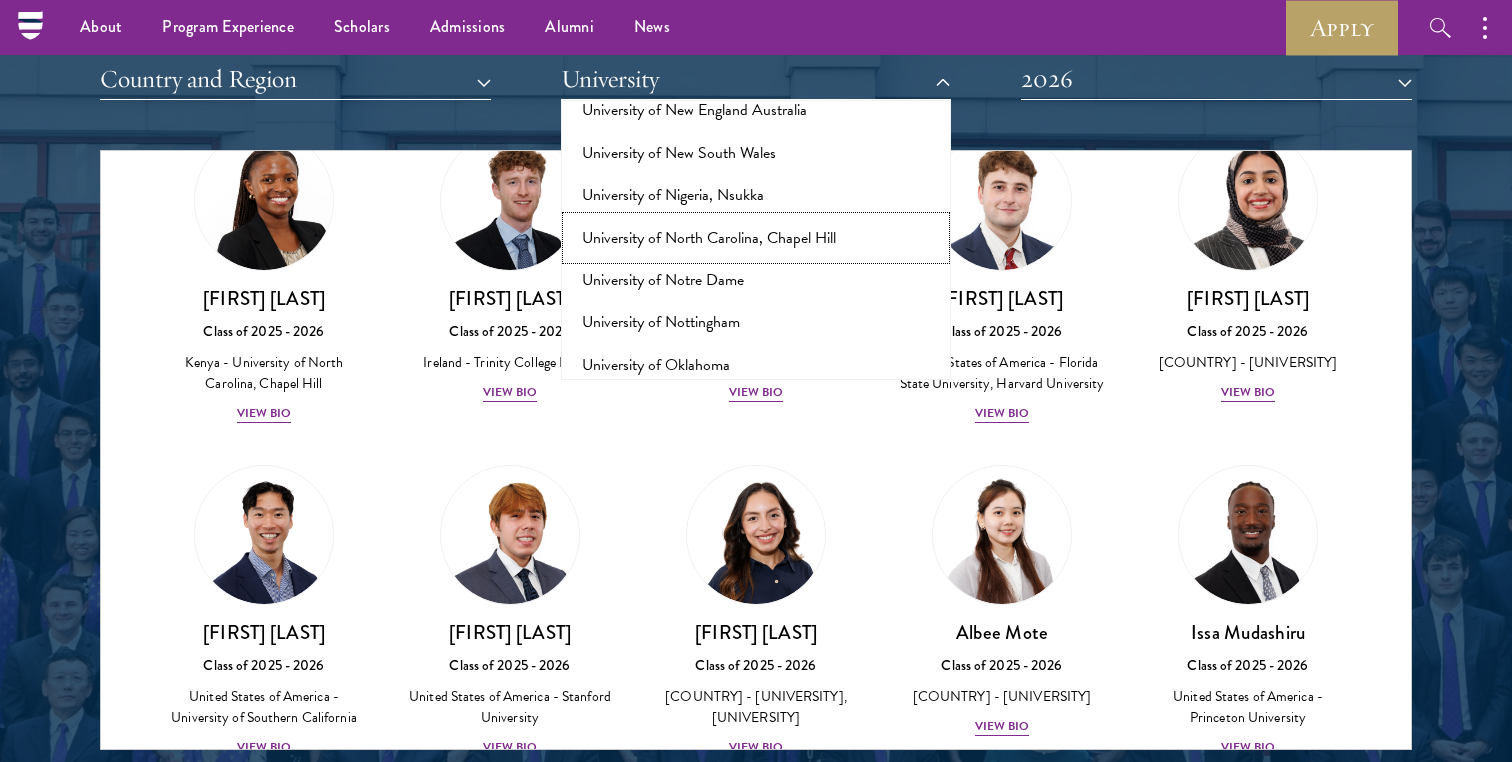 click on "University of North Carolina, Chapel Hill" at bounding box center (756, 238) 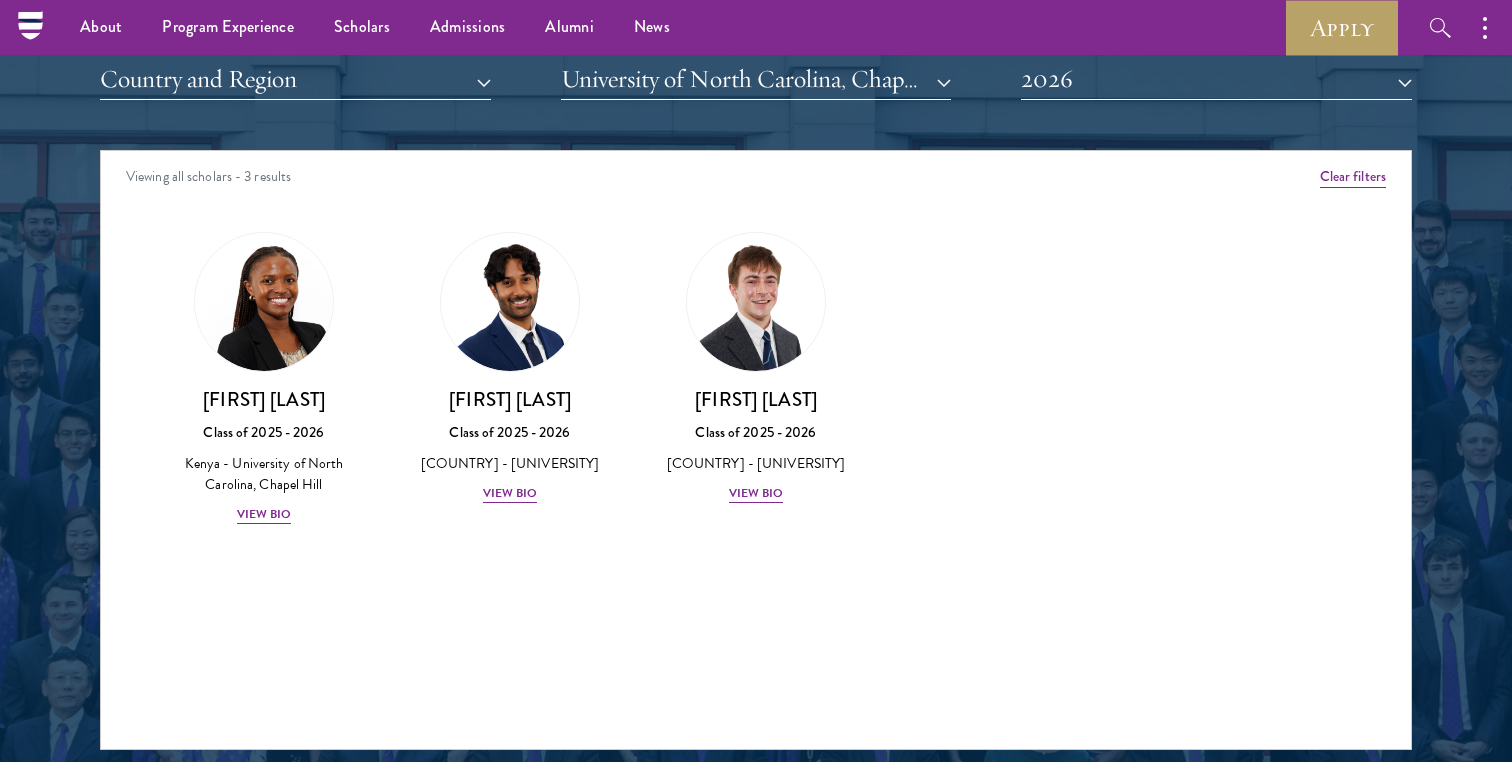 scroll, scrollTop: 0, scrollLeft: 0, axis: both 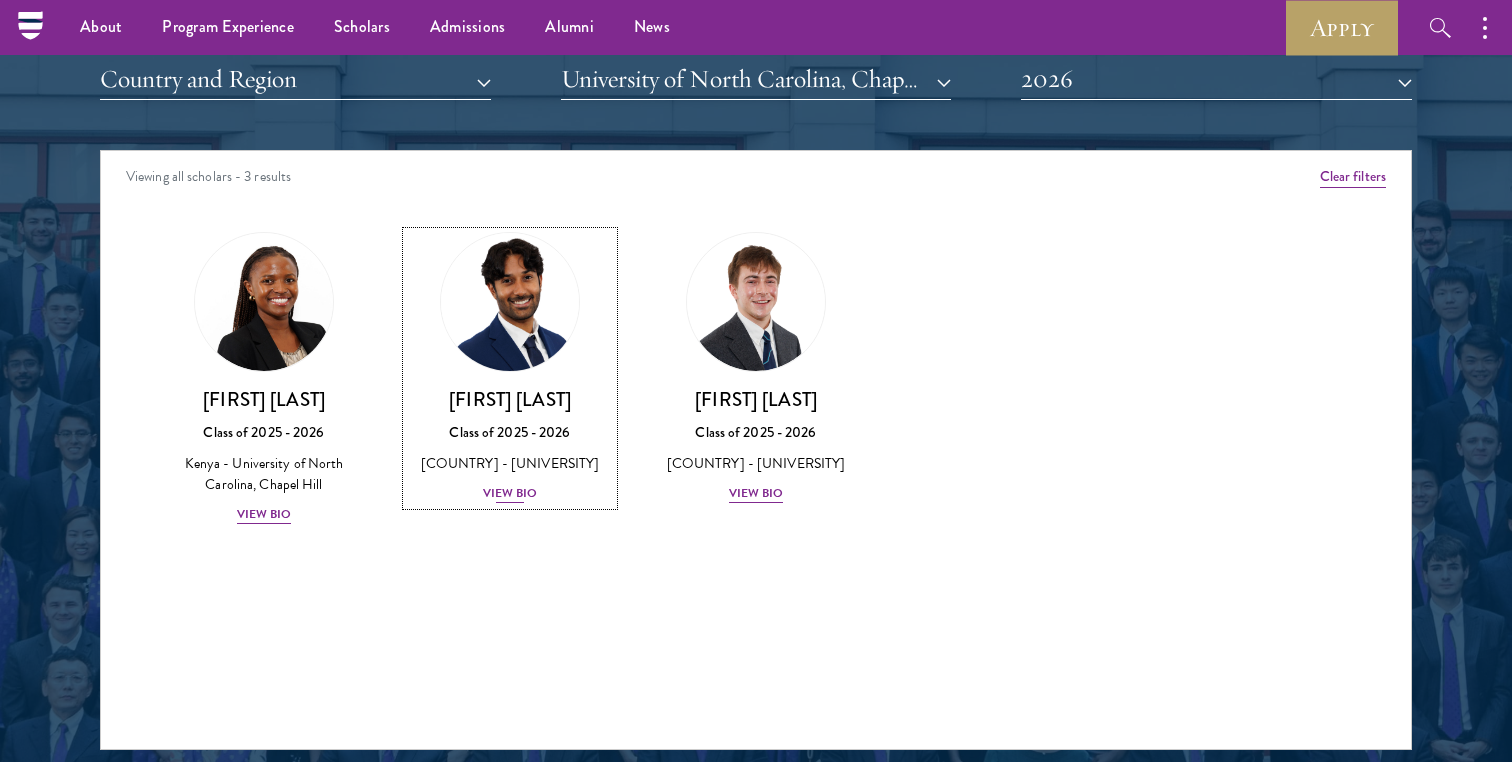 click at bounding box center [510, 302] 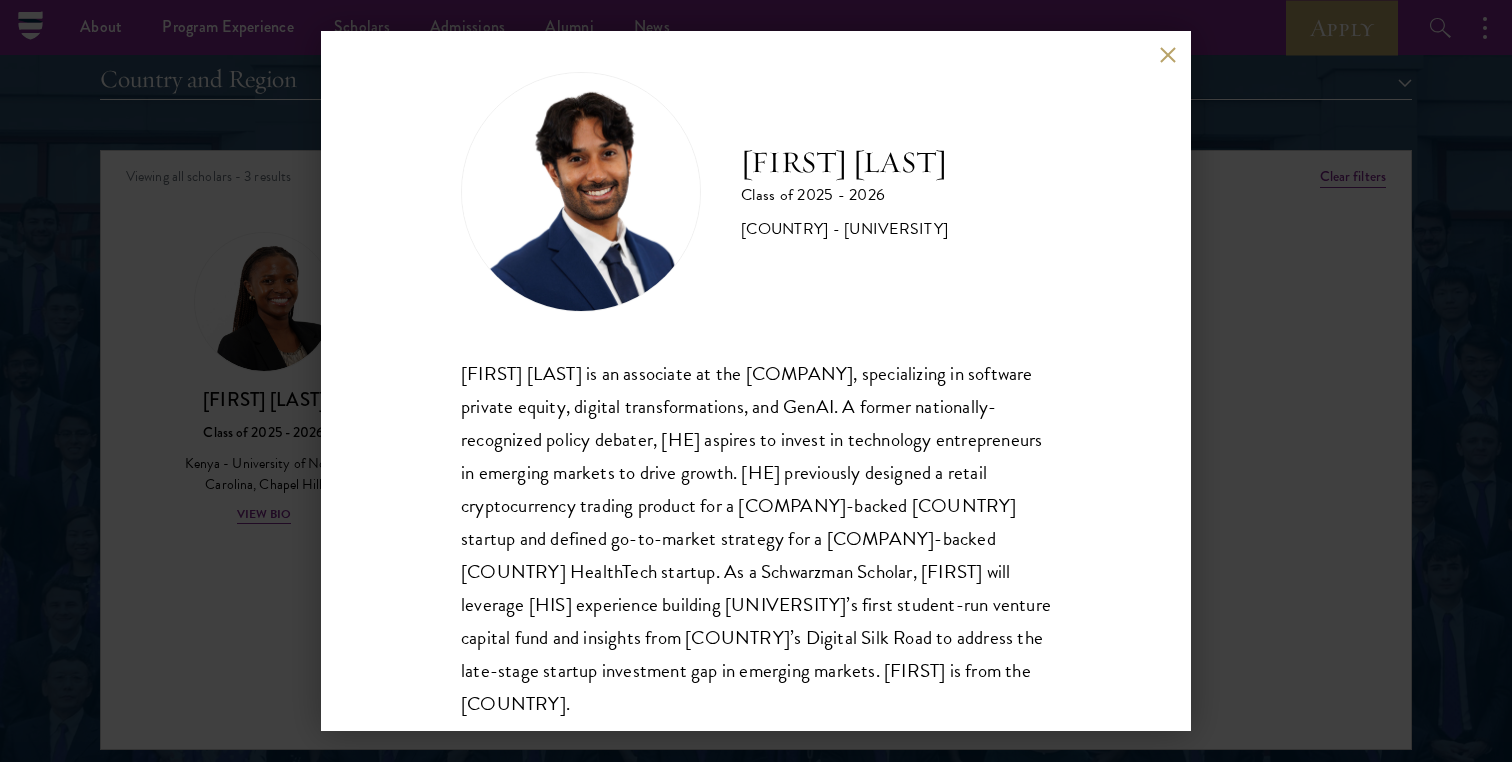 scroll, scrollTop: 35, scrollLeft: 0, axis: vertical 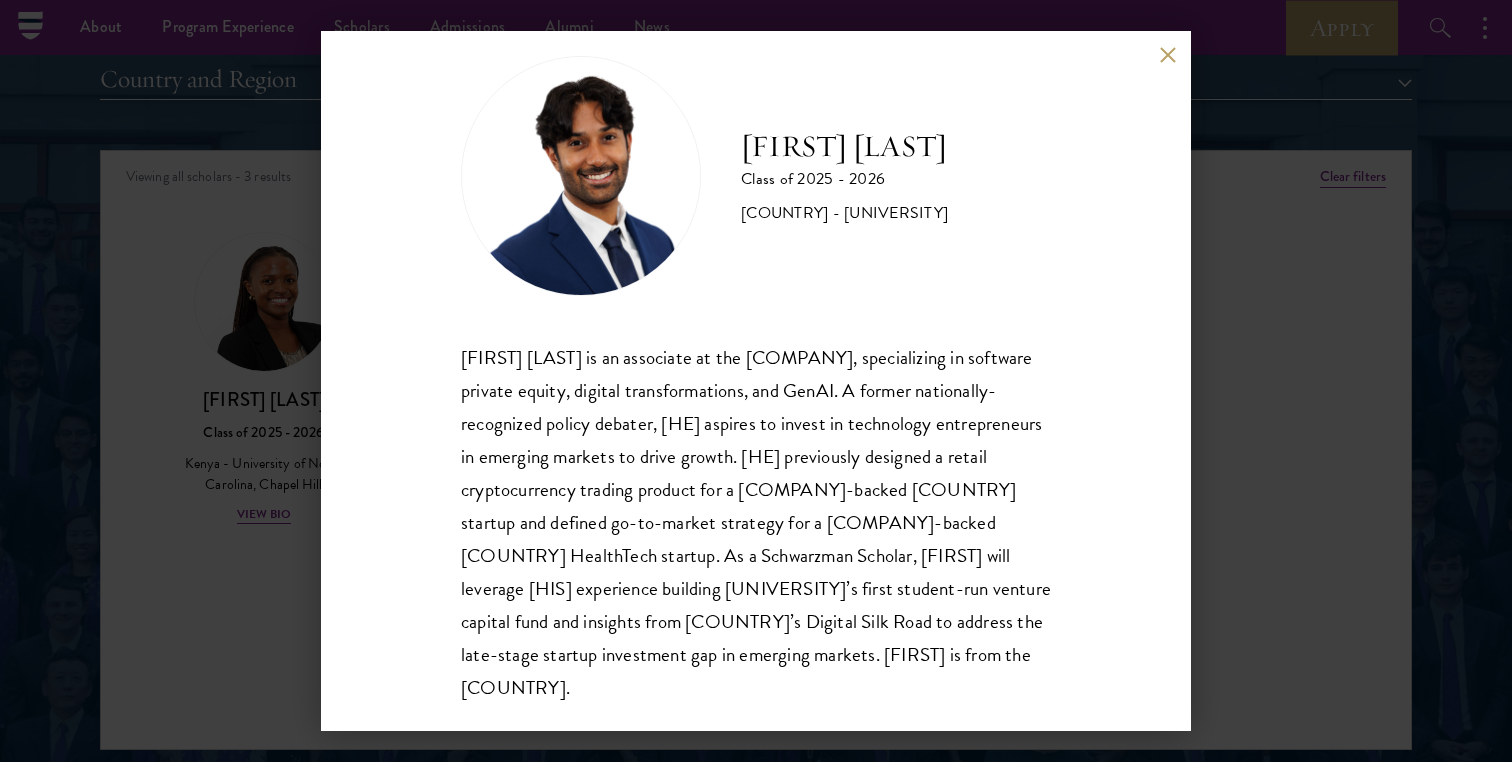 click on "[FIRST] [LAST] is an associate at the [COMPANY], specializing in software private equity, digital transformations, and GenAI. A former nationally-recognized policy debater, [HE] aspires to invest in technology entrepreneurs in emerging markets to drive growth. [HE] previously designed a retail cryptocurrency trading product for a [COMPANY]-backed [COUNTRY] startup and defined go-to-market strategy for a [COMPANY]-backed [COUNTRY] HealthTech startup. As a Schwarzman Scholar, [FIRST] will leverage [HIS] experience building [UNIVERSITY]’s first student-run venture capital fund and insights from [COUNTRY]’s Digital Silk Road to address the late-stage startup investment gap in emerging markets. [FIRST] is from the [COUNTRY]." at bounding box center [756, 523] 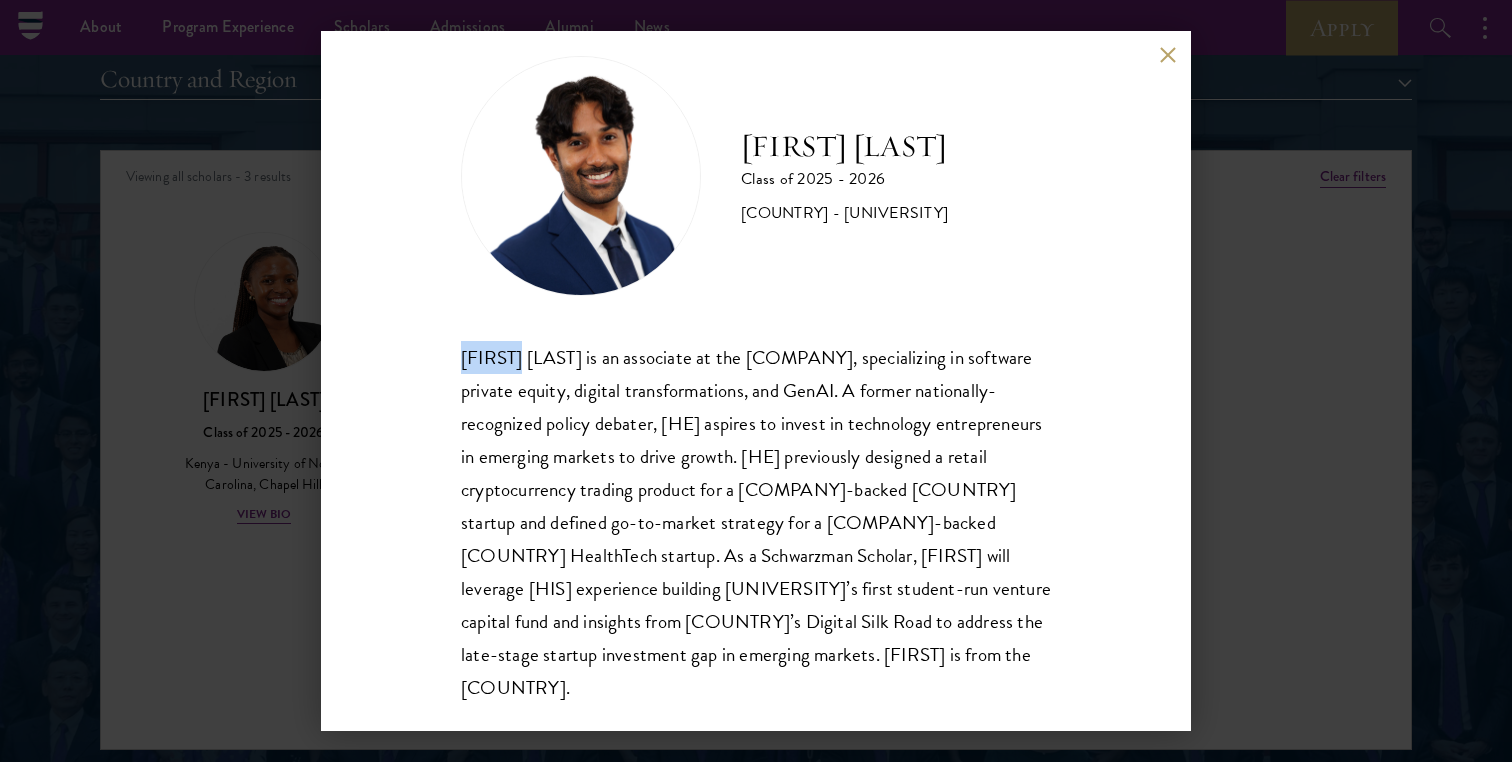 click on "[FIRST] [LAST] is an associate at the [COMPANY], specializing in software private equity, digital transformations, and GenAI. A former nationally-recognized policy debater, [HE] aspires to invest in technology entrepreneurs in emerging markets to drive growth. [HE] previously designed a retail cryptocurrency trading product for a [COMPANY]-backed [COUNTRY] startup and defined go-to-market strategy for a [COMPANY]-backed [COUNTRY] HealthTech startup. As a Schwarzman Scholar, [FIRST] will leverage [HIS] experience building [UNIVERSITY]’s first student-run venture capital fund and insights from [COUNTRY]’s Digital Silk Road to address the late-stage startup investment gap in emerging markets. [FIRST] is from the [COUNTRY]." at bounding box center (756, 523) 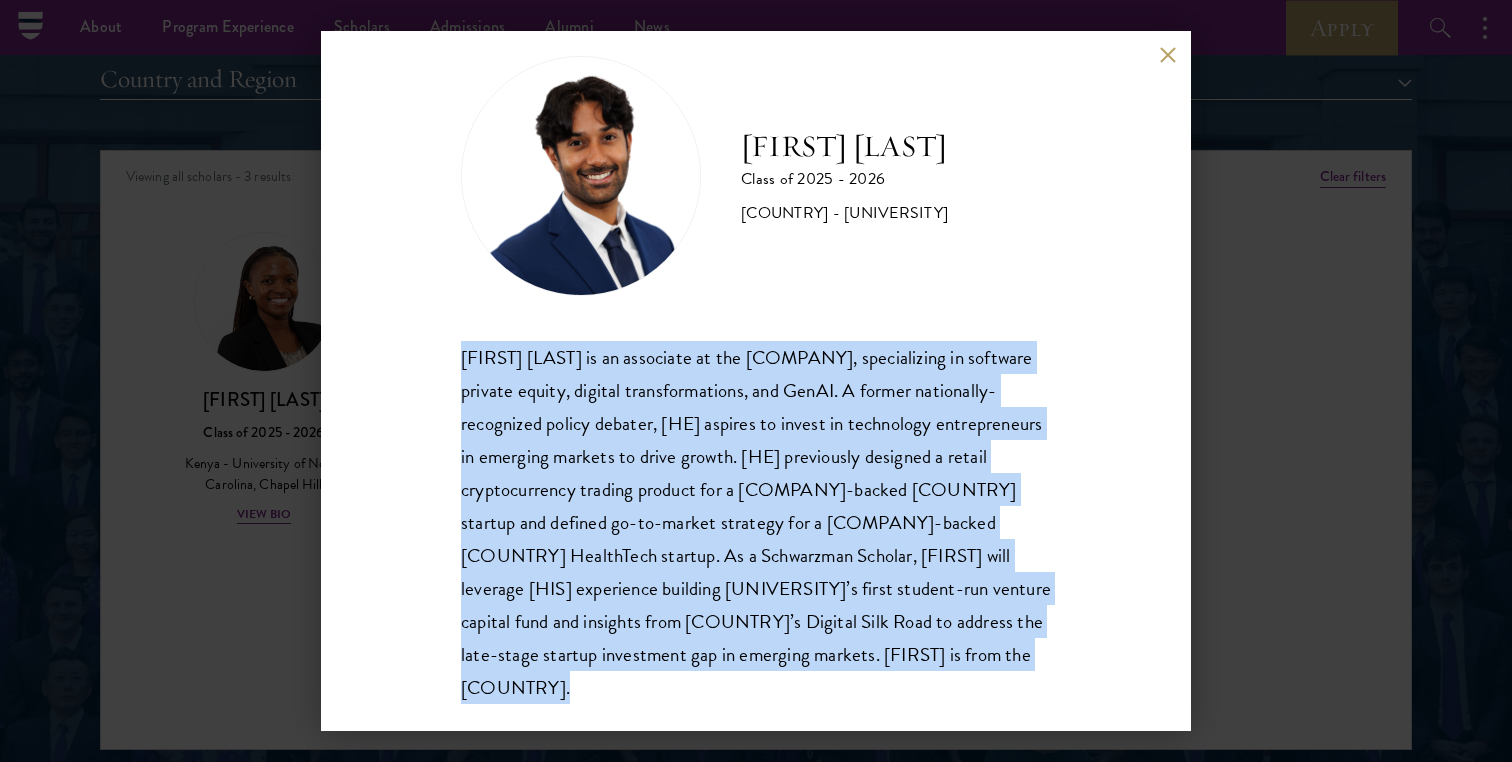 copy on "[FIRST] [LAST] is an associate at the [COMPANY], specializing in software private equity, digital transformations, and GenAI. A former nationally-recognized policy debater, [HE] aspires to invest in technology entrepreneurs in emerging markets to drive growth. [HE] previously designed a retail cryptocurrency trading product for a [COMPANY]-backed [COUNTRY] startup and defined go-to-market strategy for a [COMPANY]-backed [COUNTRY] HealthTech startup. As a Schwarzman Scholar, [FIRST] will leverage [HIS] experience building [UNIVERSITY]’s first student-run venture capital fund and insights from [COUNTRY]’s Digital Silk Road to address the late-stage startup investment gap in emerging markets. [FIRST] is from the [COUNTRY]." 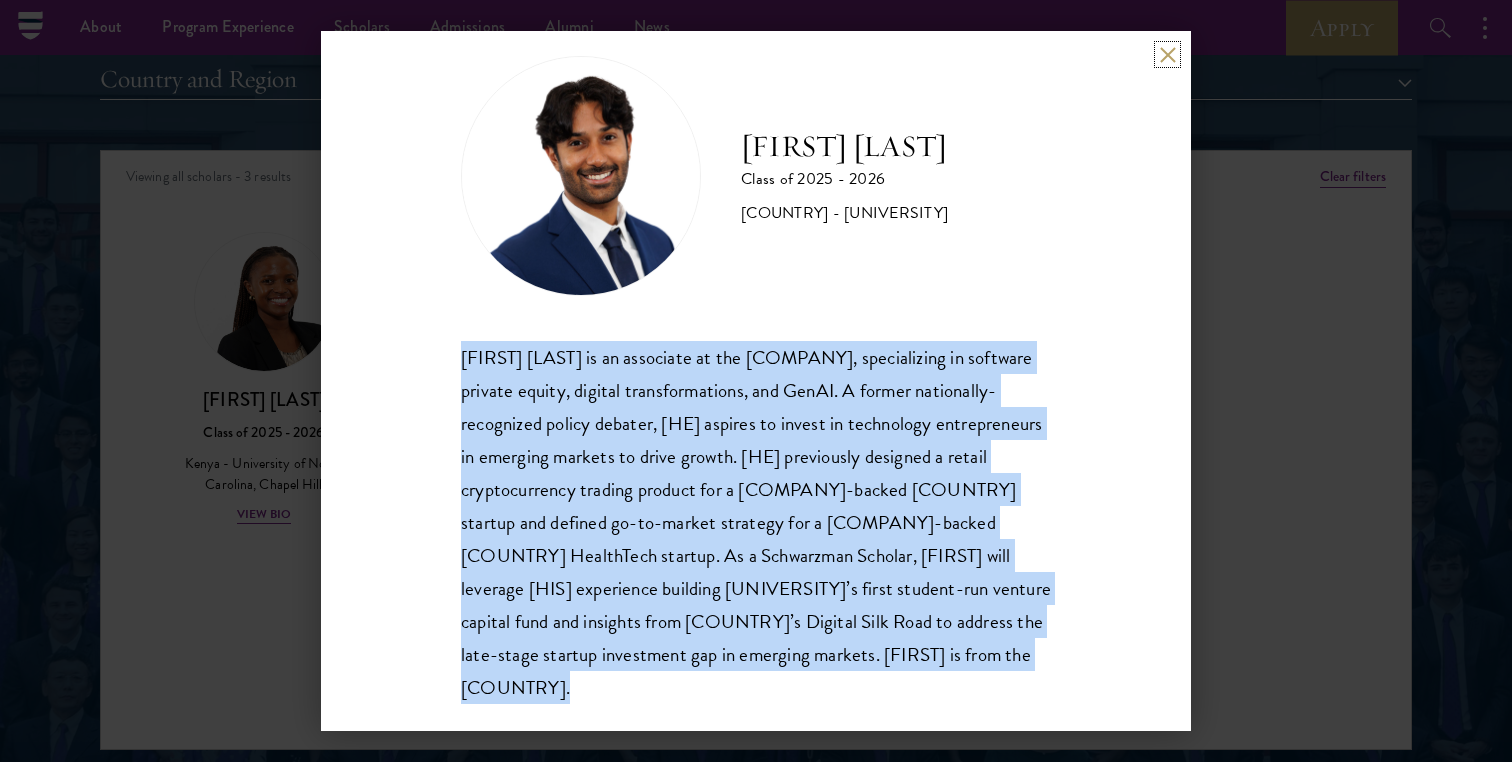 click at bounding box center [1167, 54] 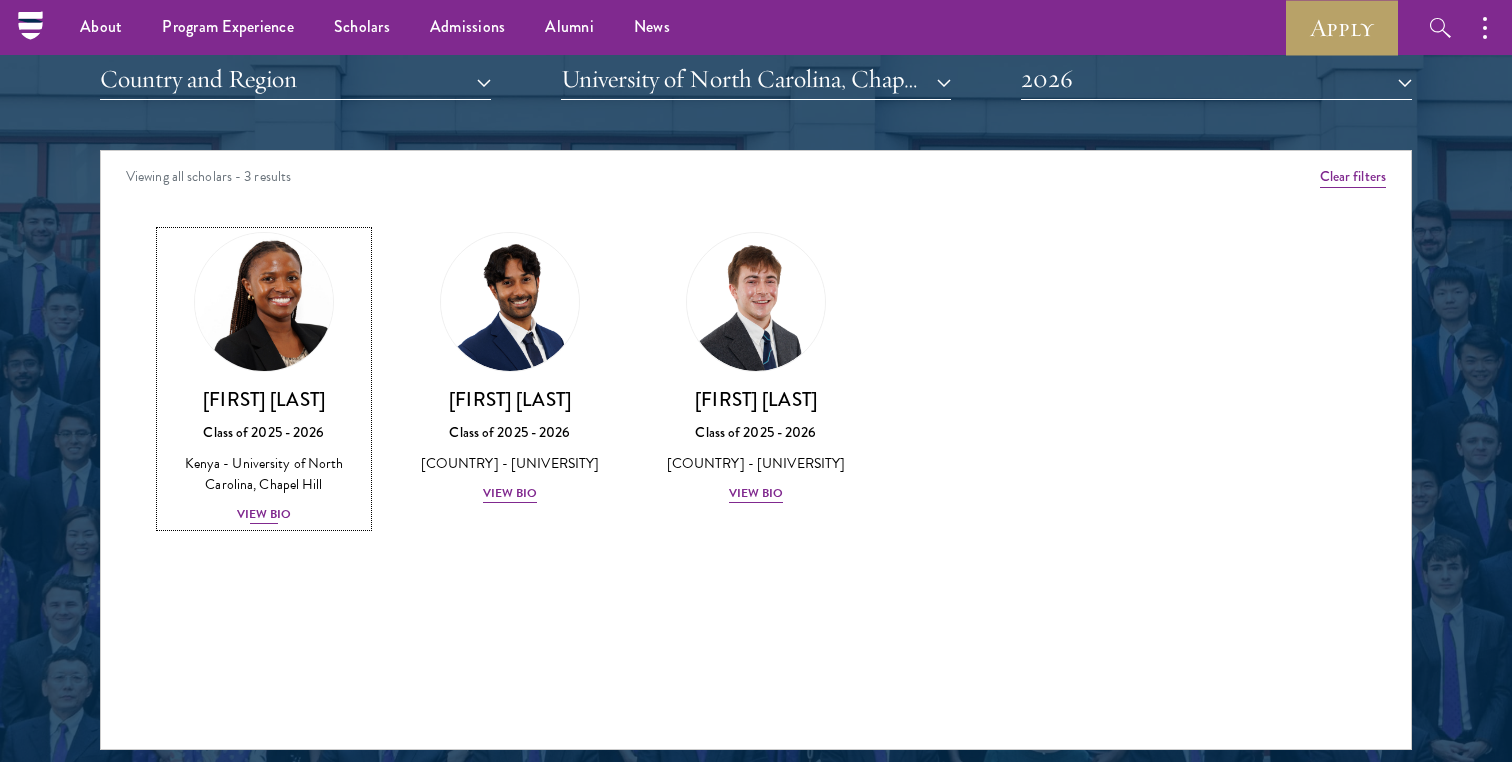 click on "View Bio" at bounding box center [264, 514] 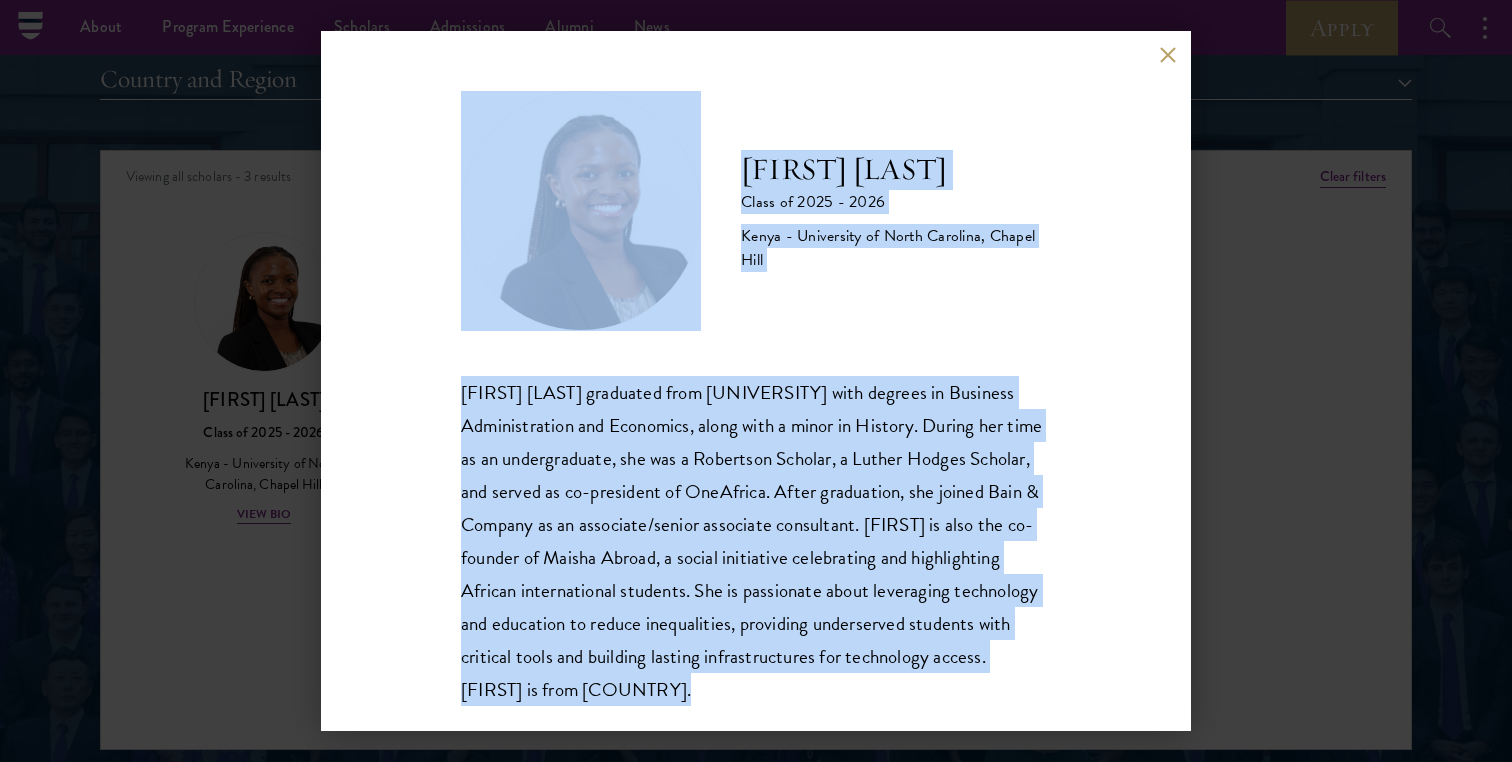 click on "[FIRST] [LAST] graduated from [UNIVERSITY] with degrees in Business Administration and Economics, along with a minor in History. During her time as an undergraduate, she was a Robertson Scholar, a Luther Hodges Scholar, and served as co-president of OneAfrica. After graduation, she joined Bain & Company as an associate/senior associate consultant. [FIRST] is also the co-founder of Maisha Abroad, a social initiative celebrating and highlighting African international students. She is passionate about leveraging technology and education to reduce inequalities, providing underserved students with critical tools and building lasting infrastructures for technology access. [FIRST] is from [COUNTRY]." at bounding box center (756, 541) 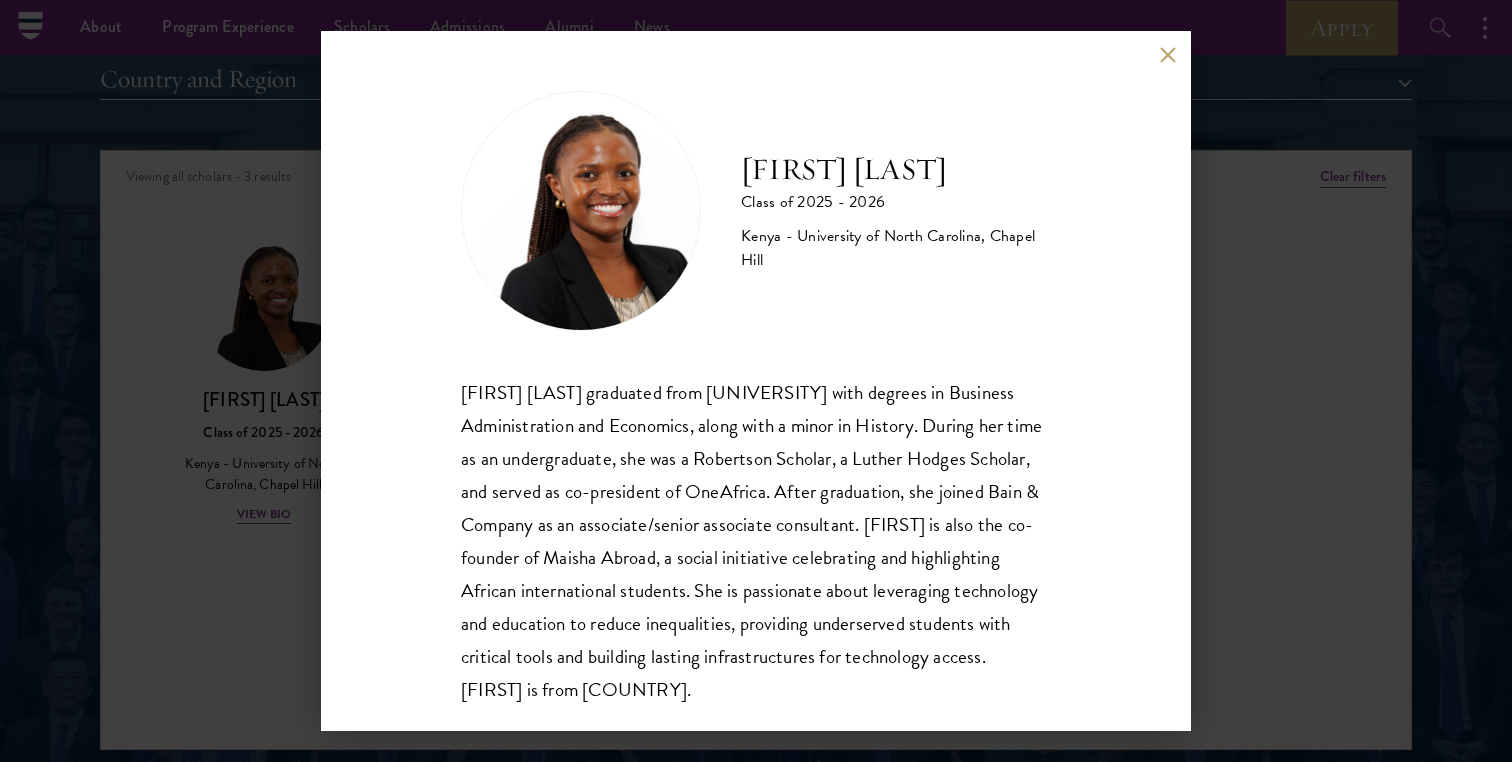 click on "[FIRST] [LAST] graduated from [UNIVERSITY] with degrees in Business Administration and Economics, along with a minor in History. During her time as an undergraduate, she was a Robertson Scholar, a Luther Hodges Scholar, and served as co-president of OneAfrica. After graduation, she joined Bain & Company as an associate/senior associate consultant. [FIRST] is also the co-founder of Maisha Abroad, a social initiative celebrating and highlighting African international students. She is passionate about leveraging technology and education to reduce inequalities, providing underserved students with critical tools and building lasting infrastructures for technology access. [FIRST] is from [COUNTRY]." at bounding box center (756, 541) 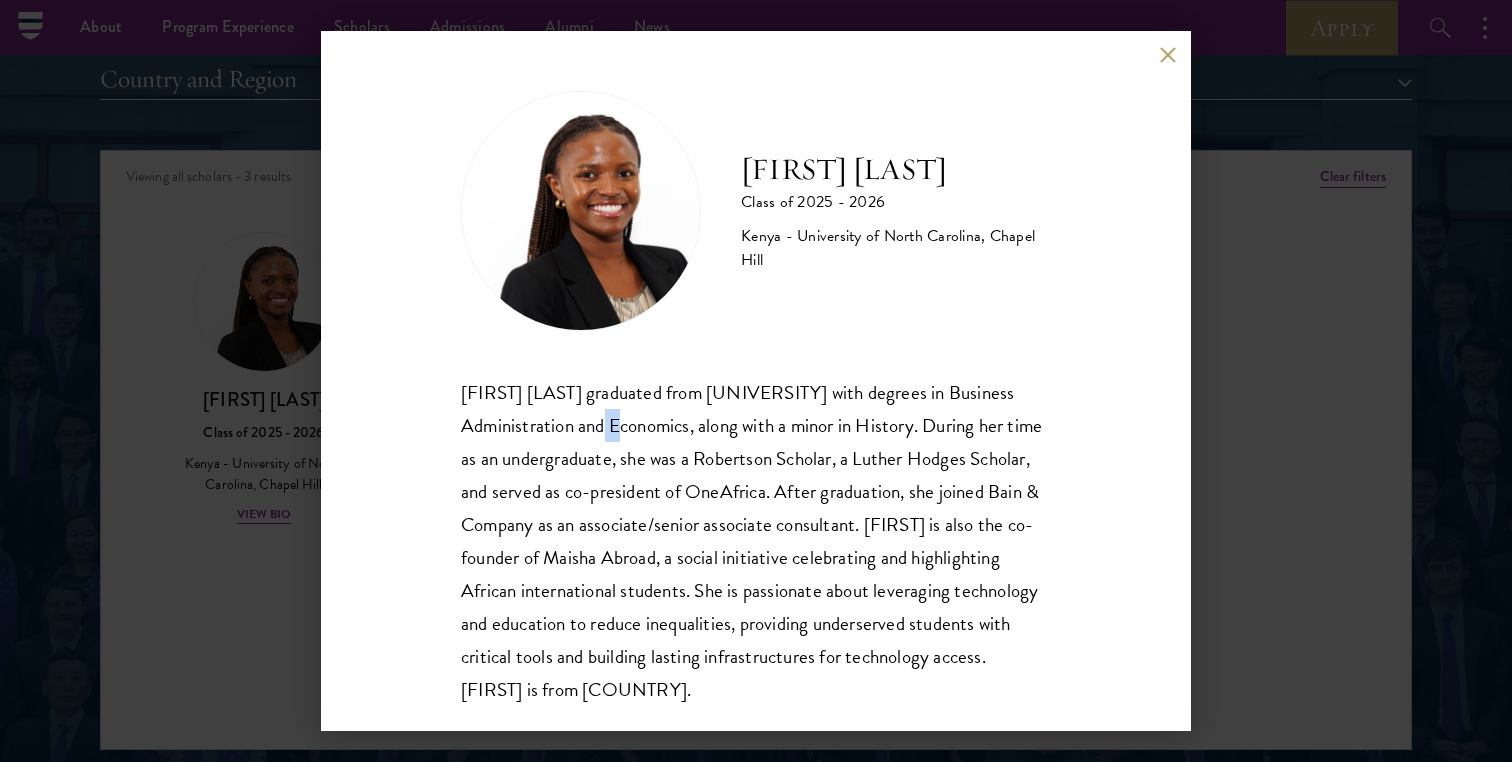 click on "[FIRST] [LAST] graduated from [UNIVERSITY] with degrees in Business Administration and Economics, along with a minor in History. During her time as an undergraduate, she was a Robertson Scholar, a Luther Hodges Scholar, and served as co-president of OneAfrica. After graduation, she joined Bain & Company as an associate/senior associate consultant. [FIRST] is also the co-founder of Maisha Abroad, a social initiative celebrating and highlighting African international students. She is passionate about leveraging technology and education to reduce inequalities, providing underserved students with critical tools and building lasting infrastructures for technology access. [FIRST] is from [COUNTRY]." at bounding box center [756, 541] 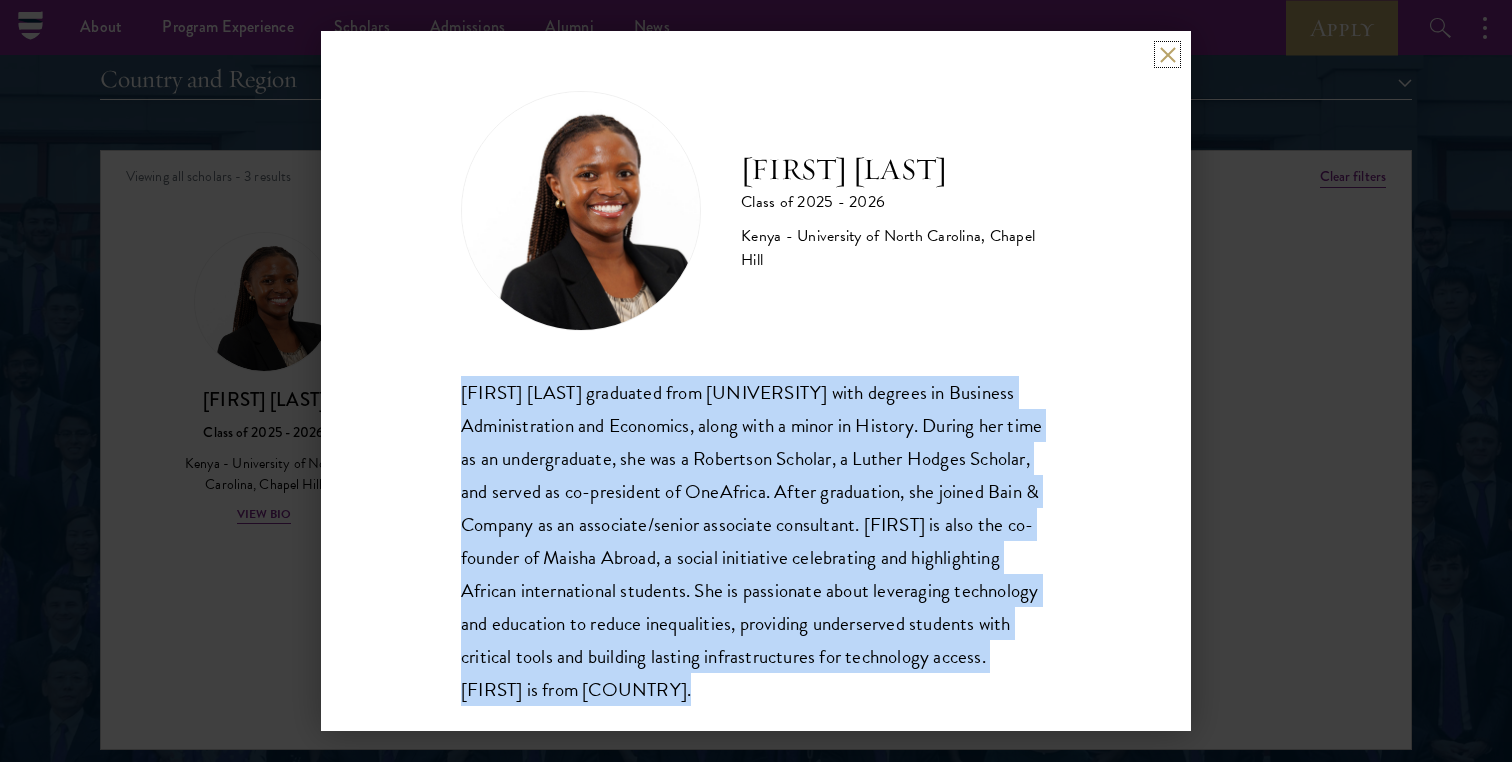 click at bounding box center [1167, 54] 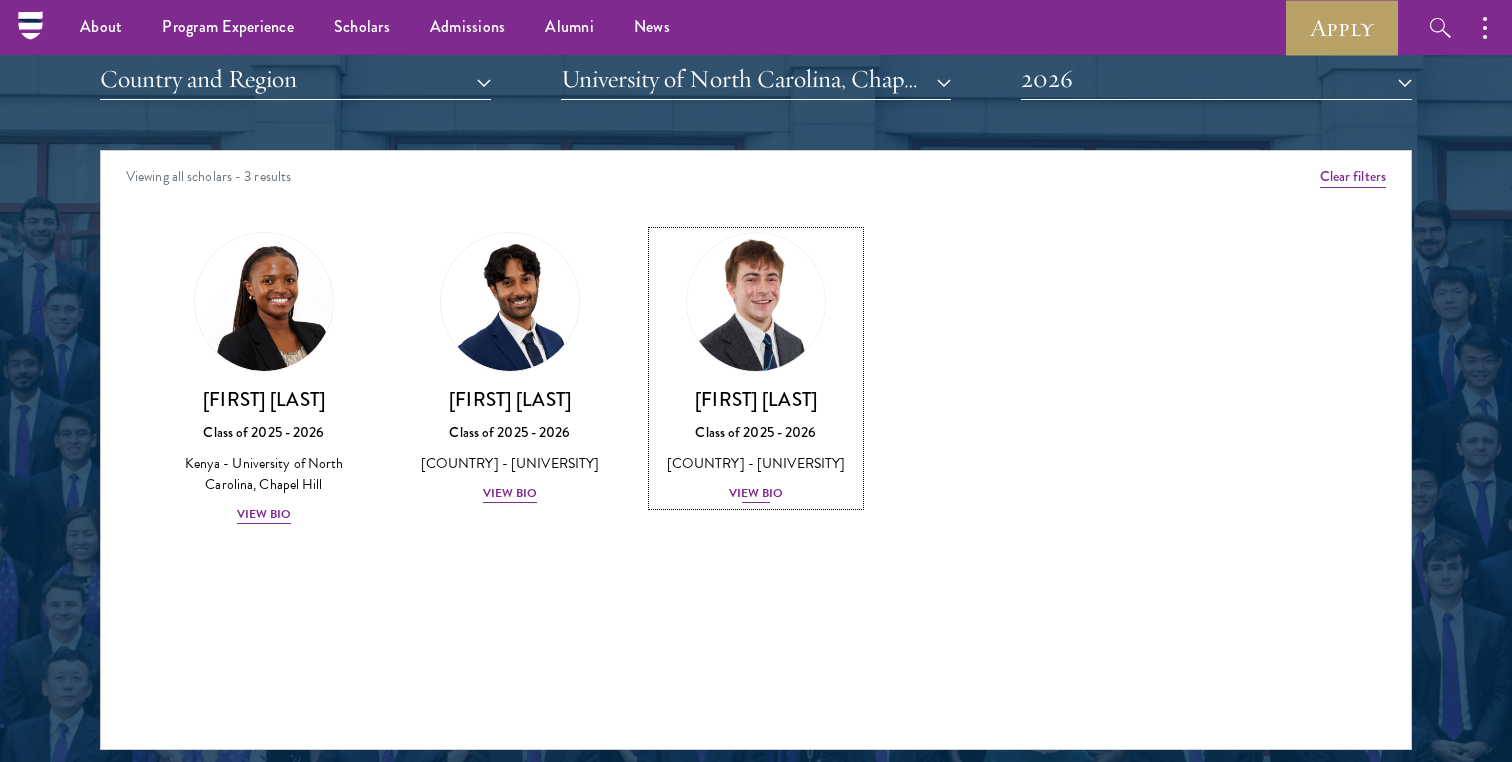 click on "View Bio" at bounding box center [756, 493] 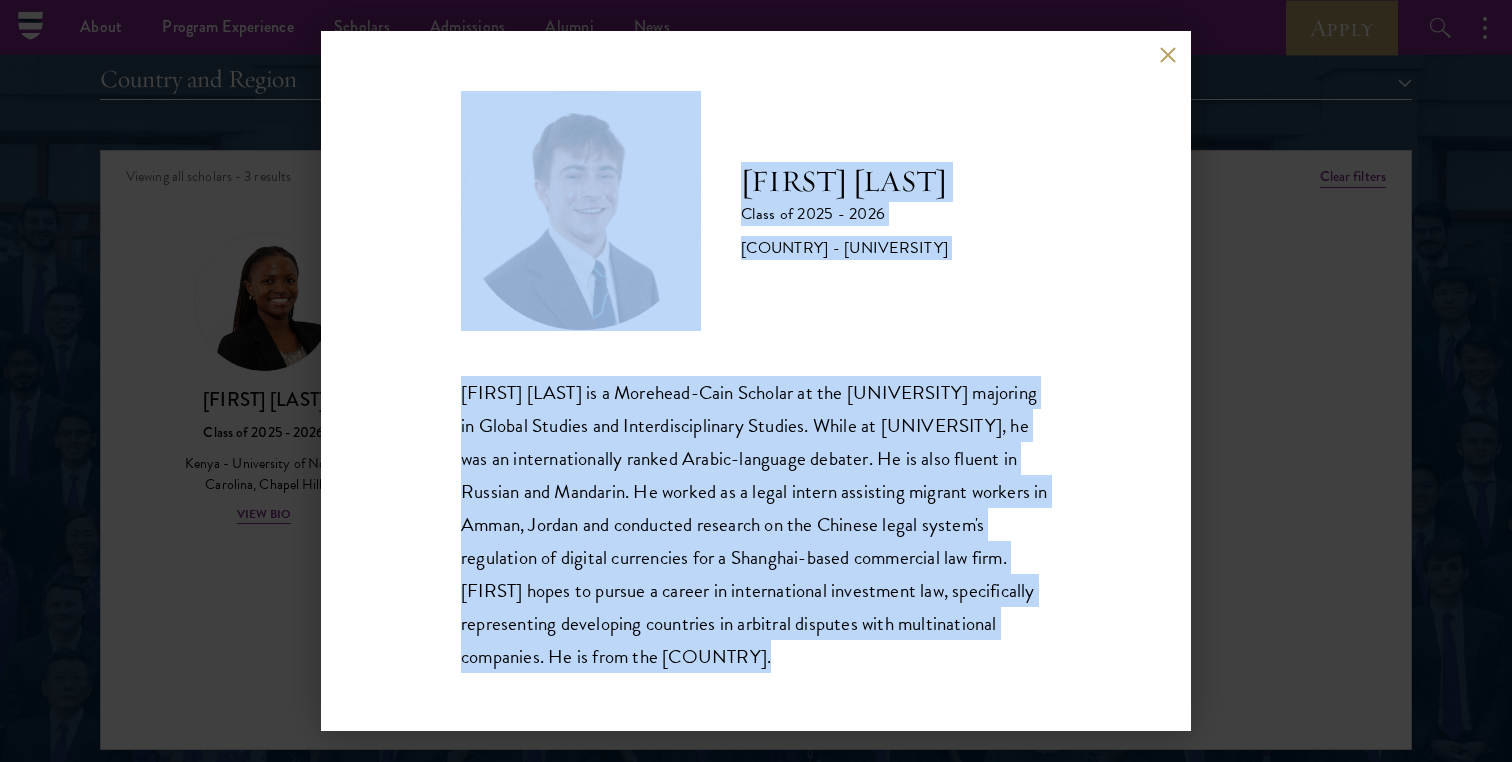 click on "[FIRST] [LAST] is a Morehead-Cain Scholar at the [UNIVERSITY] majoring in Global Studies and Interdisciplinary Studies. While at [UNIVERSITY], he was an internationally ranked Arabic-language debater. He is also fluent in Russian and Mandarin. He worked as a legal intern assisting migrant workers in Amman, Jordan and conducted research on the Chinese legal system's regulation of digital currencies for a Shanghai-based commercial law firm. [FIRST] hopes to pursue a career in international investment law, specifically representing developing countries in arbitral disputes with multinational companies. He is from the [COUNTRY]." at bounding box center [756, 524] 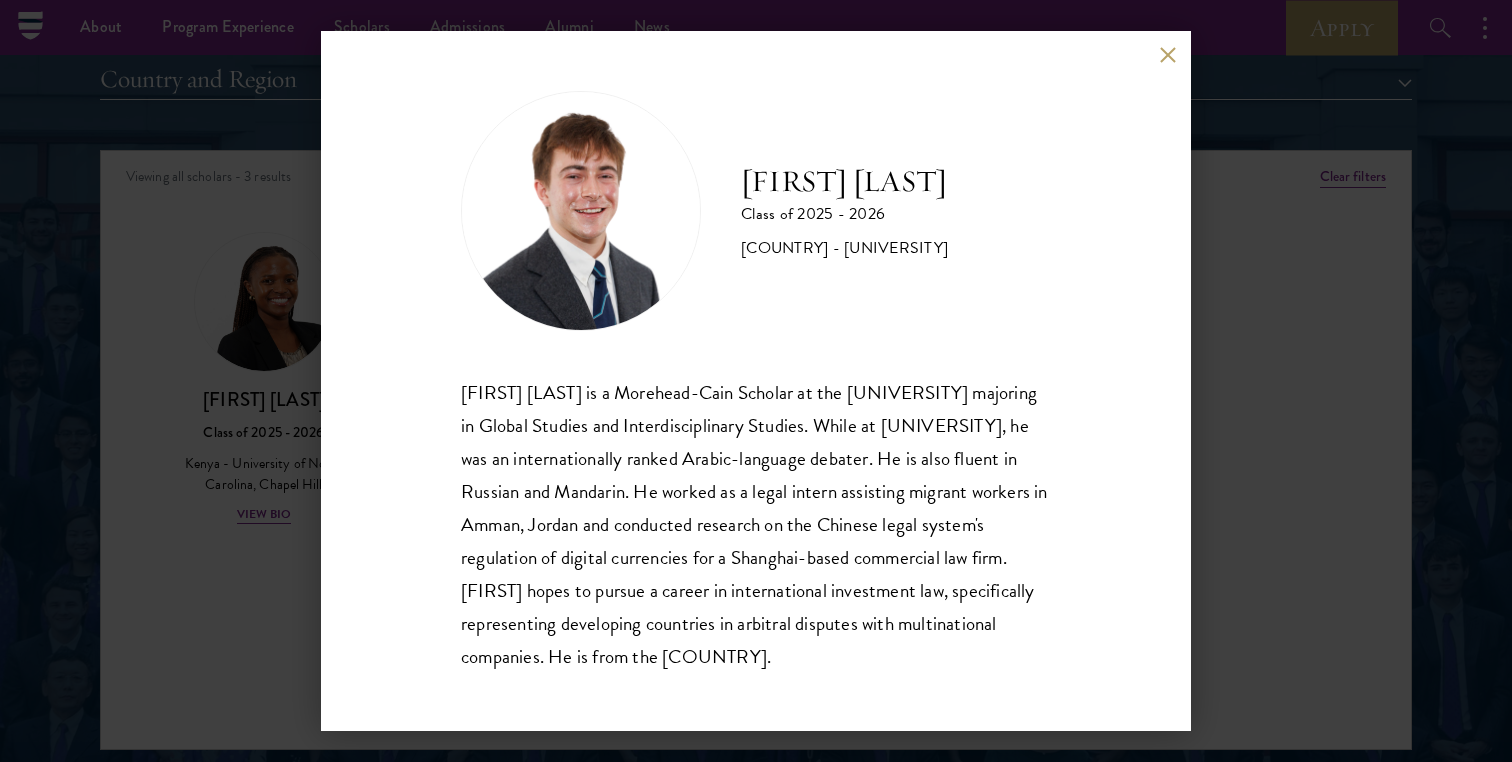 click on "[FIRST] [LAST] is a Morehead-Cain Scholar at the [UNIVERSITY] majoring in Global Studies and Interdisciplinary Studies. While at [UNIVERSITY], he was an internationally ranked Arabic-language debater. He is also fluent in Russian and Mandarin. He worked as a legal intern assisting migrant workers in Amman, Jordan and conducted research on the Chinese legal system's regulation of digital currencies for a Shanghai-based commercial law firm. [FIRST] hopes to pursue a career in international investment law, specifically representing developing countries in arbitral disputes with multinational companies. He is from the [COUNTRY]." at bounding box center [756, 524] 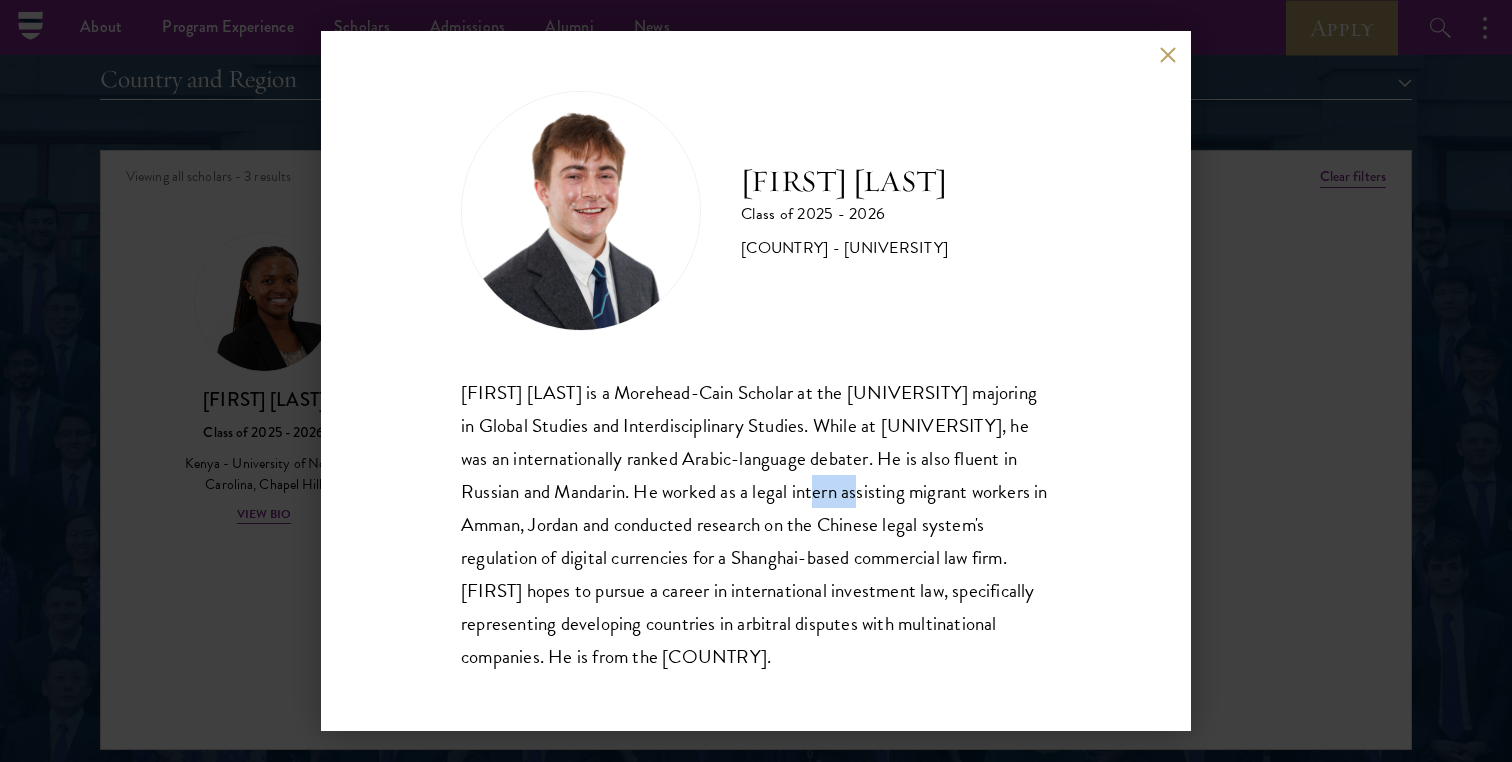 click on "[FIRST] [LAST] is a Morehead-Cain Scholar at the [UNIVERSITY] majoring in Global Studies and Interdisciplinary Studies. While at [UNIVERSITY], he was an internationally ranked Arabic-language debater. He is also fluent in Russian and Mandarin. He worked as a legal intern assisting migrant workers in Amman, Jordan and conducted research on the Chinese legal system's regulation of digital currencies for a Shanghai-based commercial law firm. [FIRST] hopes to pursue a career in international investment law, specifically representing developing countries in arbitral disputes with multinational companies. He is from the [COUNTRY]." at bounding box center [756, 524] 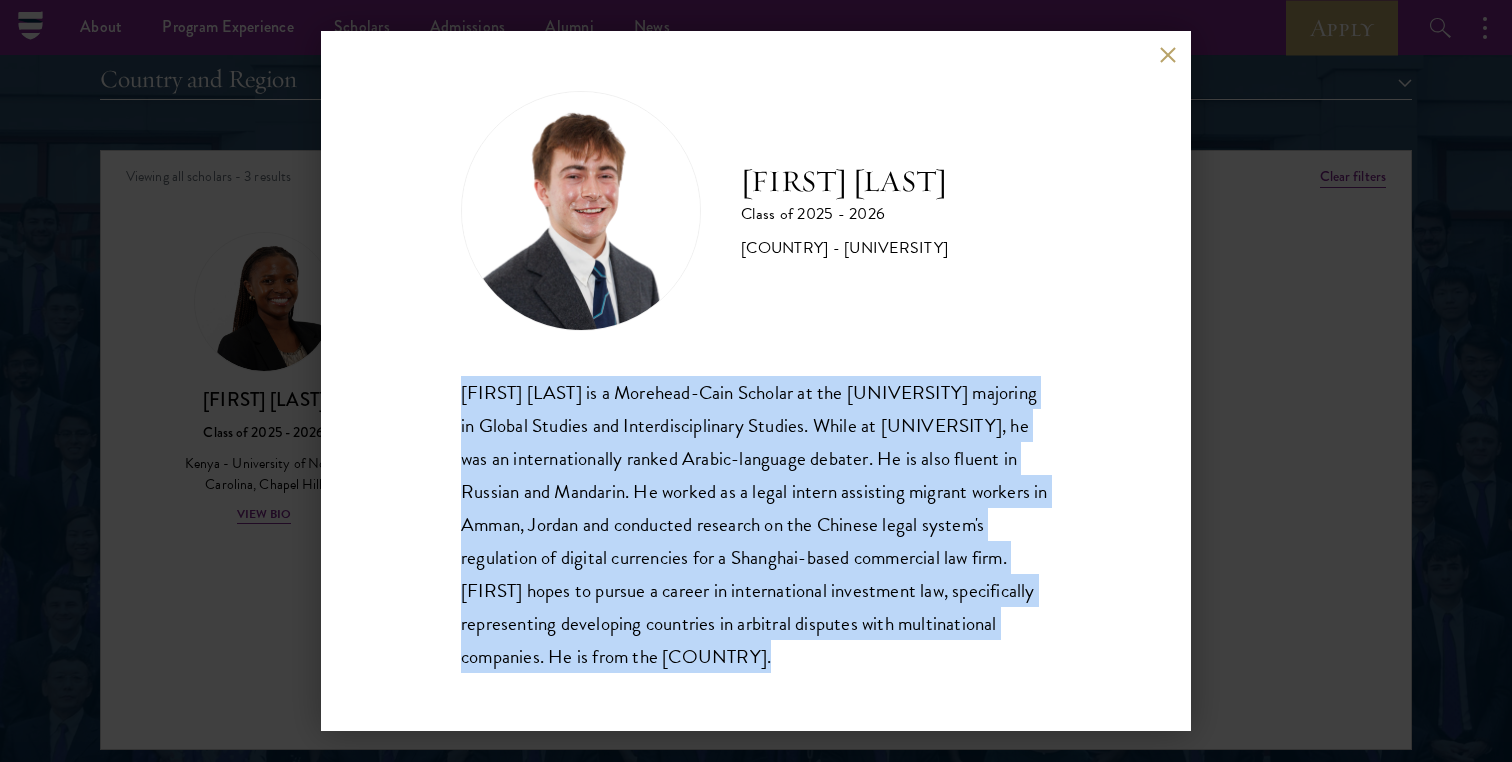 click on "[FIRST] [LAST] is a Morehead-Cain Scholar at the [UNIVERSITY] majoring in Global Studies and Interdisciplinary Studies. While at [UNIVERSITY], he was an internationally ranked Arabic-language debater. He is also fluent in Russian and Mandarin. He worked as a legal intern assisting migrant workers in Amman, Jordan and conducted research on the Chinese legal system's regulation of digital currencies for a Shanghai-based commercial law firm. [FIRST] hopes to pursue a career in international investment law, specifically representing developing countries in arbitral disputes with multinational companies. He is from the [COUNTRY]." at bounding box center (756, 381) 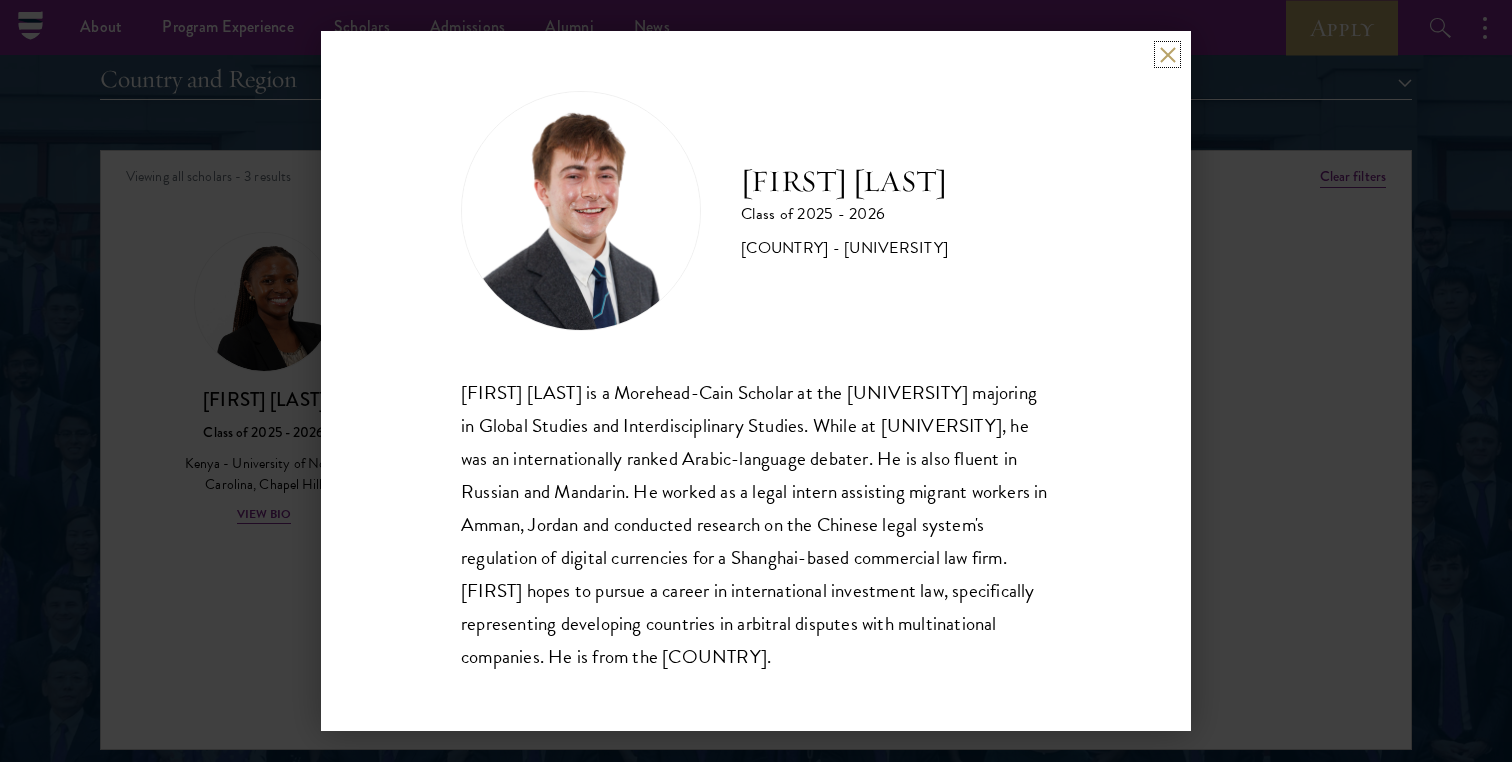 click at bounding box center (1167, 54) 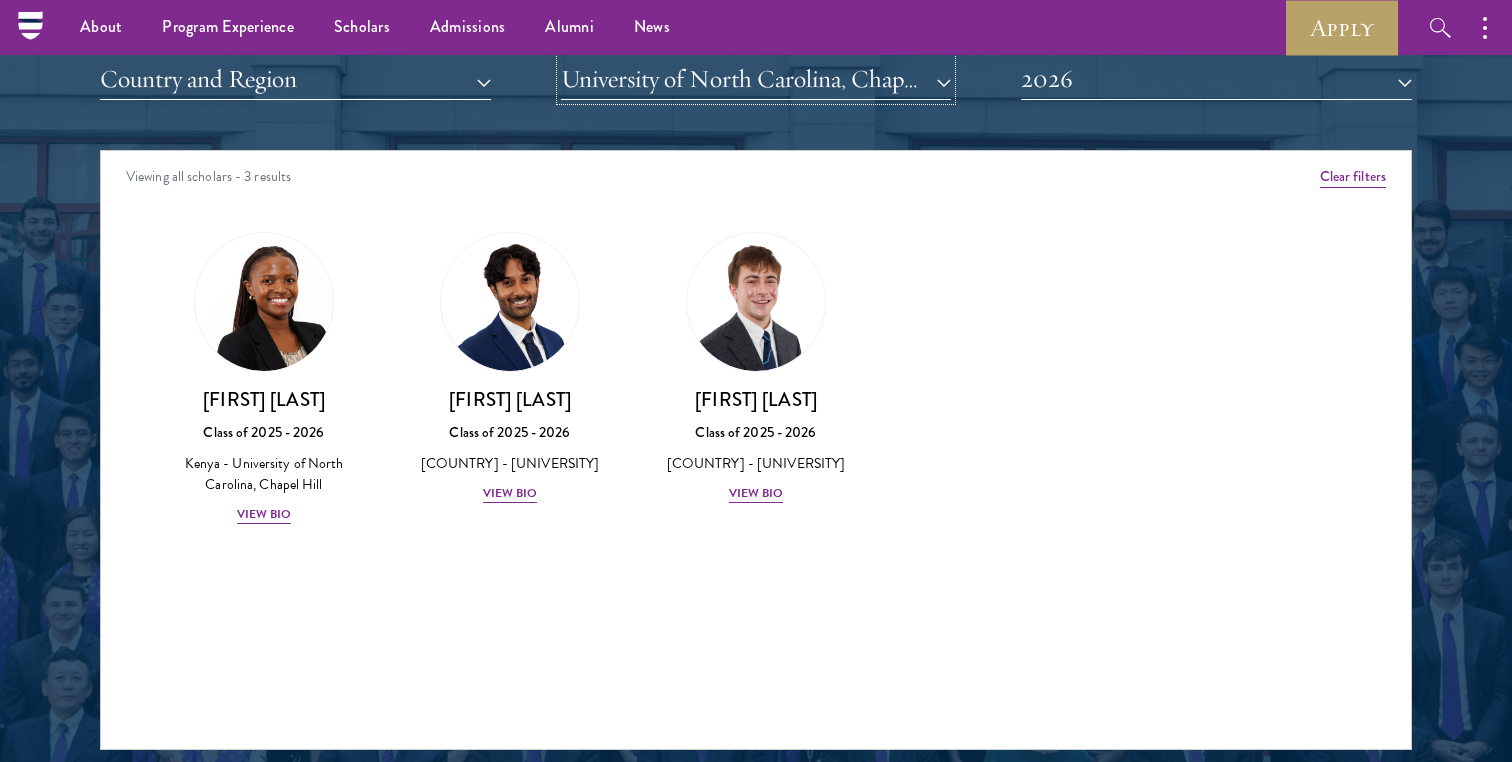 click on "University of North Carolina, Chapel Hill" at bounding box center [756, 79] 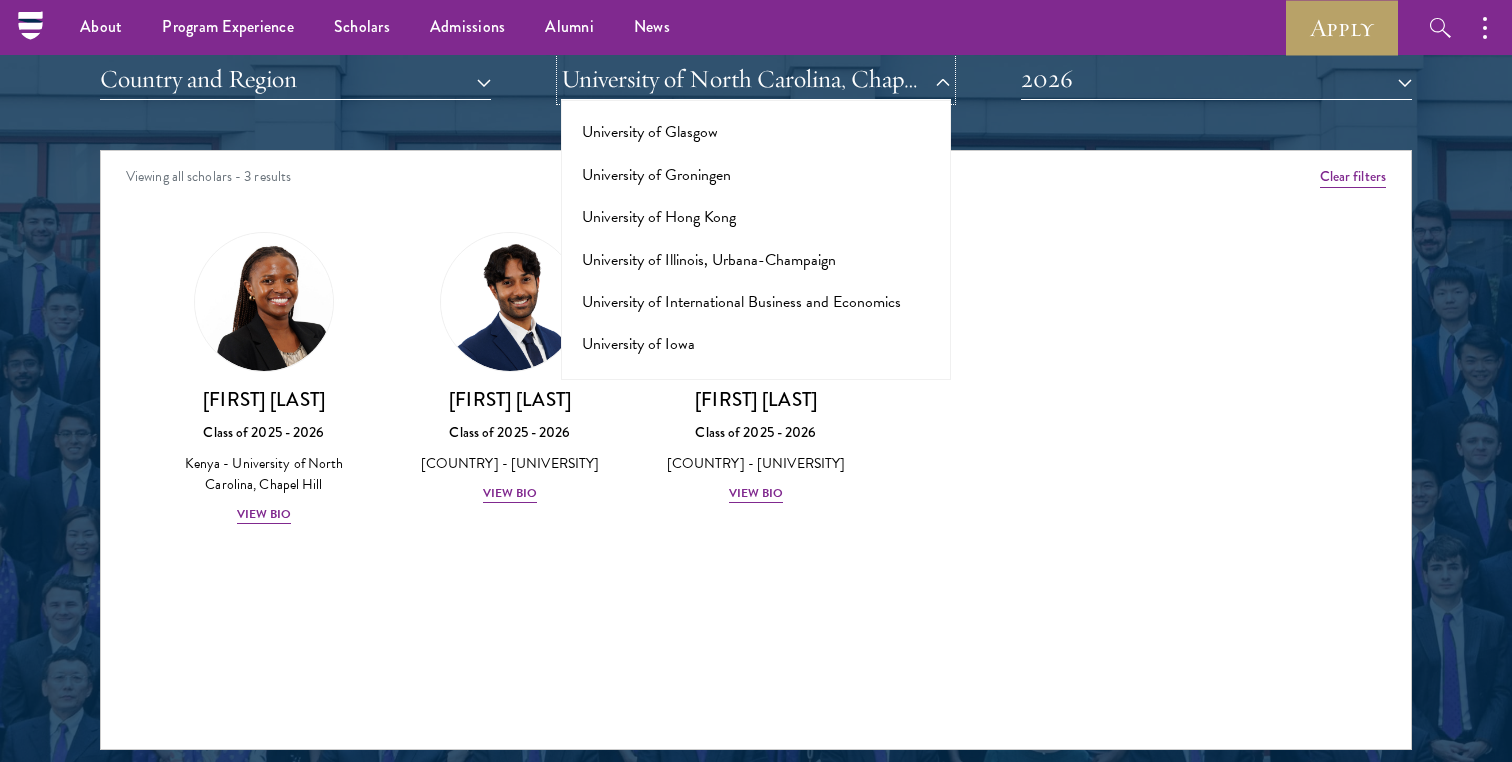 scroll, scrollTop: 15799, scrollLeft: 0, axis: vertical 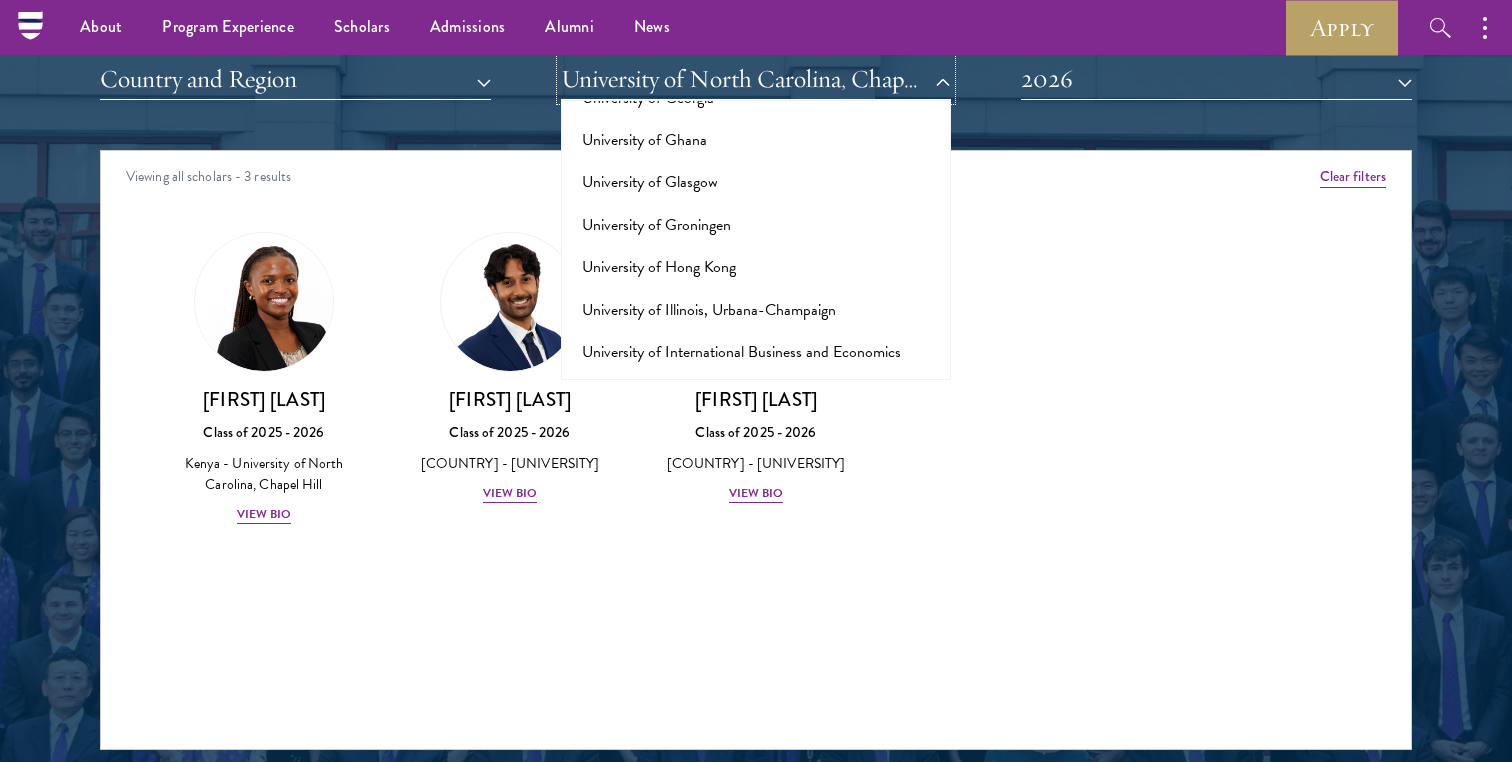 click on "University of North Carolina, Chapel Hill" at bounding box center (756, 79) 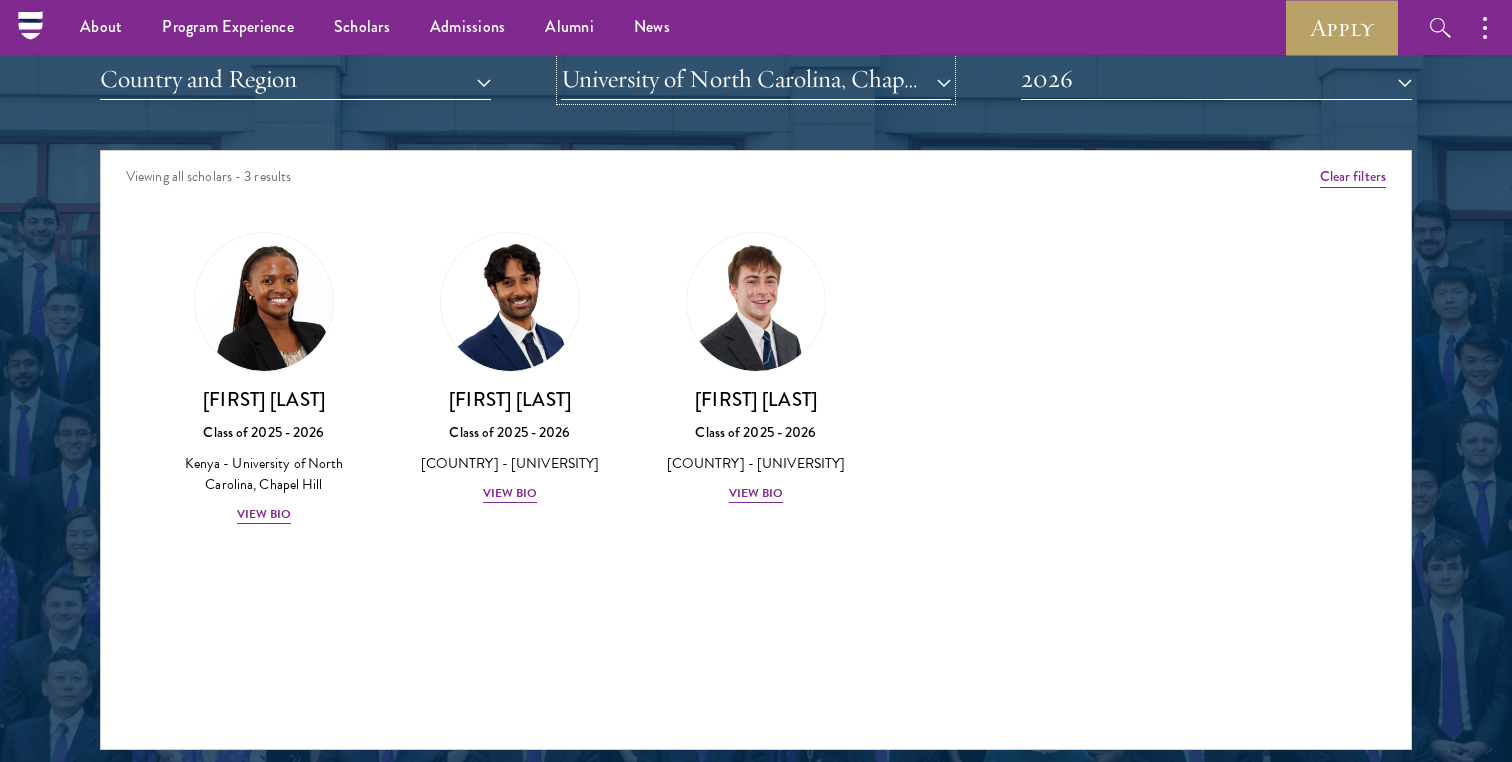 click on "University of North Carolina, Chapel Hill" at bounding box center [756, 79] 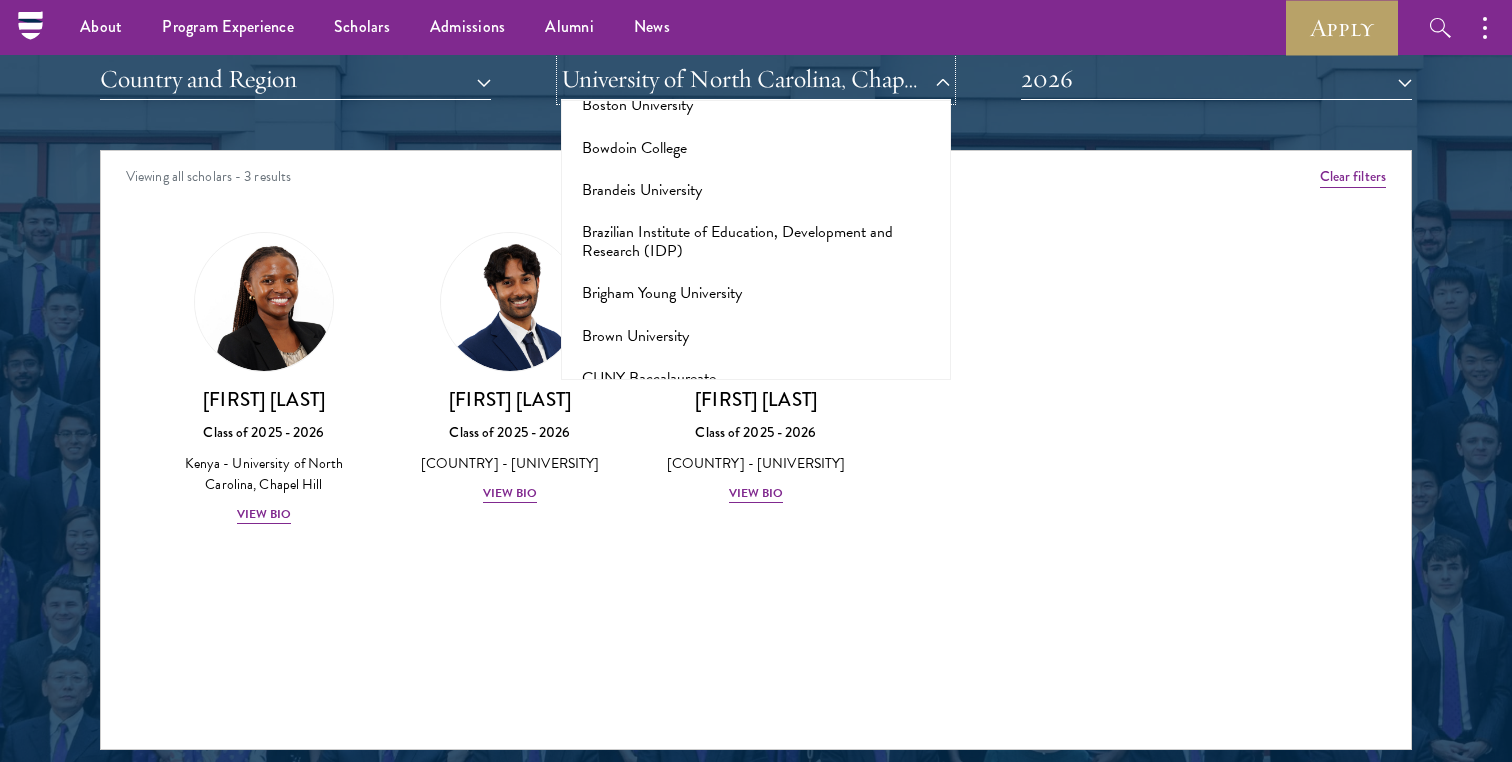 scroll, scrollTop: 1530, scrollLeft: 0, axis: vertical 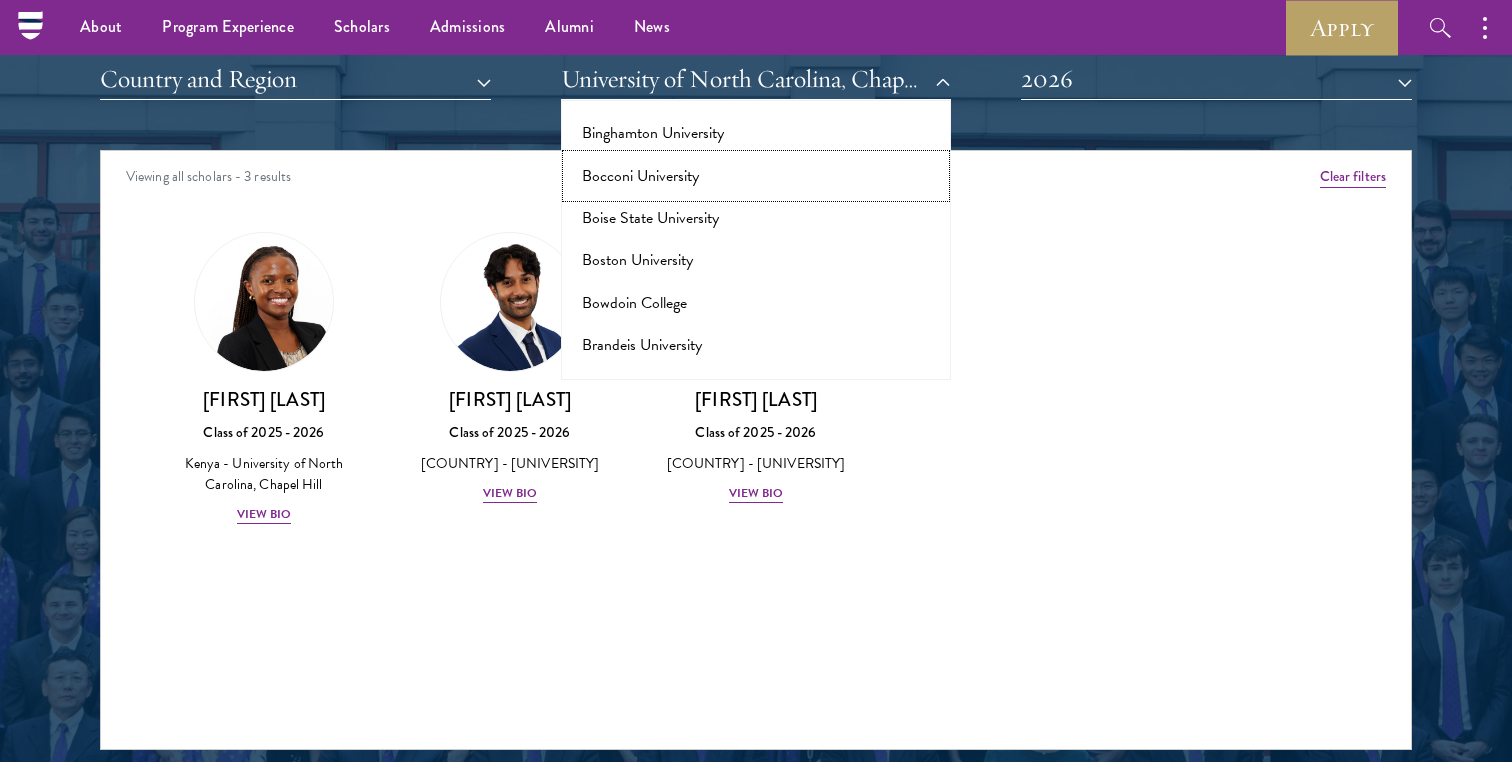 click on "Bocconi University" at bounding box center (756, 176) 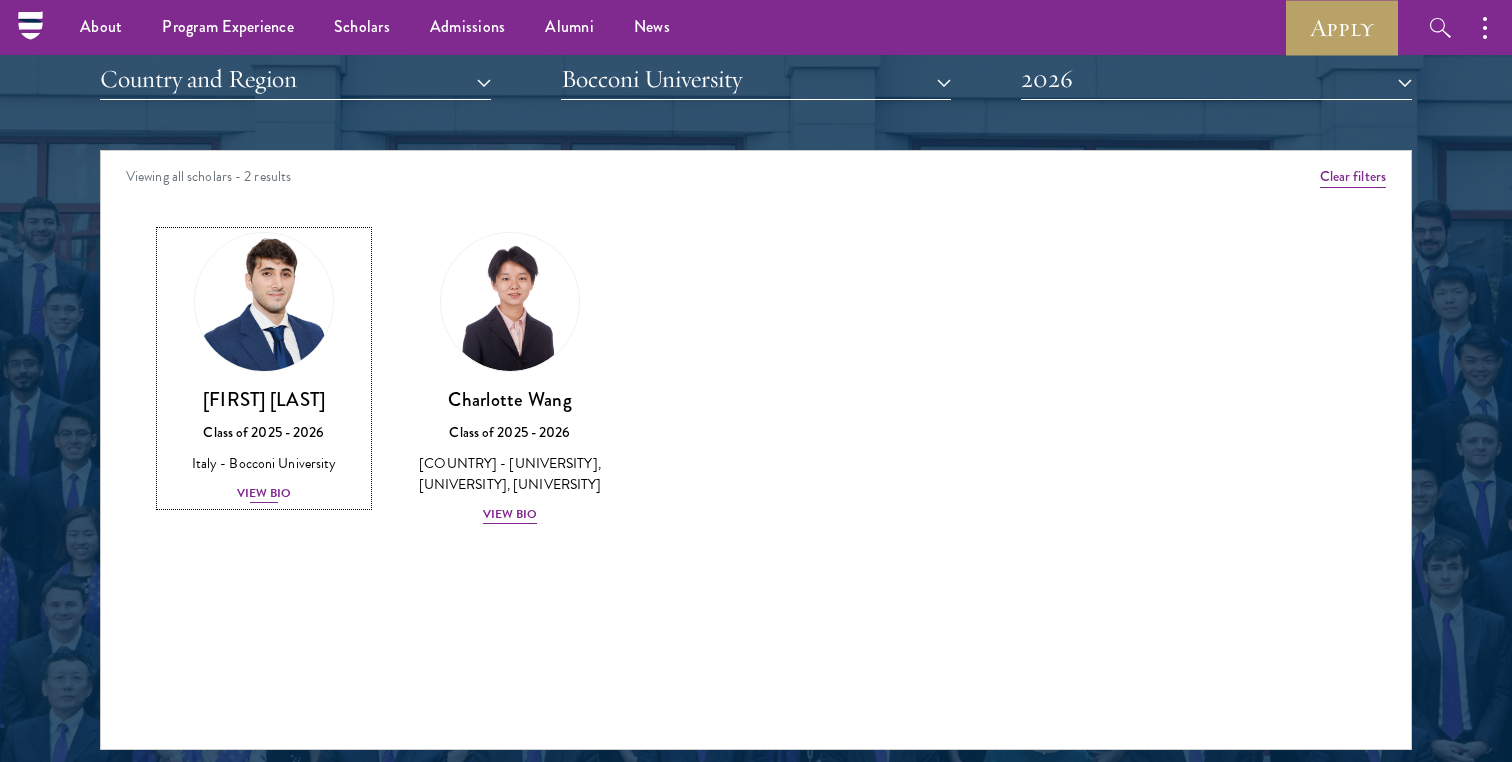 click on "View Bio" at bounding box center [264, 493] 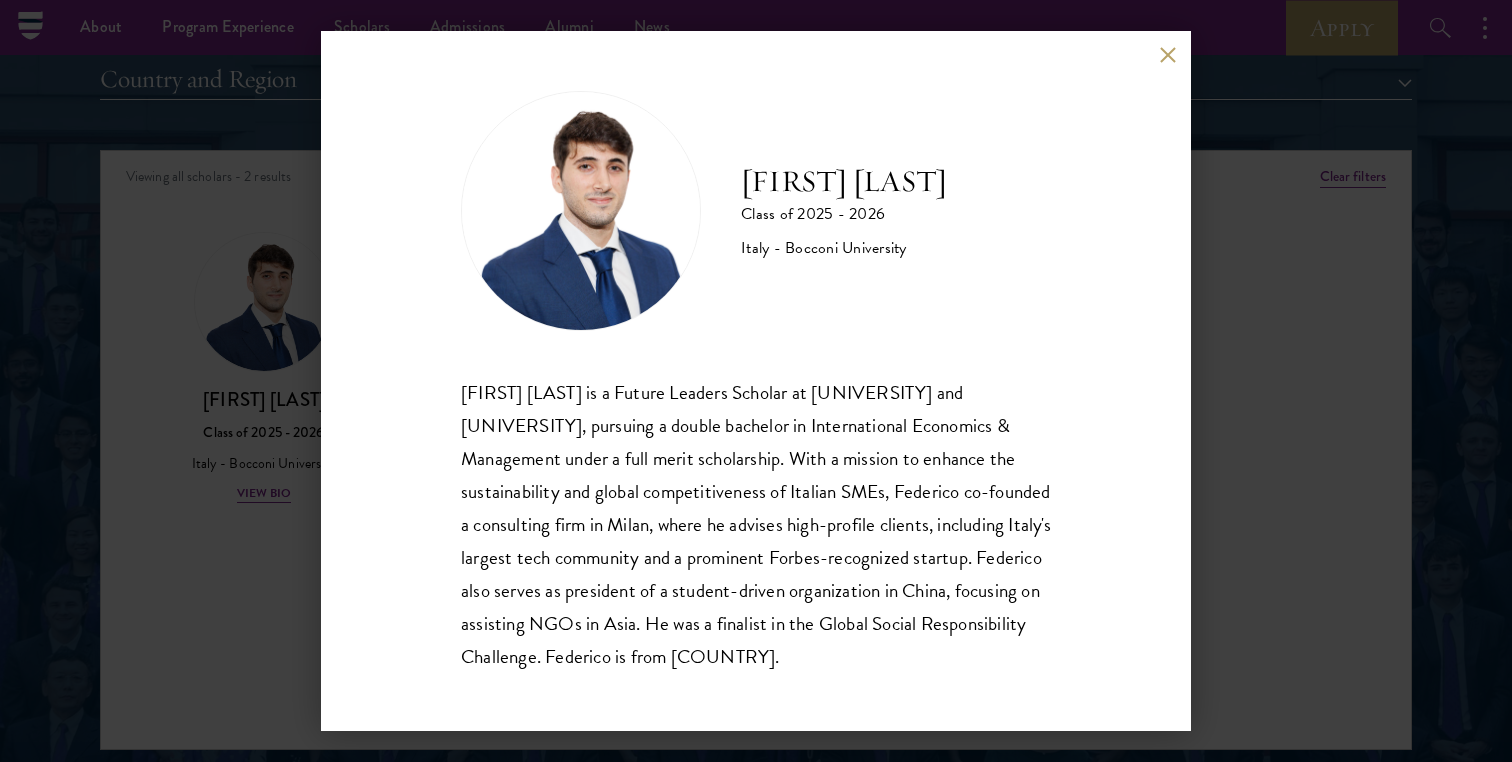 click on "[FIRST] [LAST] is a Future Leaders Scholar at [UNIVERSITY] and [UNIVERSITY], pursuing a double bachelor in International Economics & Management under a full merit scholarship. With a mission to enhance the sustainability and global competitiveness of Italian SMEs, Federico co-founded a consulting firm in Milan, where he advises high-profile clients, including Italy's largest tech community and a prominent Forbes-recognized startup. Federico also serves as president of a student-driven organization in China, focusing on assisting NGOs in Asia. He was a finalist in the Global Social Responsibility Challenge. Federico is from [COUNTRY]." at bounding box center [756, 524] 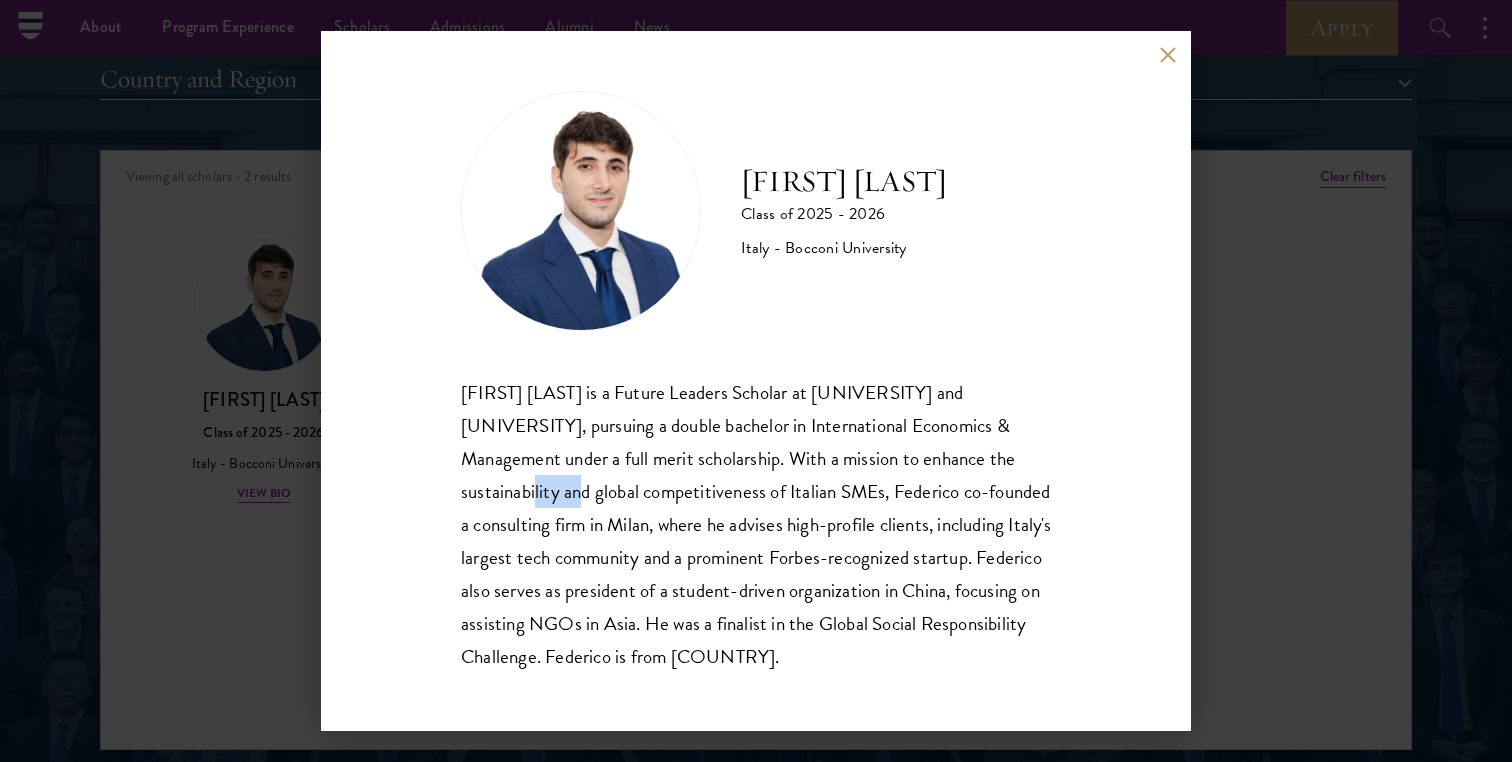 click on "[FIRST] [LAST] is a Future Leaders Scholar at [UNIVERSITY] and [UNIVERSITY], pursuing a double bachelor in International Economics & Management under a full merit scholarship. With a mission to enhance the sustainability and global competitiveness of Italian SMEs, Federico co-founded a consulting firm in Milan, where he advises high-profile clients, including Italy's largest tech community and a prominent Forbes-recognized startup. Federico also serves as president of a student-driven organization in China, focusing on assisting NGOs in Asia. He was a finalist in the Global Social Responsibility Challenge. Federico is from [COUNTRY]." at bounding box center (756, 524) 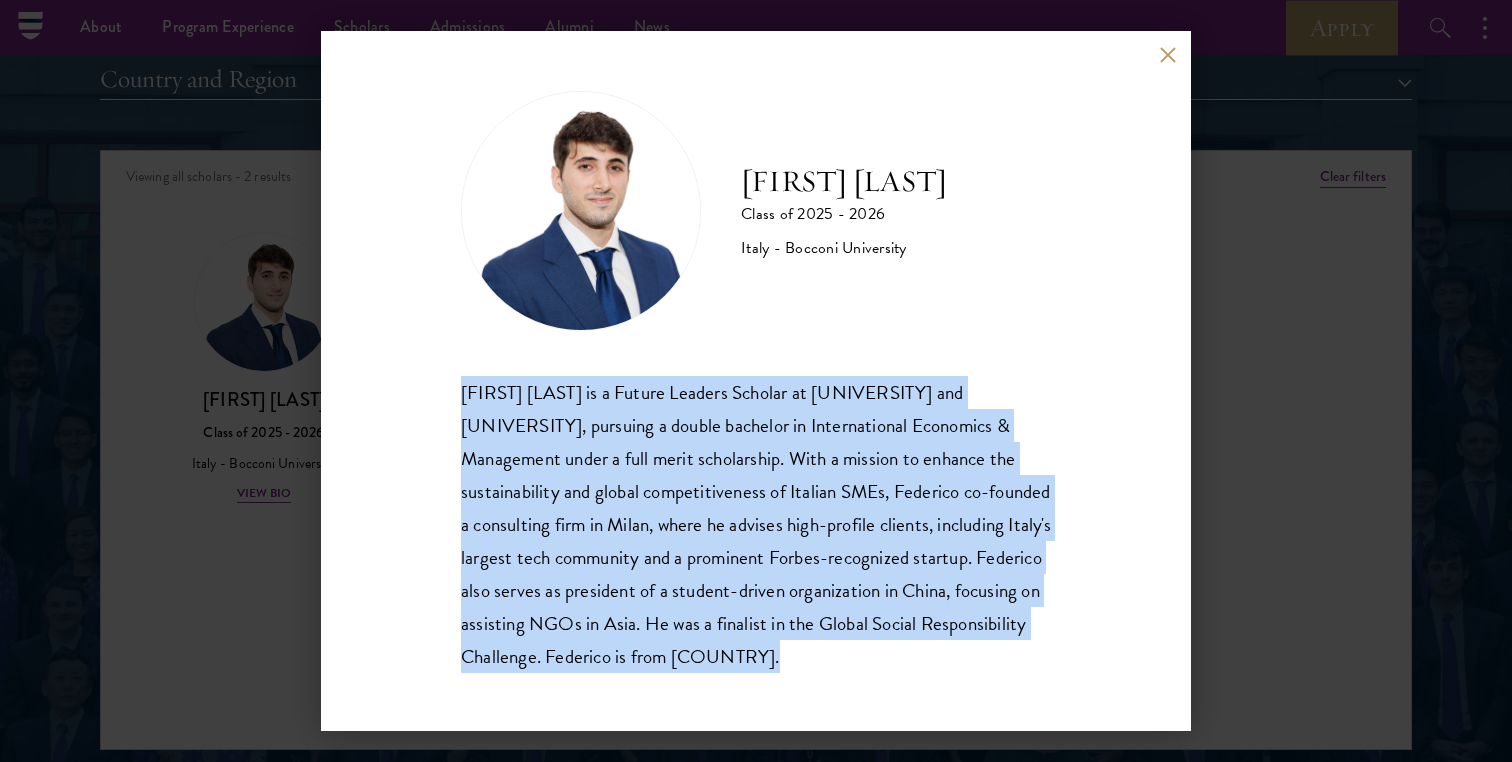 copy on "[FIRST] [LAST] is a Future Leaders Scholar at [UNIVERSITY] and [UNIVERSITY], pursuing a double bachelor in International Economics & Management under a full merit scholarship. With a mission to enhance the sustainability and global competitiveness of Italian SMEs, Federico co-founded a consulting firm in Milan, where he advises high-profile clients, including Italy's largest tech community and a prominent Forbes-recognized startup. Federico also serves as president of a student-driven organization in China, focusing on assisting NGOs in Asia. He was a finalist in the Global Social Responsibility Challenge. Federico is from [COUNTRY]." 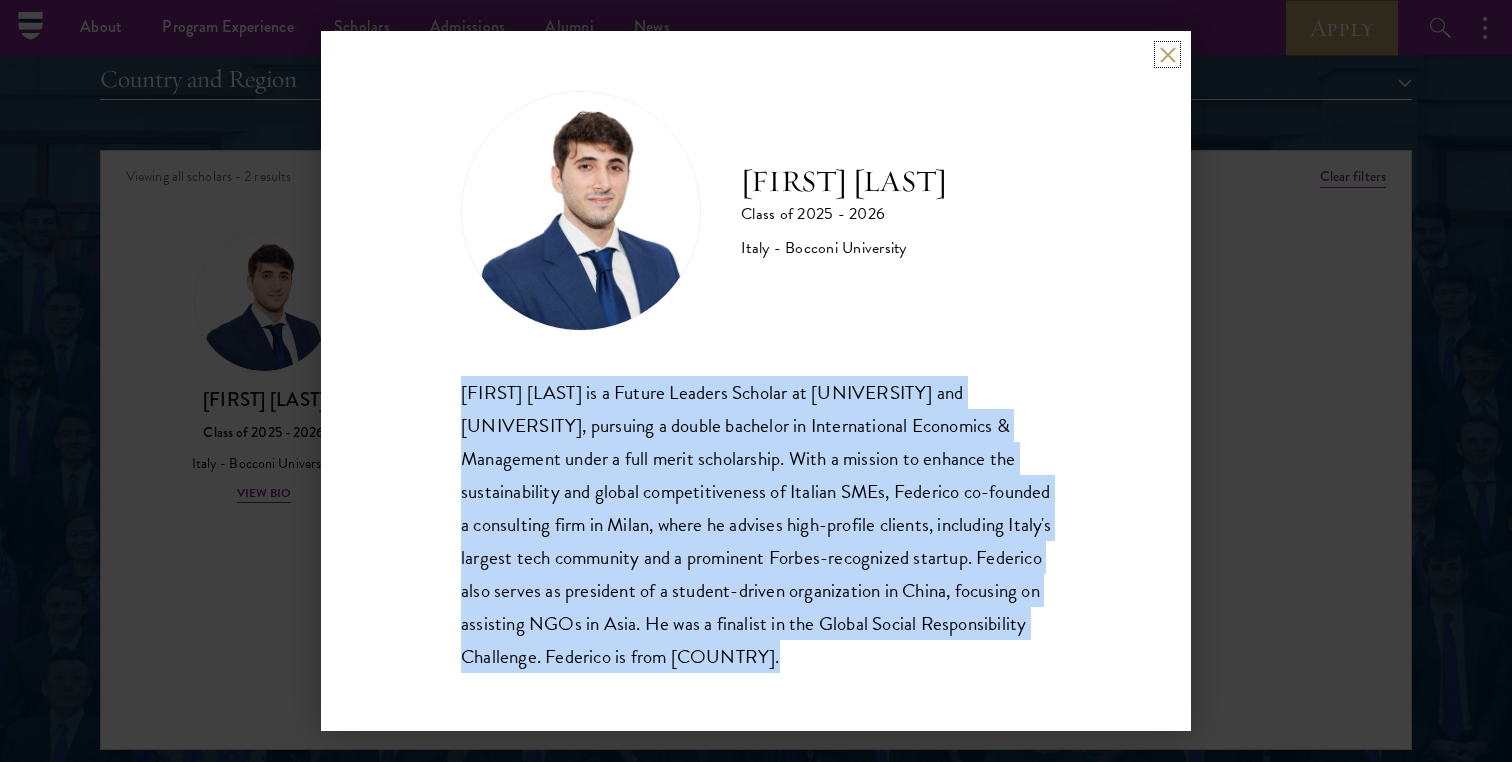 click at bounding box center [1167, 54] 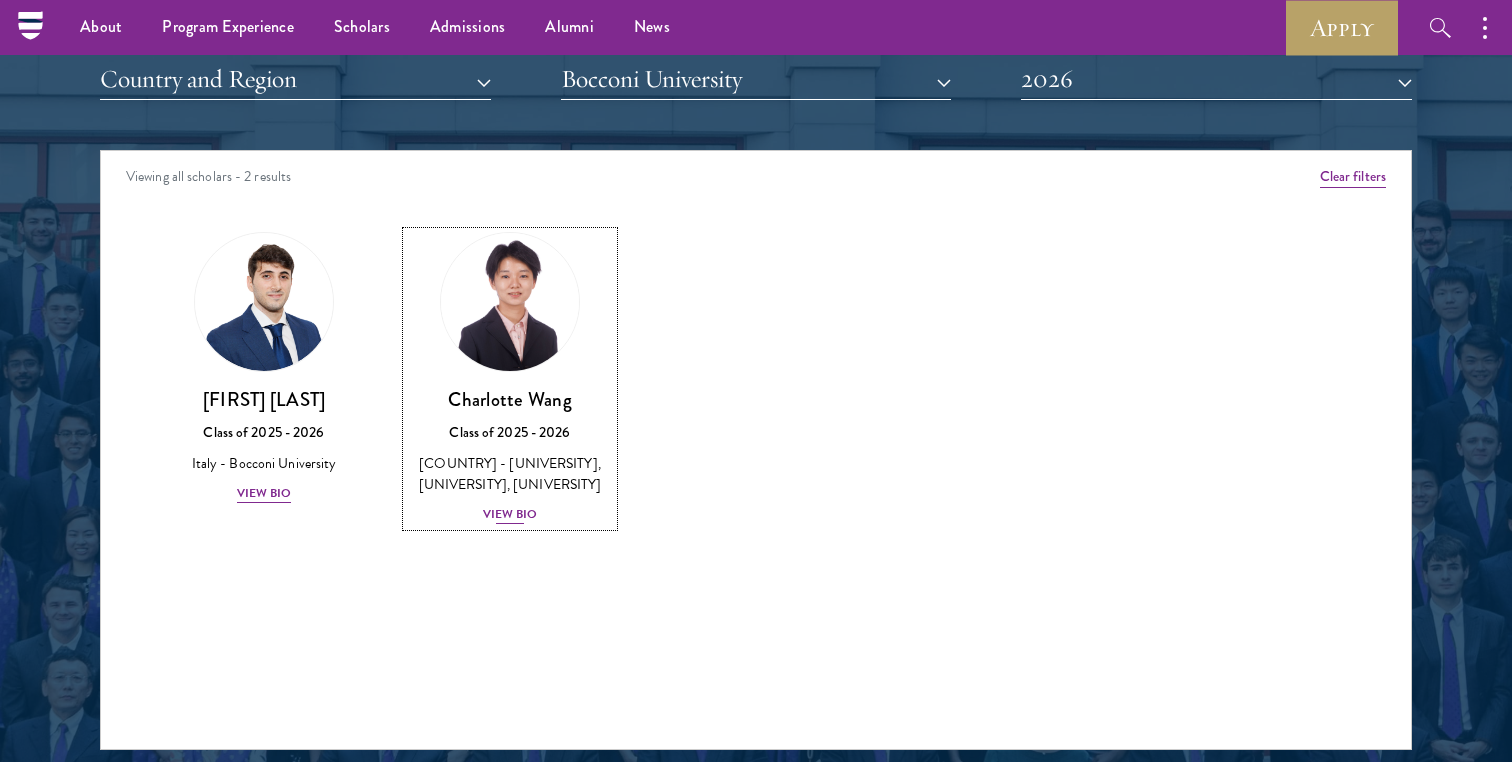 click on "View Bio" at bounding box center (510, 514) 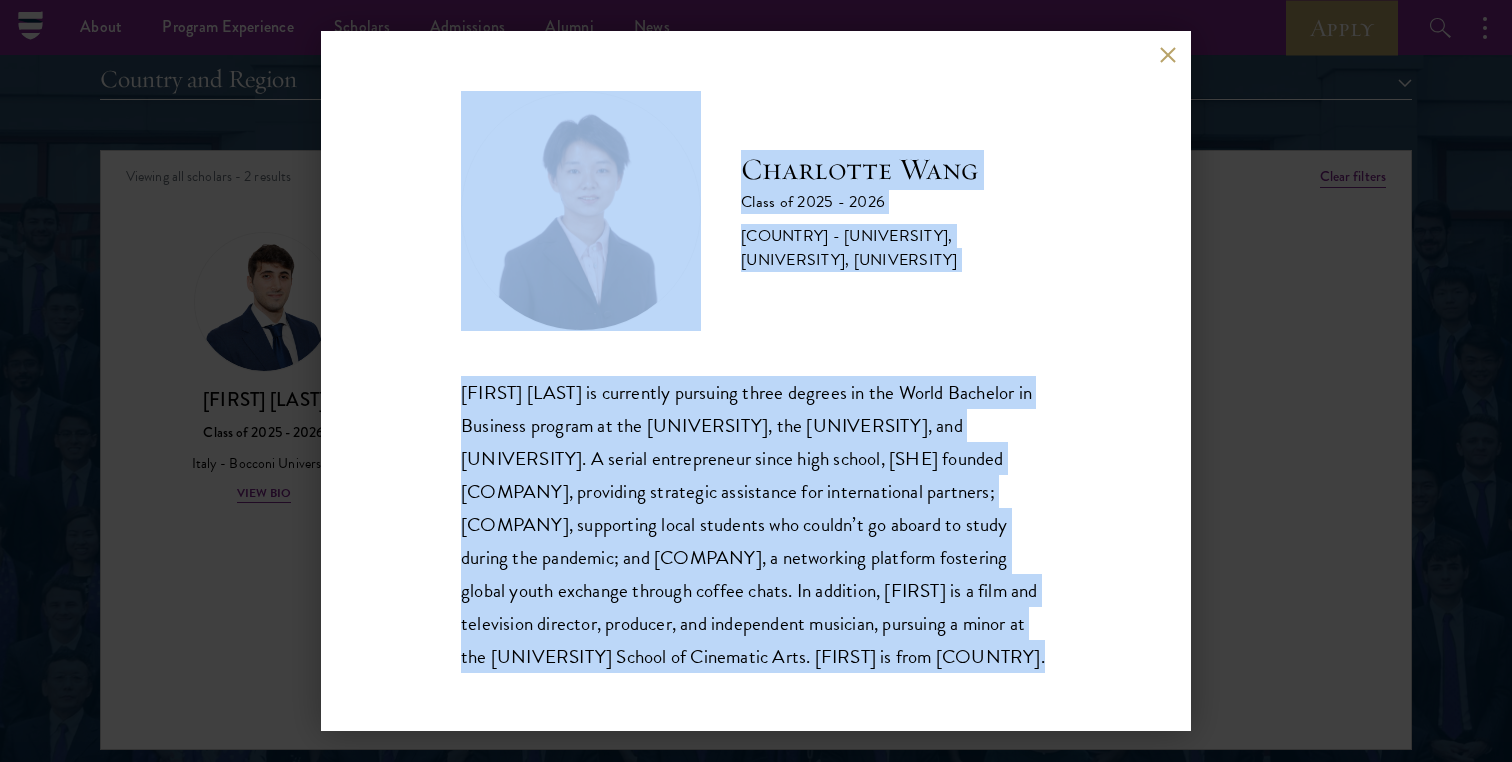 click on "[NAME]
Class of 2025 - 2026
[COUNTRY] - [UNIVERSITY], [INSTITUTION], [UNIVERSITY]
[NAME] is currently pursuing three degrees in the World Bachelor in Business program at the [UNIVERSITY], the [INSTITUTION], and [UNIVERSITY]. A serial entrepreneur since high school, she founded Lone Ranger Consultants, providing strategic assistance for international partners; SparkLab Sharing Campus, supporting local students who couldn’t go aboard to study during the pandemic; and EDspresso, a networking platform fostering global youth exchange through coffee chats. In addition, [NAME] is a film and television director, producer, and independent musician, pursuing a minor at the [INSTITUTION]. [NAME] is from [COUNTRY]." at bounding box center (756, 381) 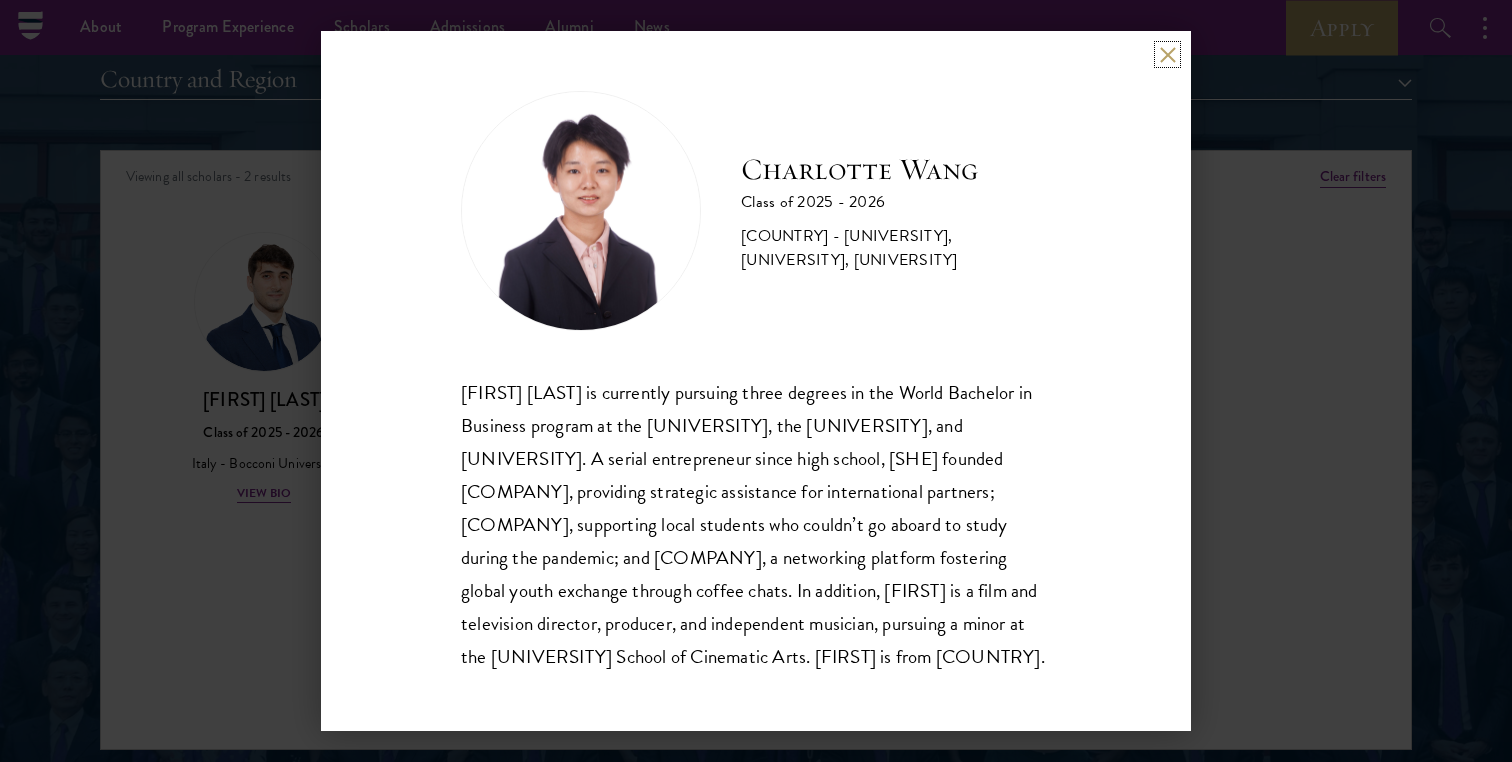 click at bounding box center (1167, 54) 